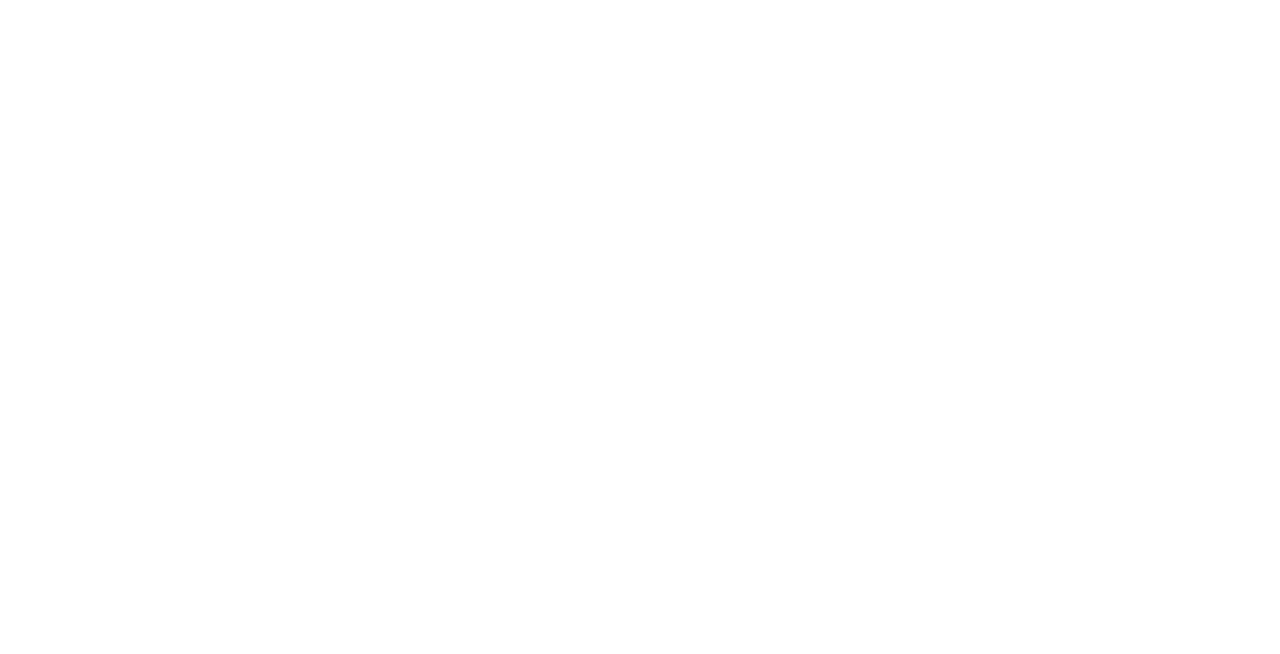 scroll, scrollTop: 0, scrollLeft: 0, axis: both 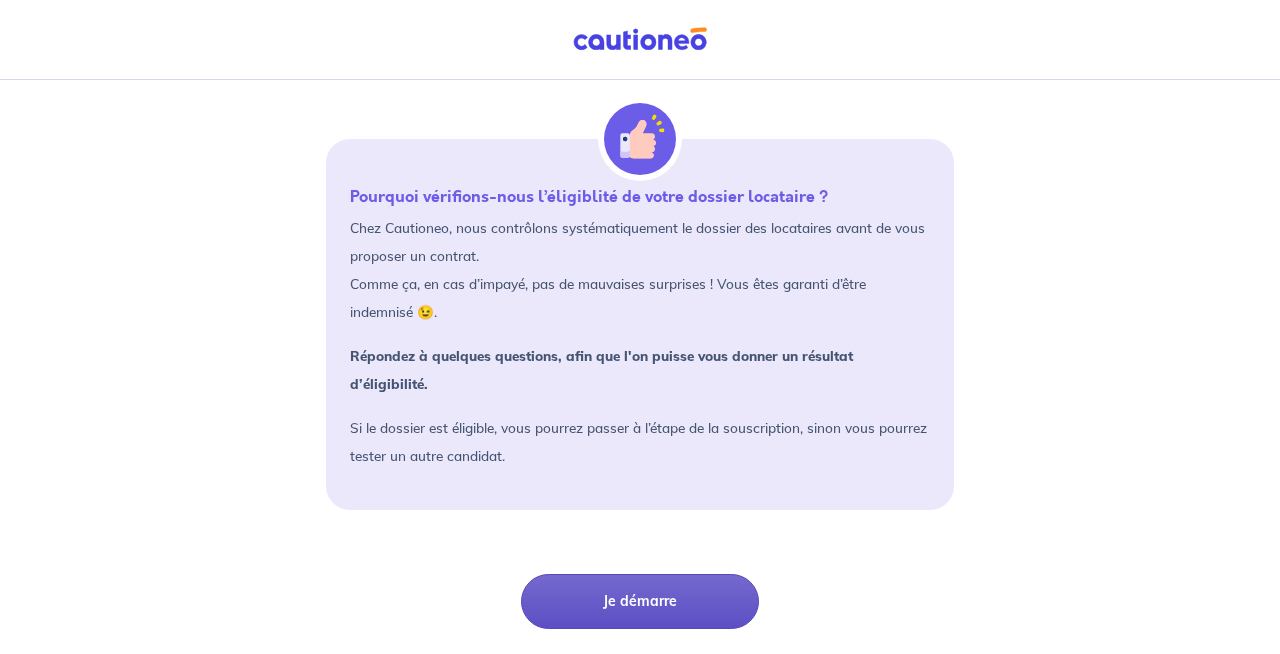 click on "Je démarre" at bounding box center (640, 601) 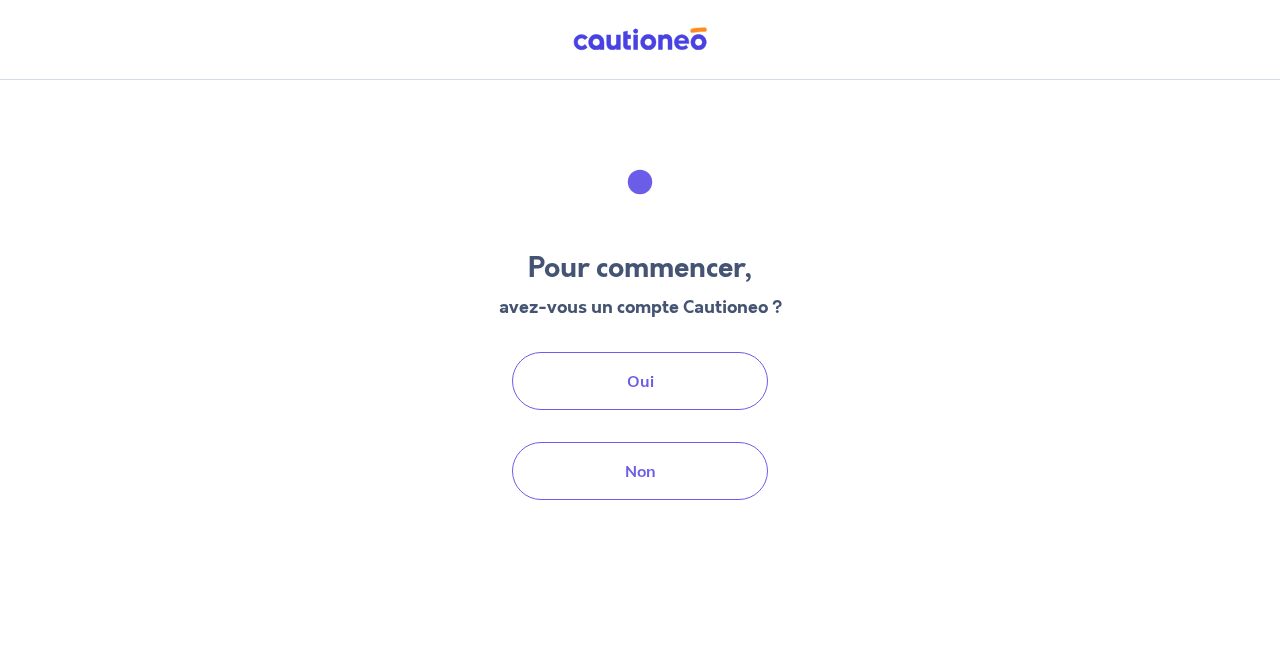 scroll, scrollTop: 0, scrollLeft: 0, axis: both 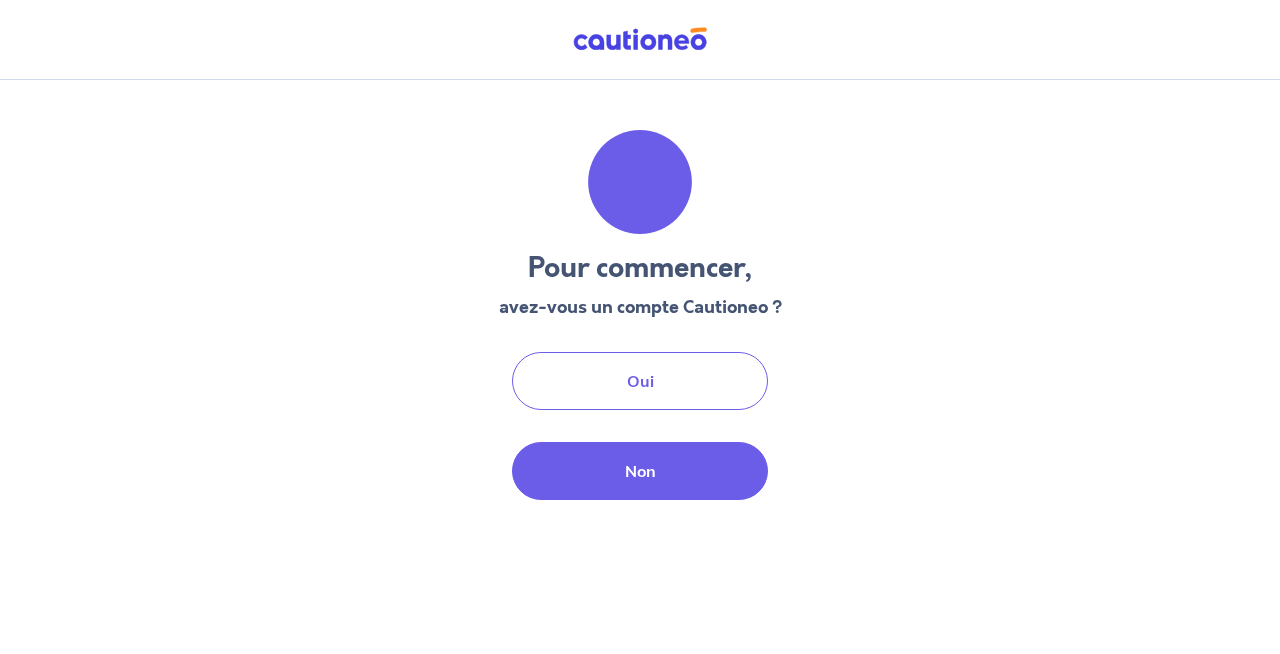 click on "Non" at bounding box center [640, 471] 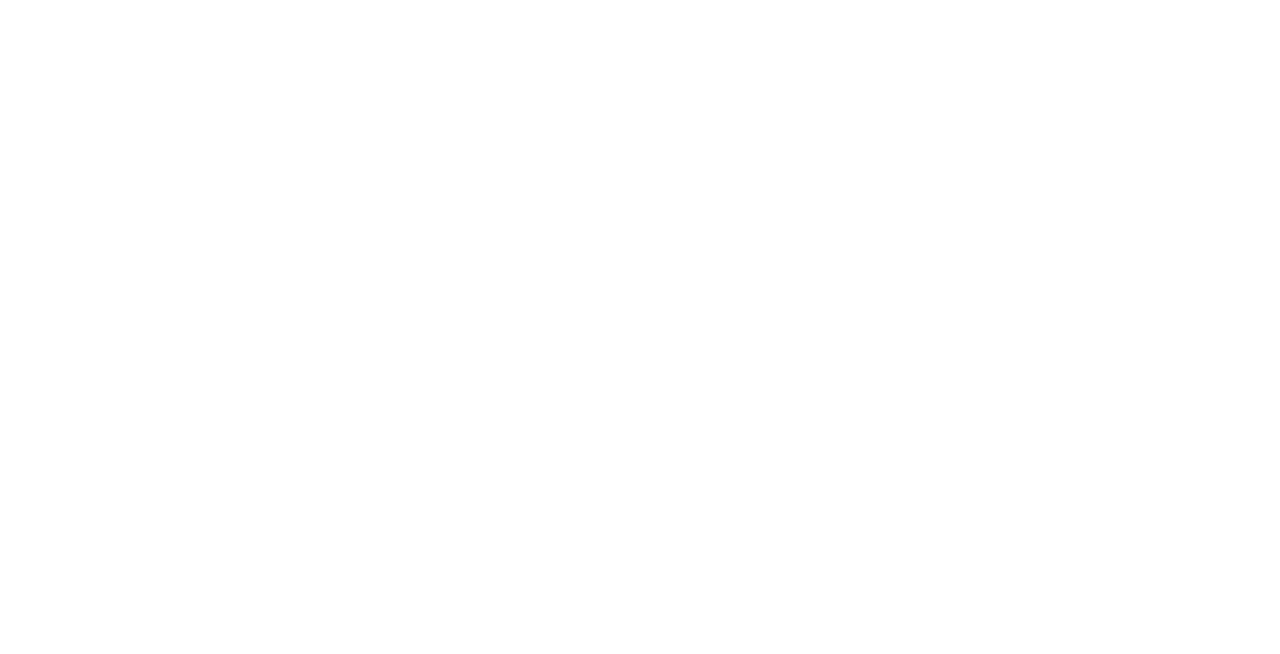 scroll, scrollTop: 0, scrollLeft: 0, axis: both 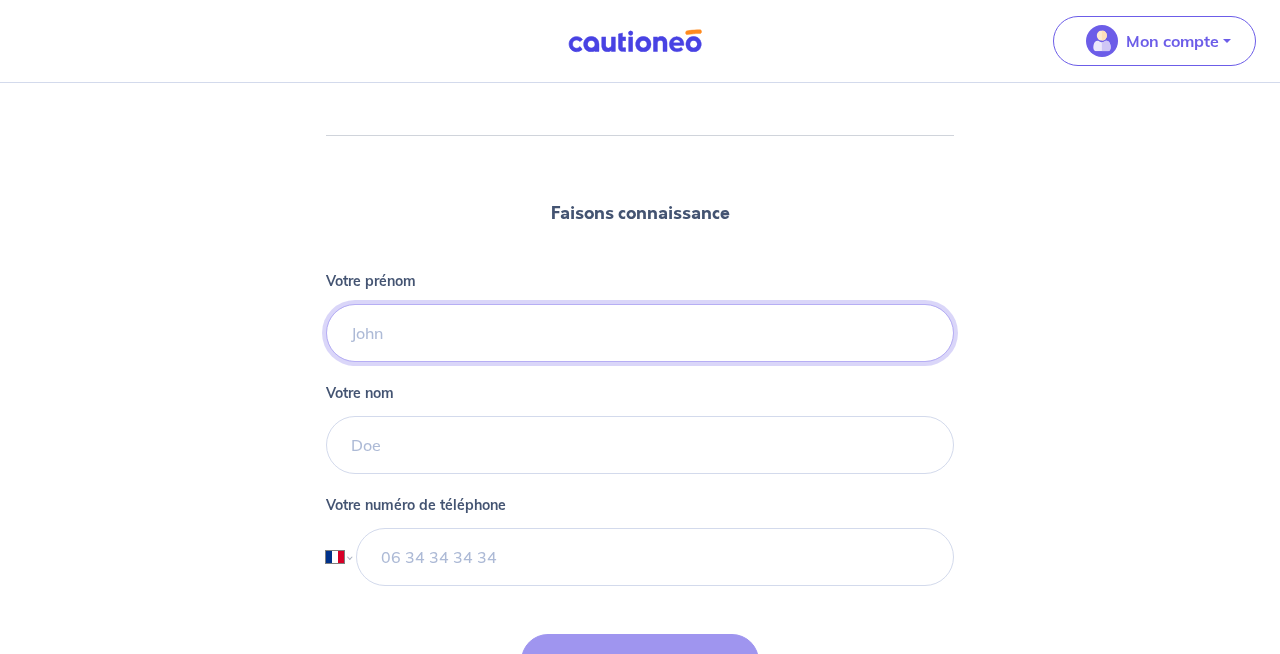 click on "Votre prénom" at bounding box center (640, 333) 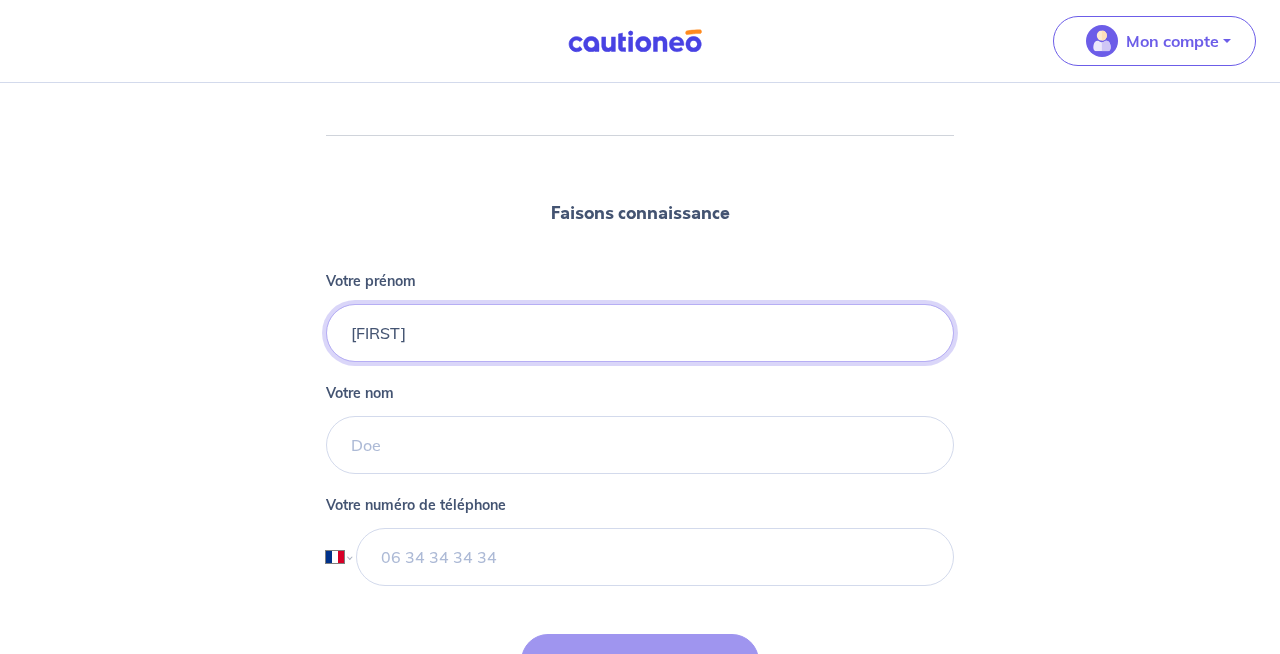 type on "[FIRST]" 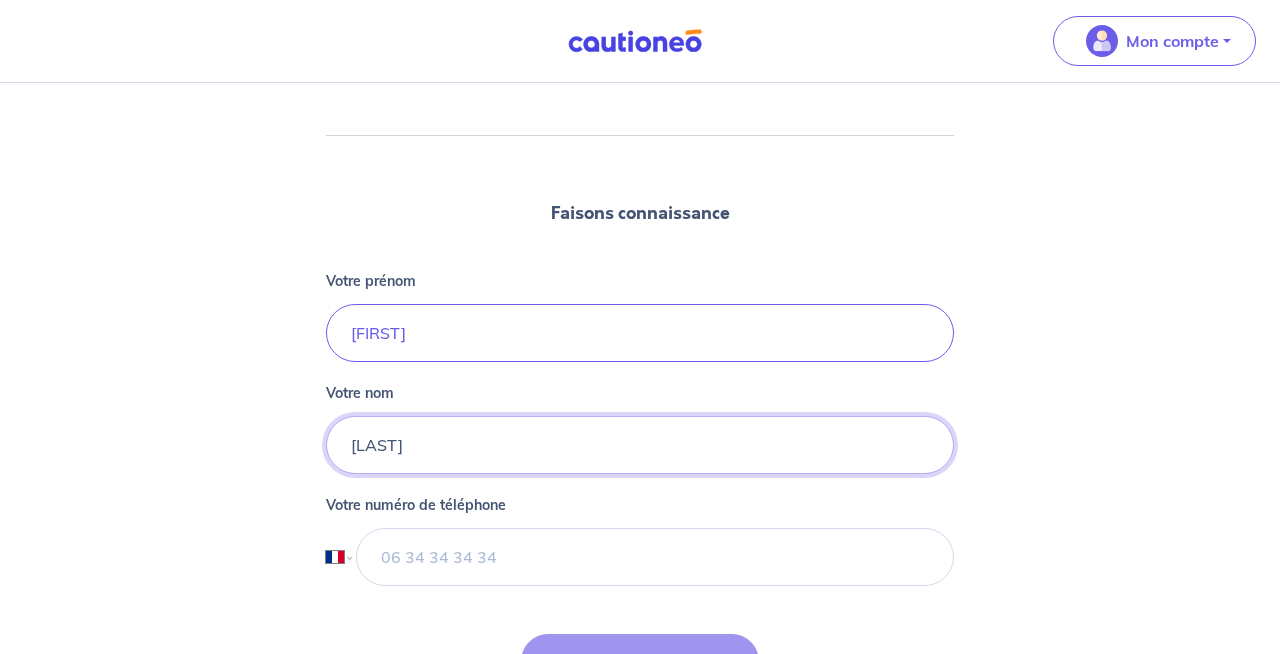 type on "[LAST]" 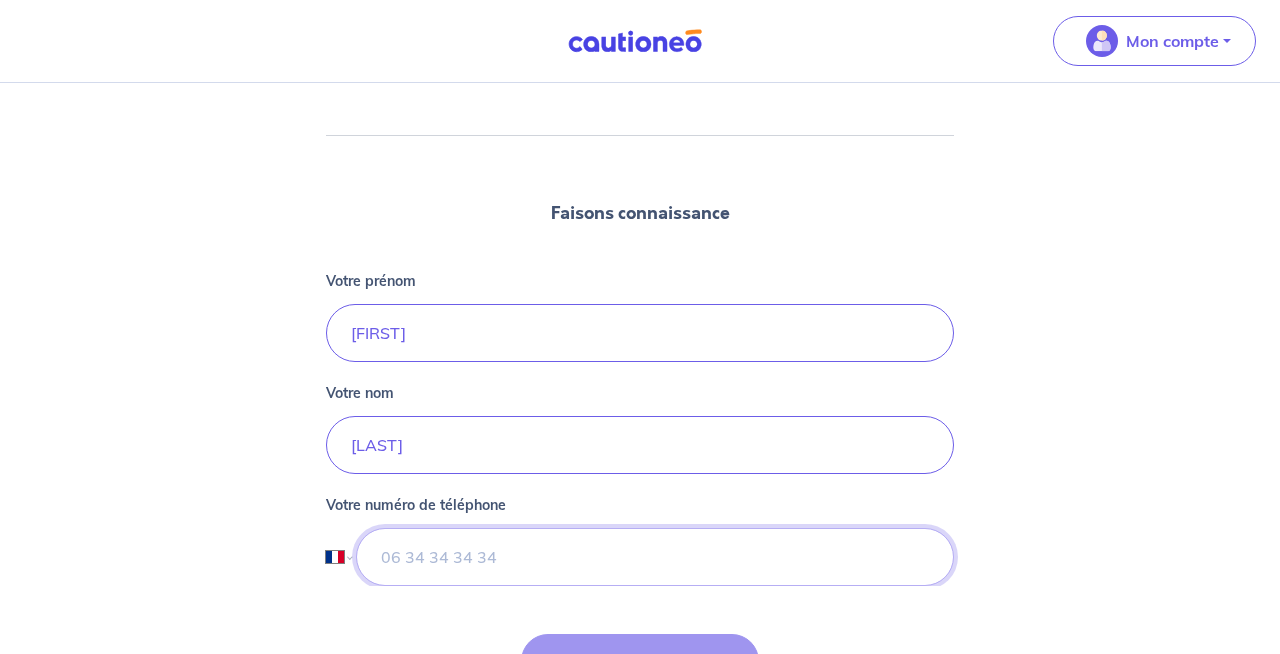 click at bounding box center [655, 557] 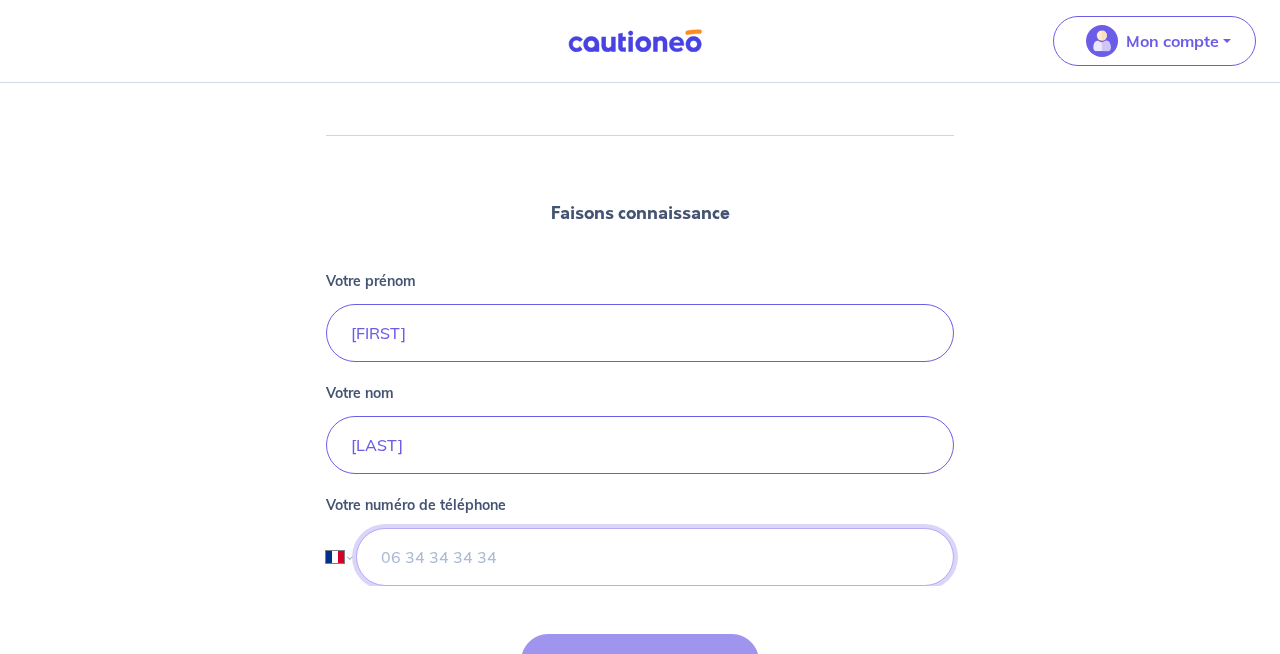 type on "[PHONE]" 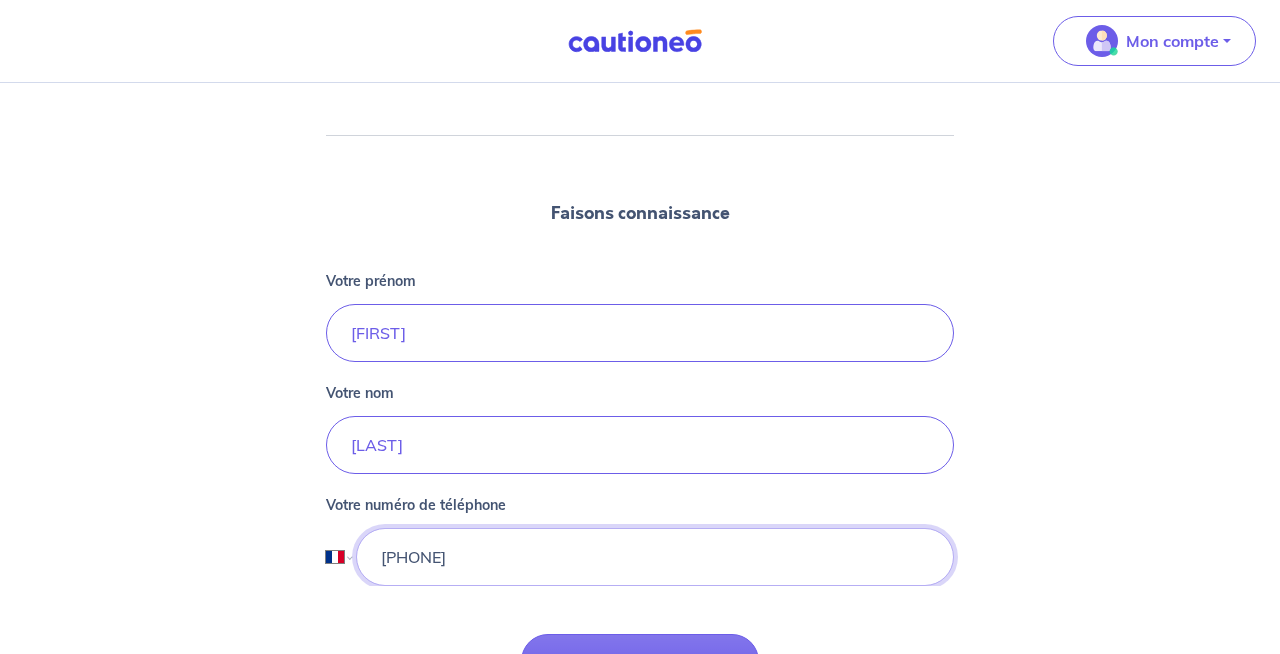 scroll, scrollTop: 285, scrollLeft: 0, axis: vertical 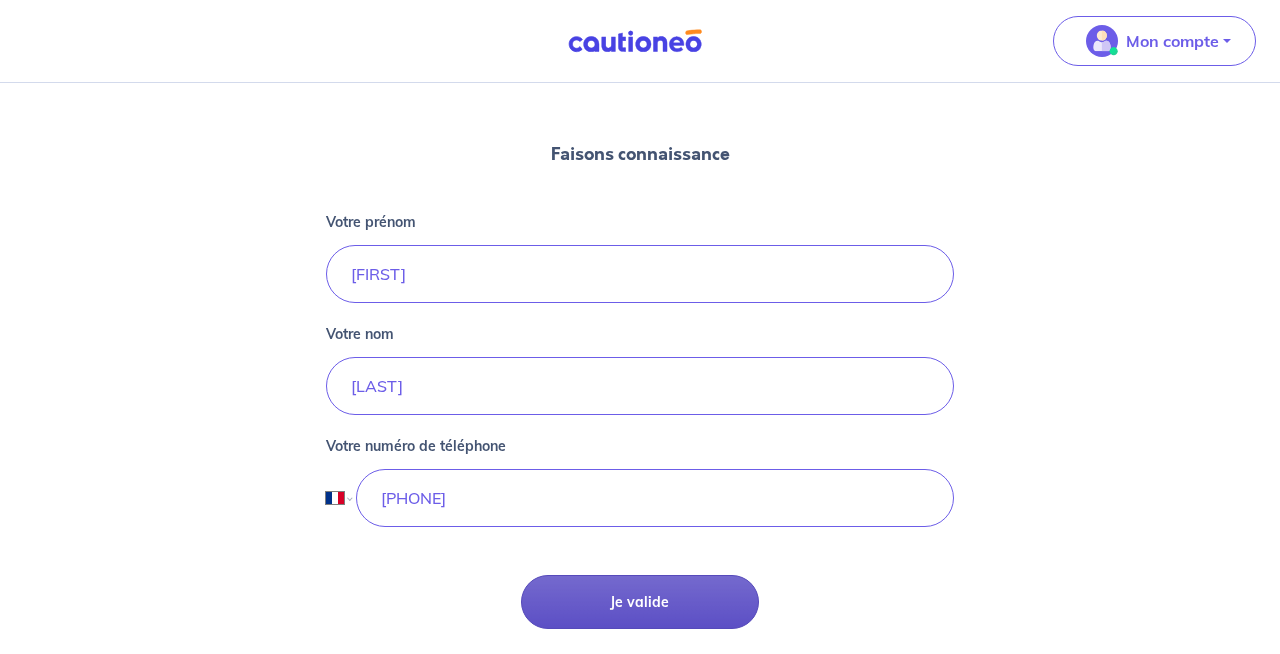 click on "Je valide" at bounding box center (640, 602) 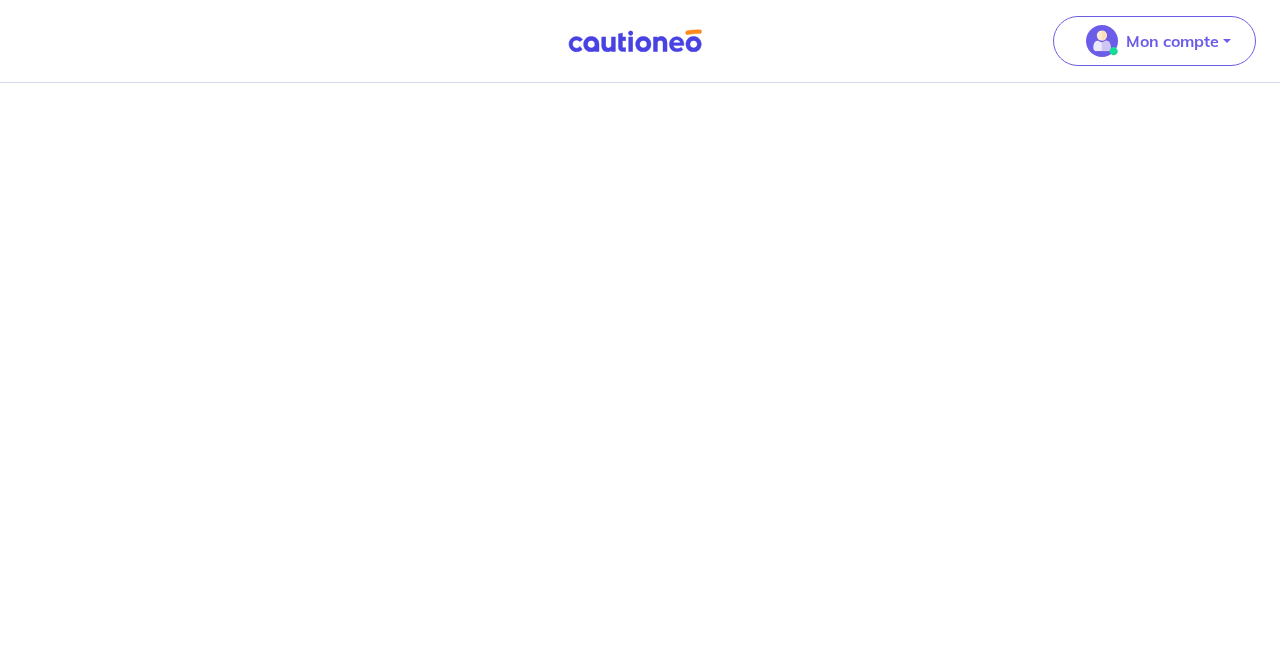 scroll, scrollTop: 0, scrollLeft: 0, axis: both 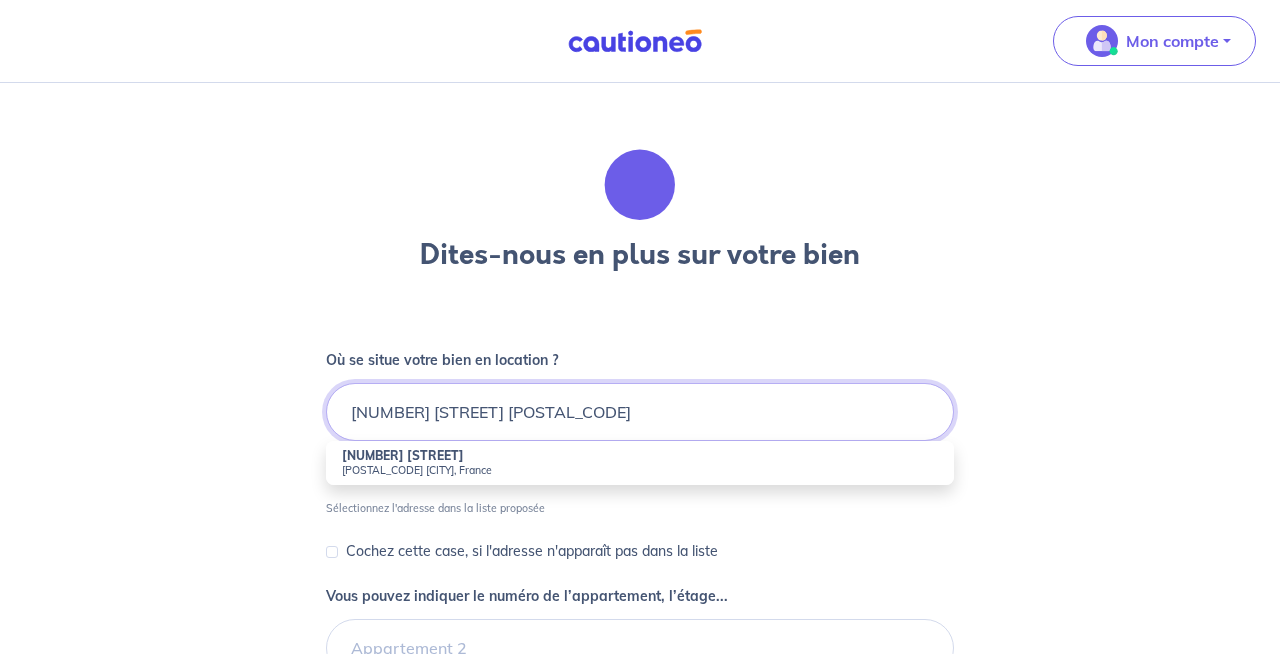 type on "[NUMBER] [STREET] [POSTAL_CODE]" 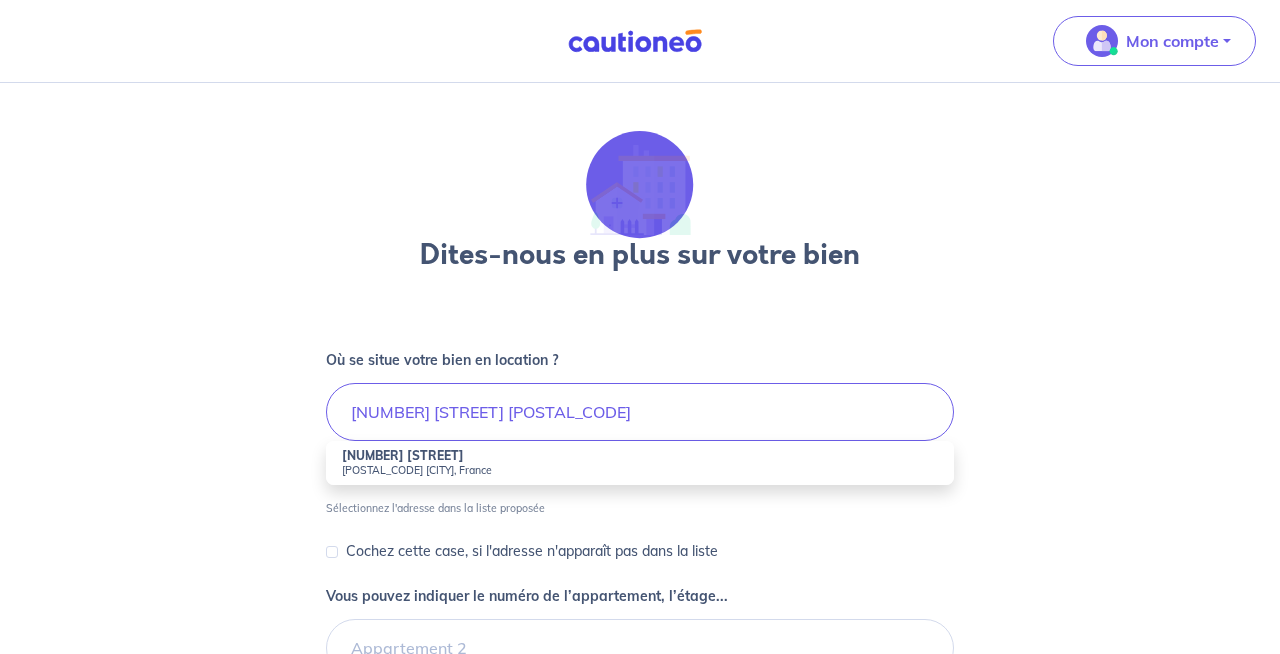 click on "[NUMBER] Rue de Paris   [POSTAL_CODE] [CITY], [COUNTRY]" at bounding box center (640, 463) 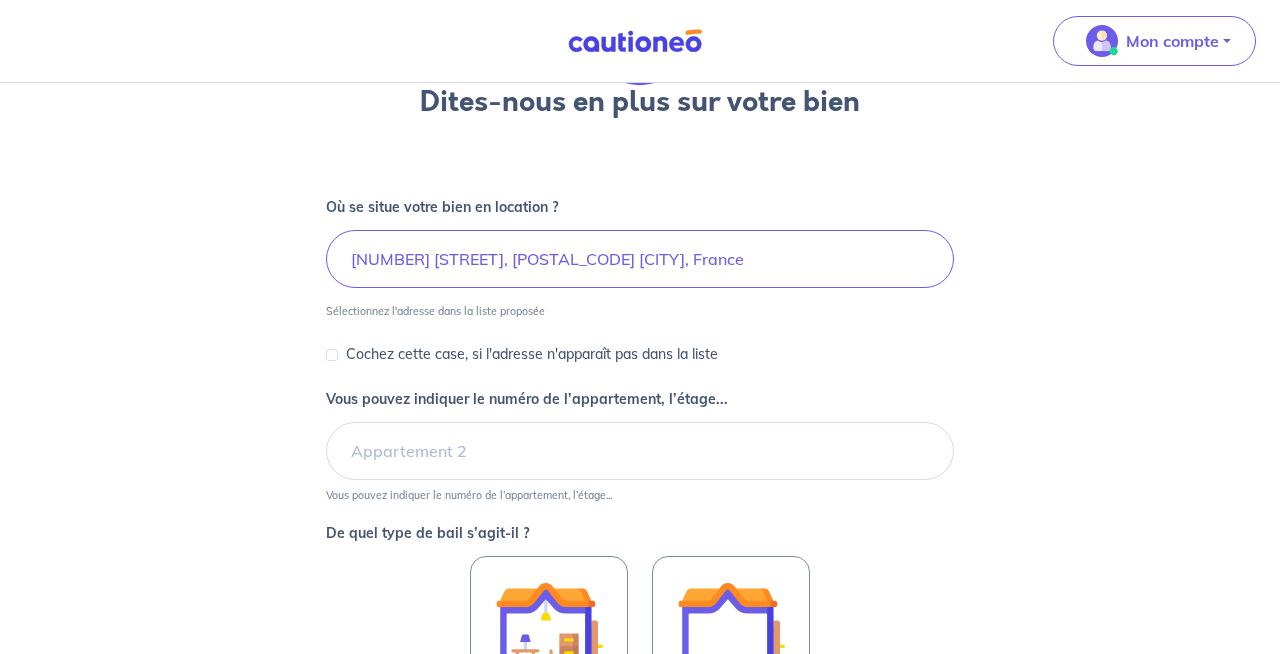 scroll, scrollTop: 157, scrollLeft: 0, axis: vertical 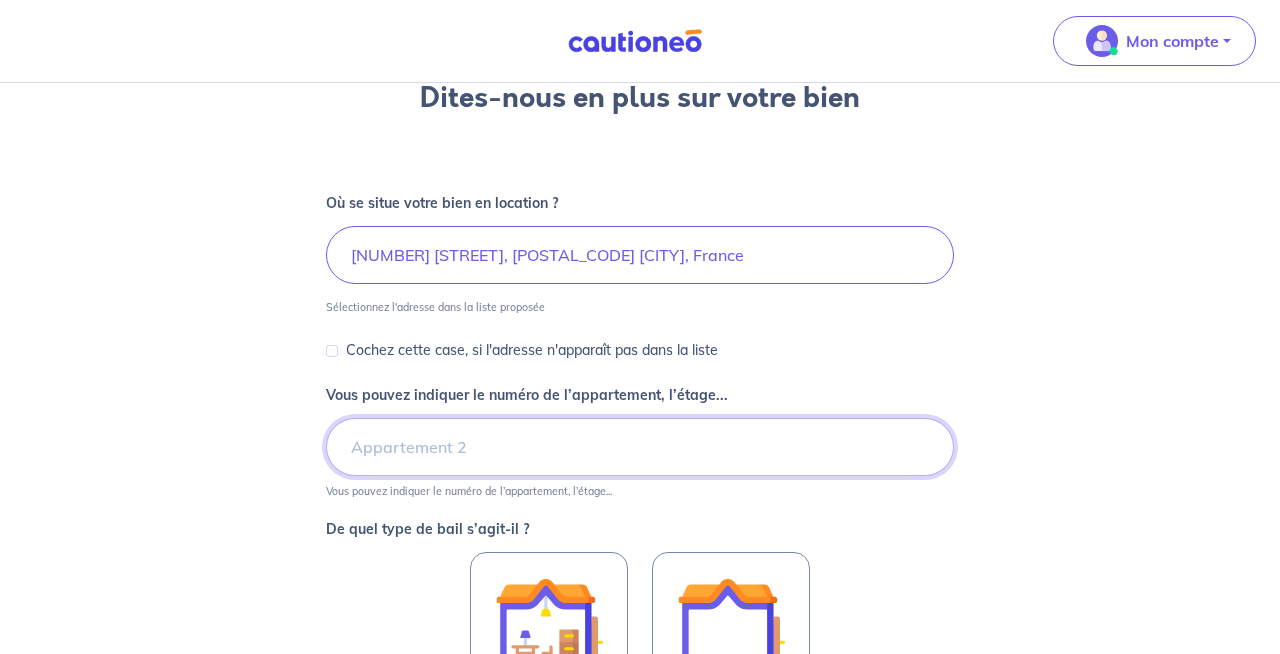 click on "Vous pouvez indiquer le numéro de l’appartement, l’étage..." at bounding box center [640, 447] 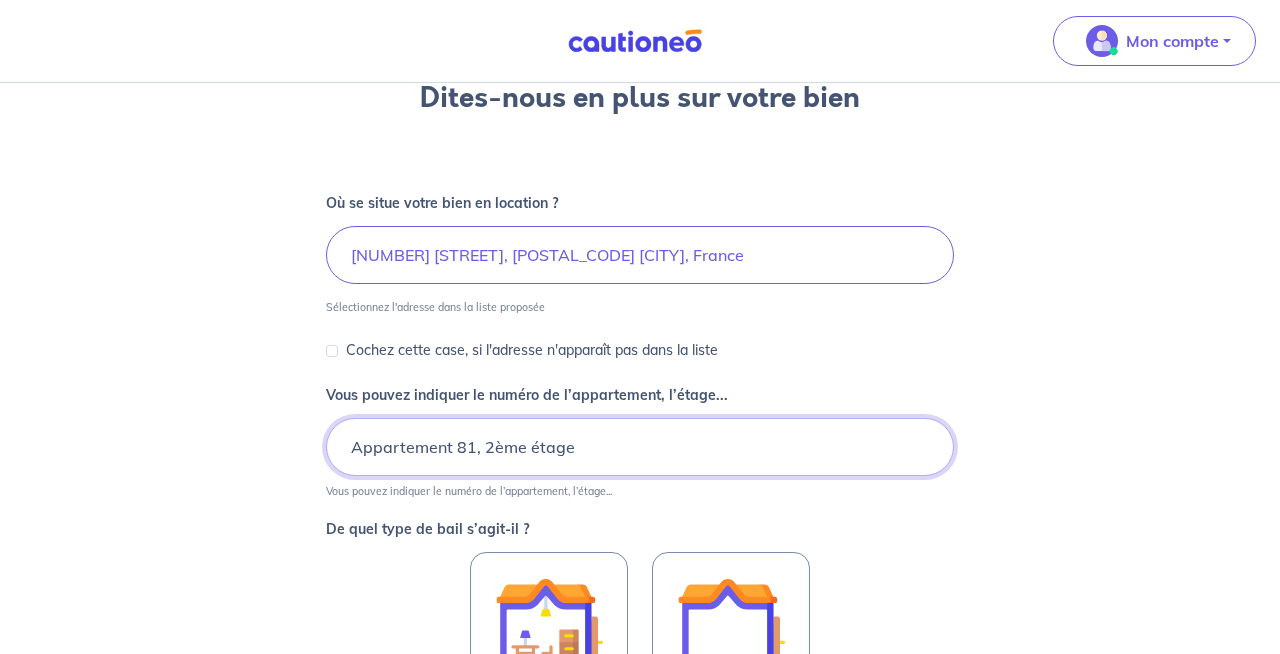 drag, startPoint x: 615, startPoint y: 457, endPoint x: 216, endPoint y: 441, distance: 399.32068 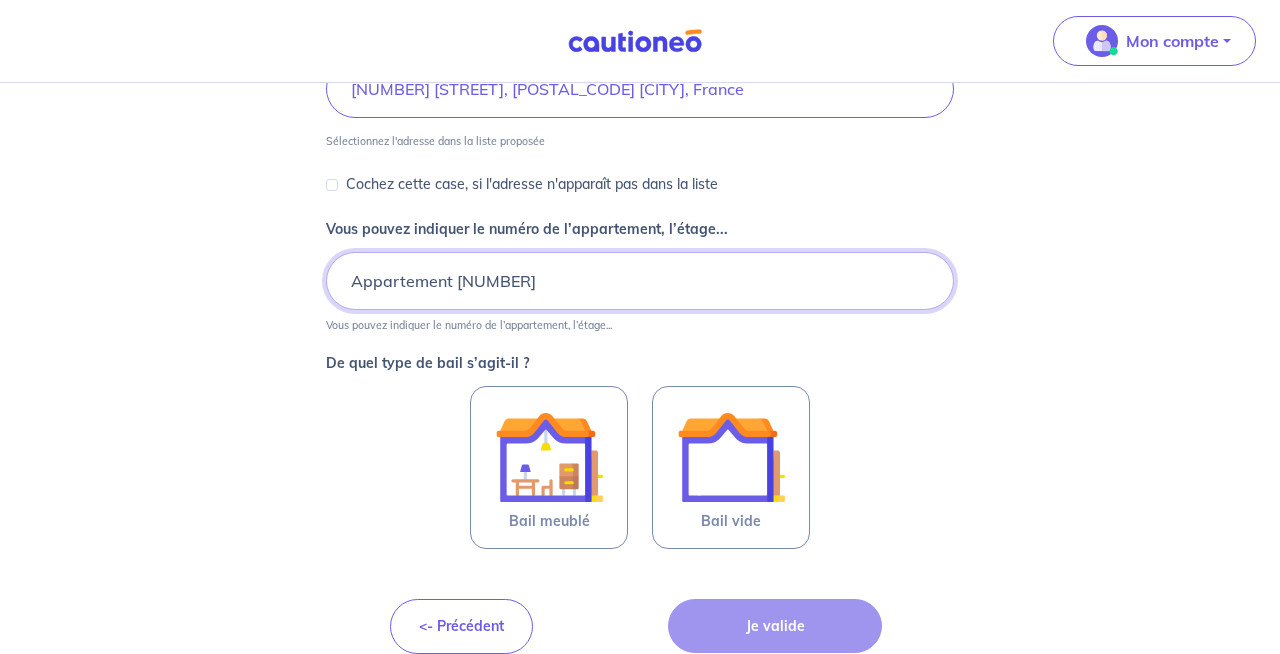 scroll, scrollTop: 347, scrollLeft: 0, axis: vertical 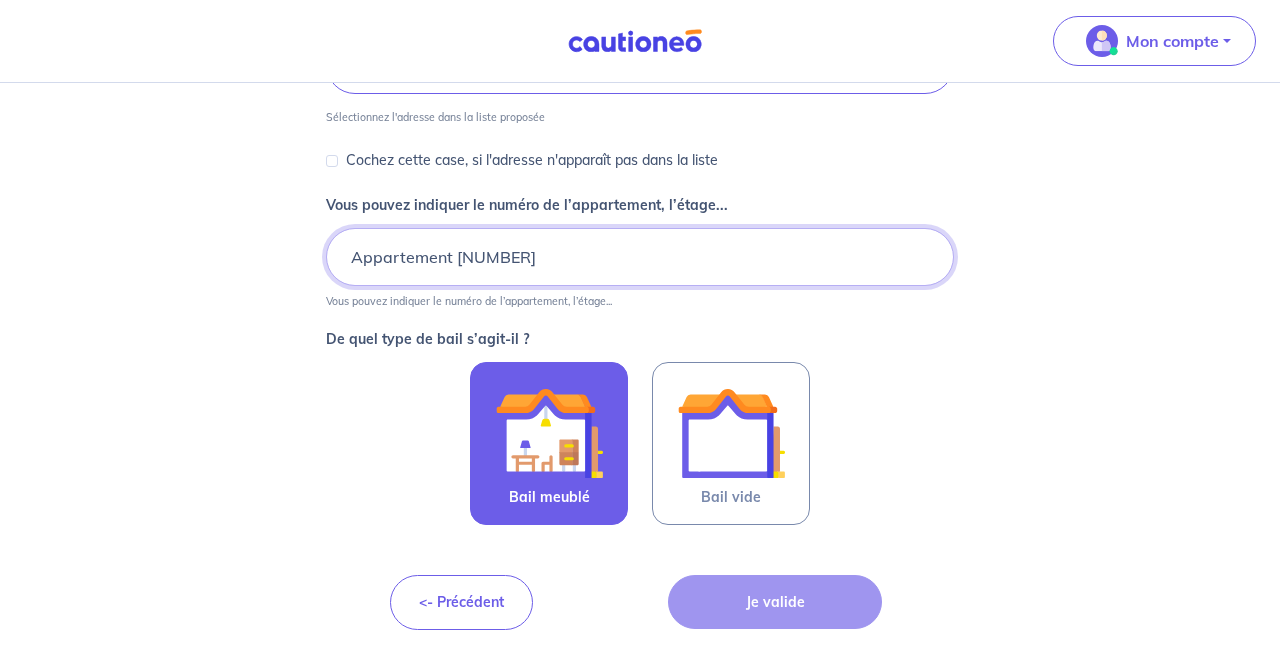 type on "Appartement [NUMBER]" 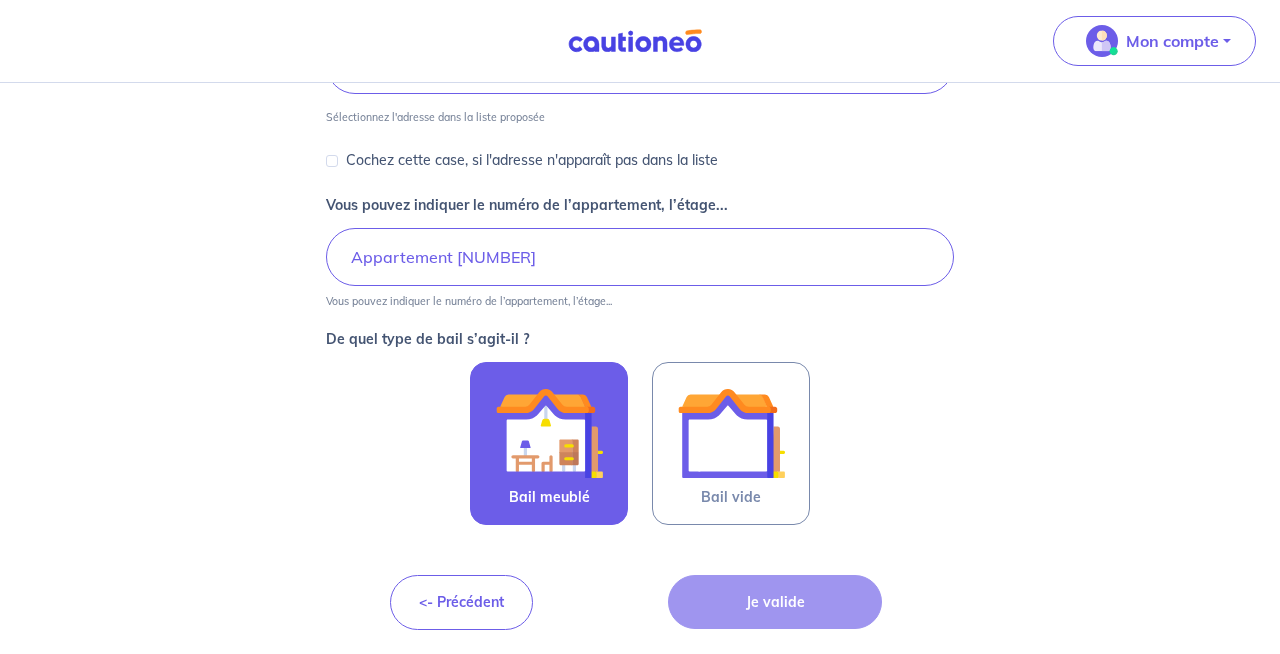 click at bounding box center (549, 433) 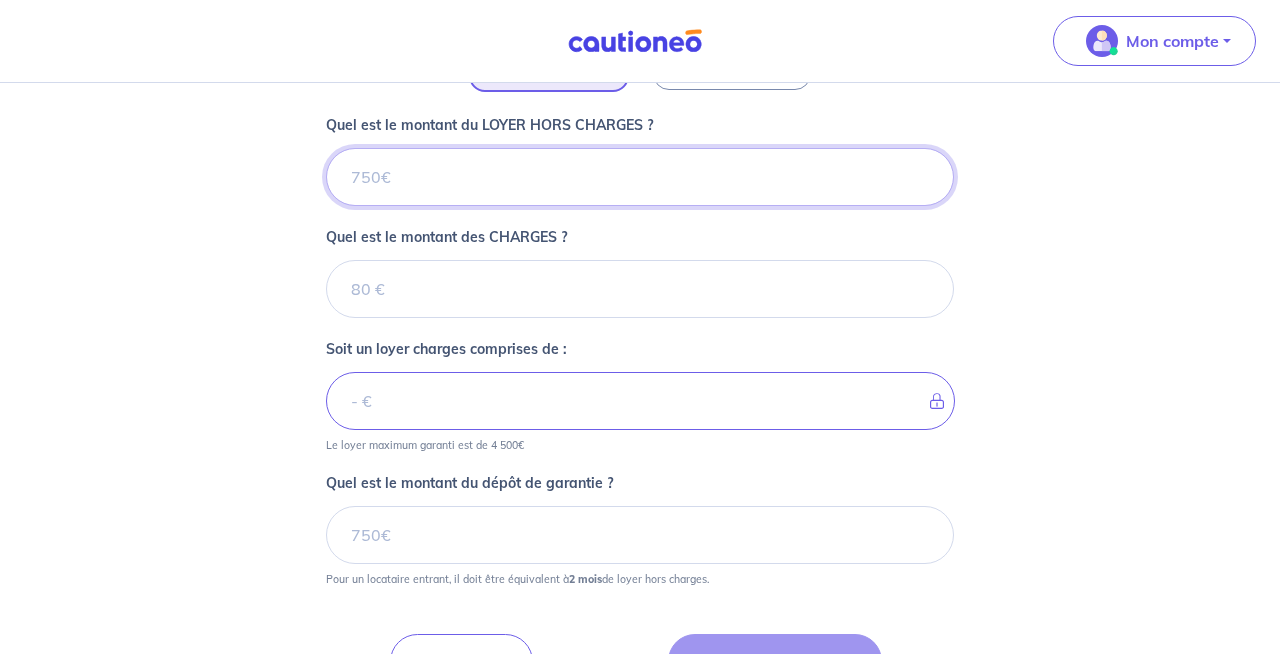 scroll, scrollTop: 769, scrollLeft: 0, axis: vertical 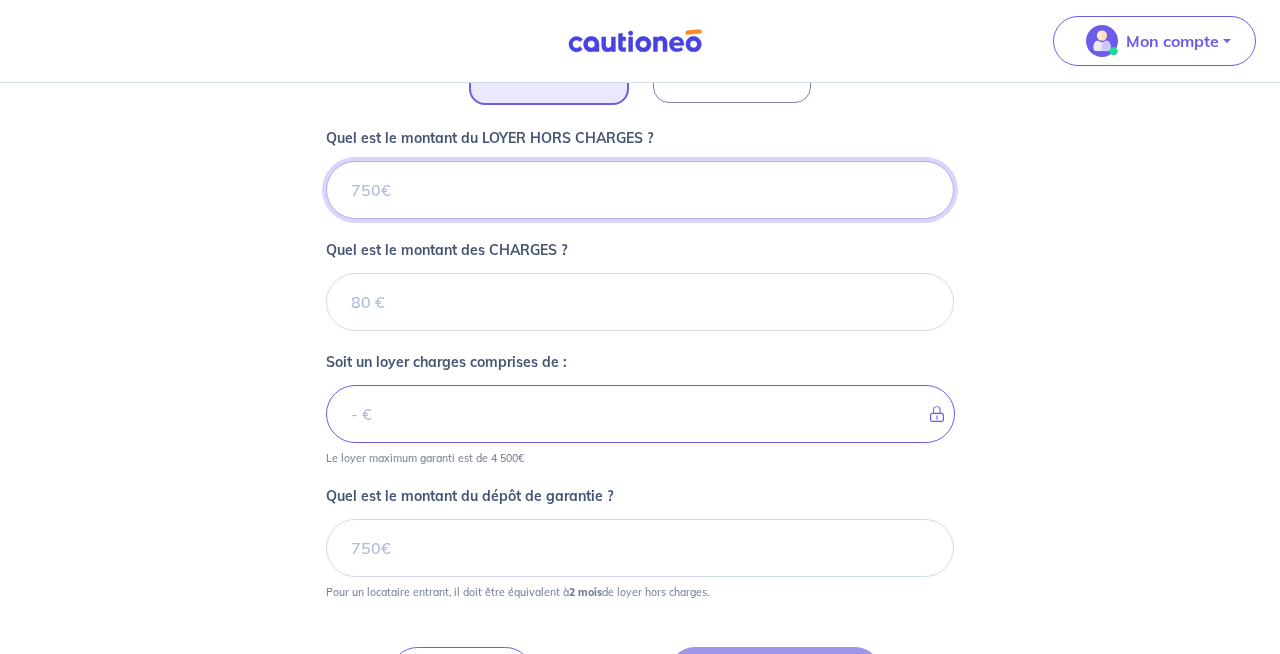 click on "Quel est le montant du LOYER HORS CHARGES ?" at bounding box center [640, 190] 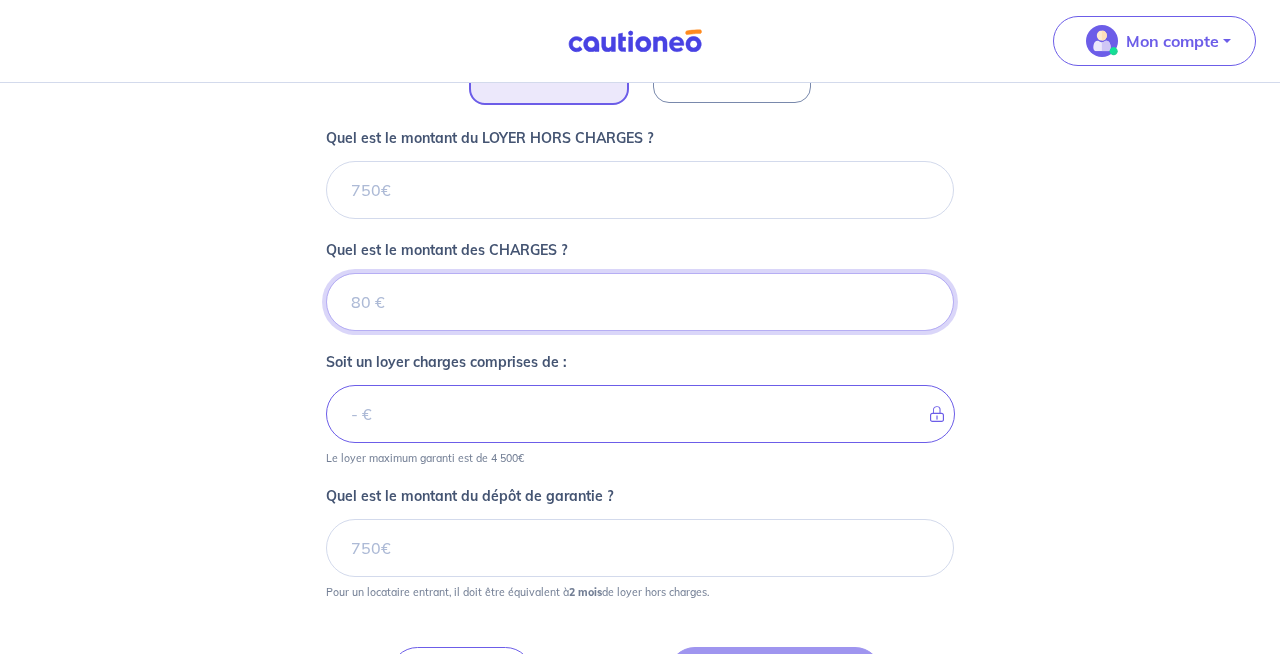 click on "Quel est le montant des CHARGES ?" at bounding box center (640, 302) 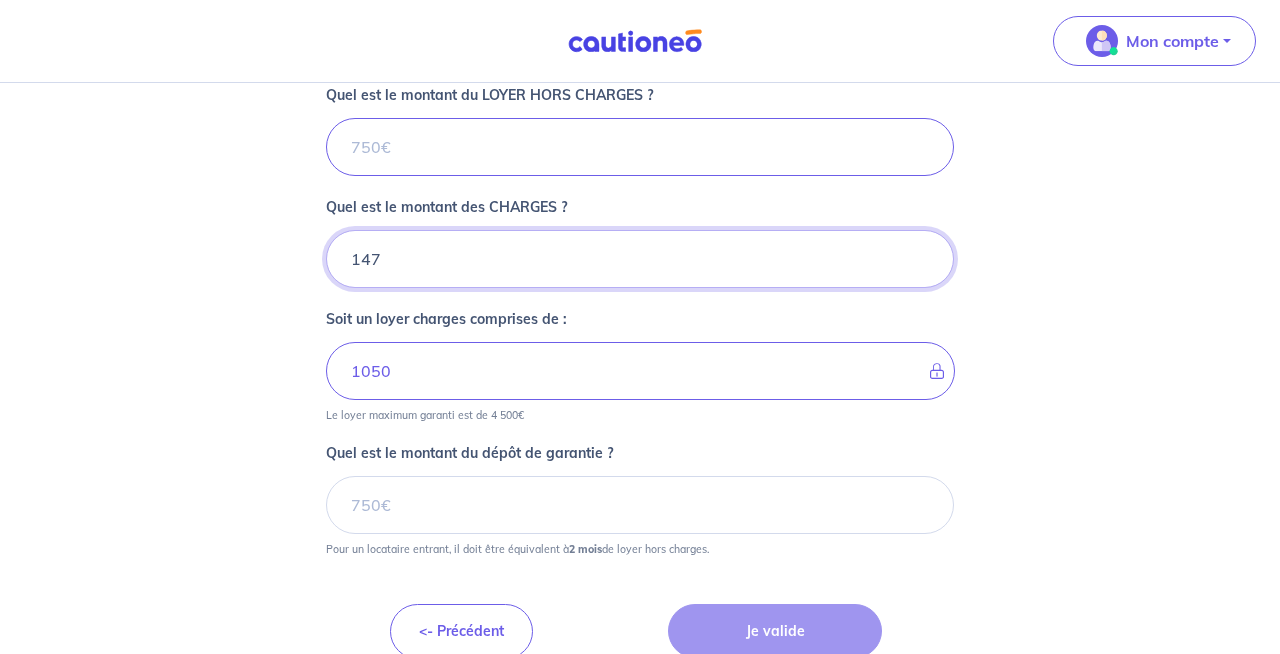 scroll, scrollTop: 813, scrollLeft: 0, axis: vertical 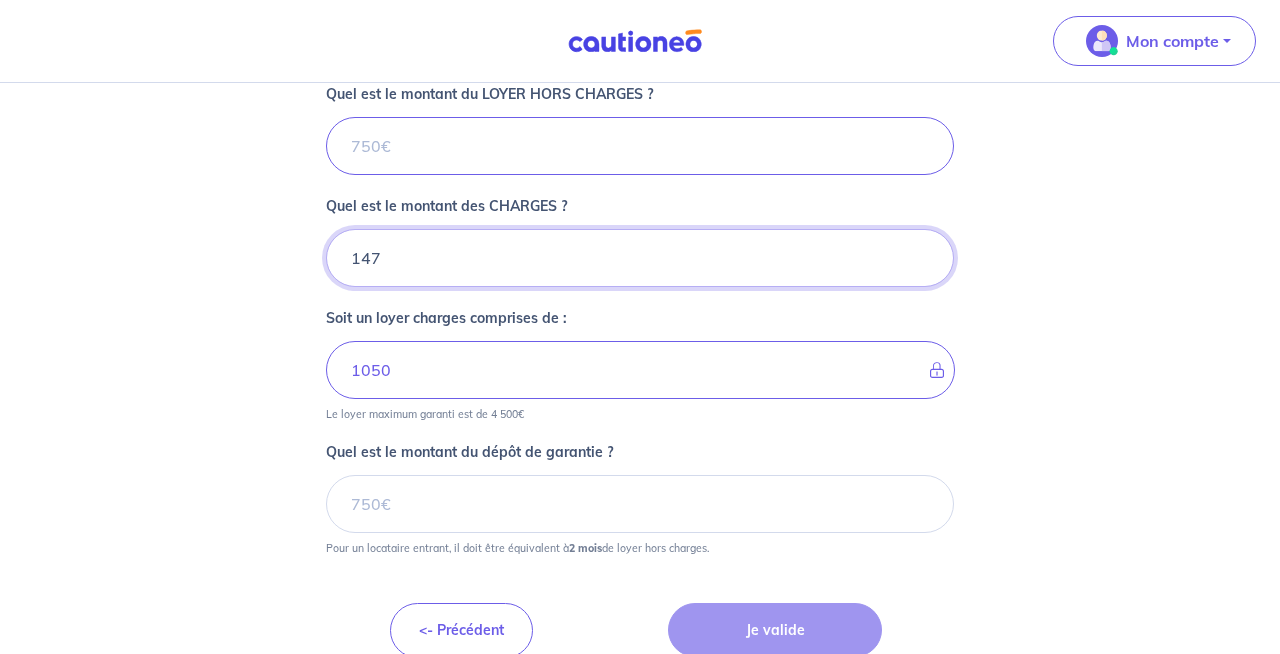 type on "147" 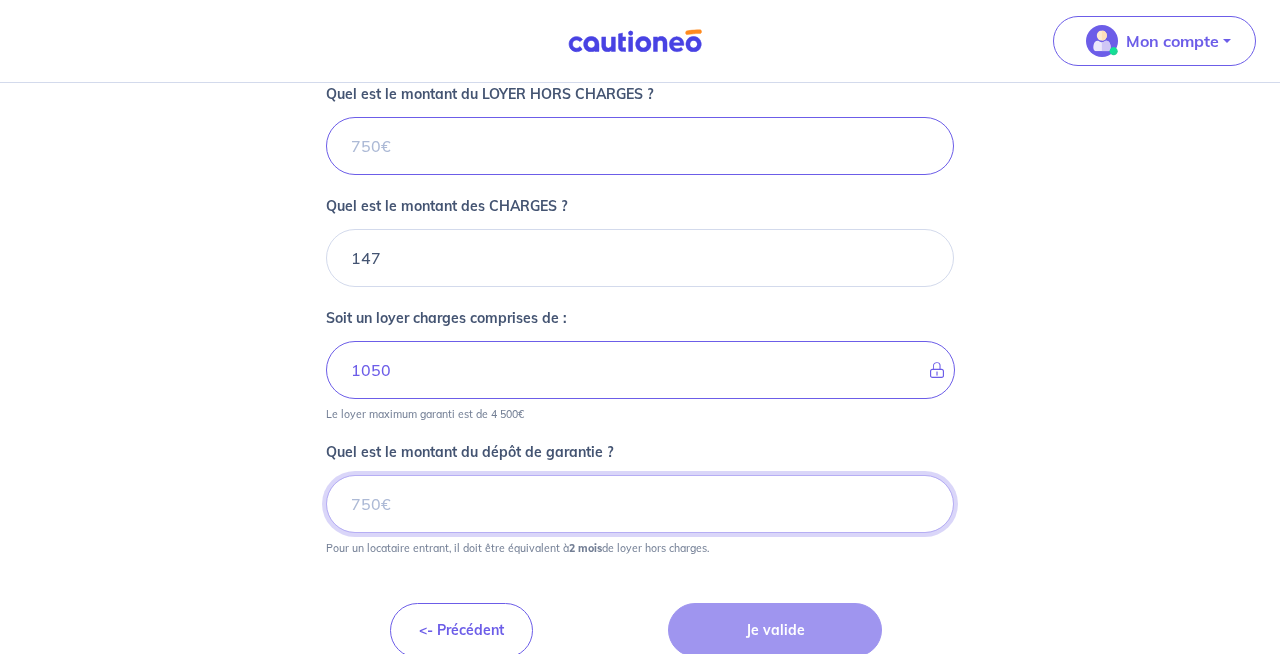 click on "Quel est le montant du dépôt de garantie ?" at bounding box center [640, 504] 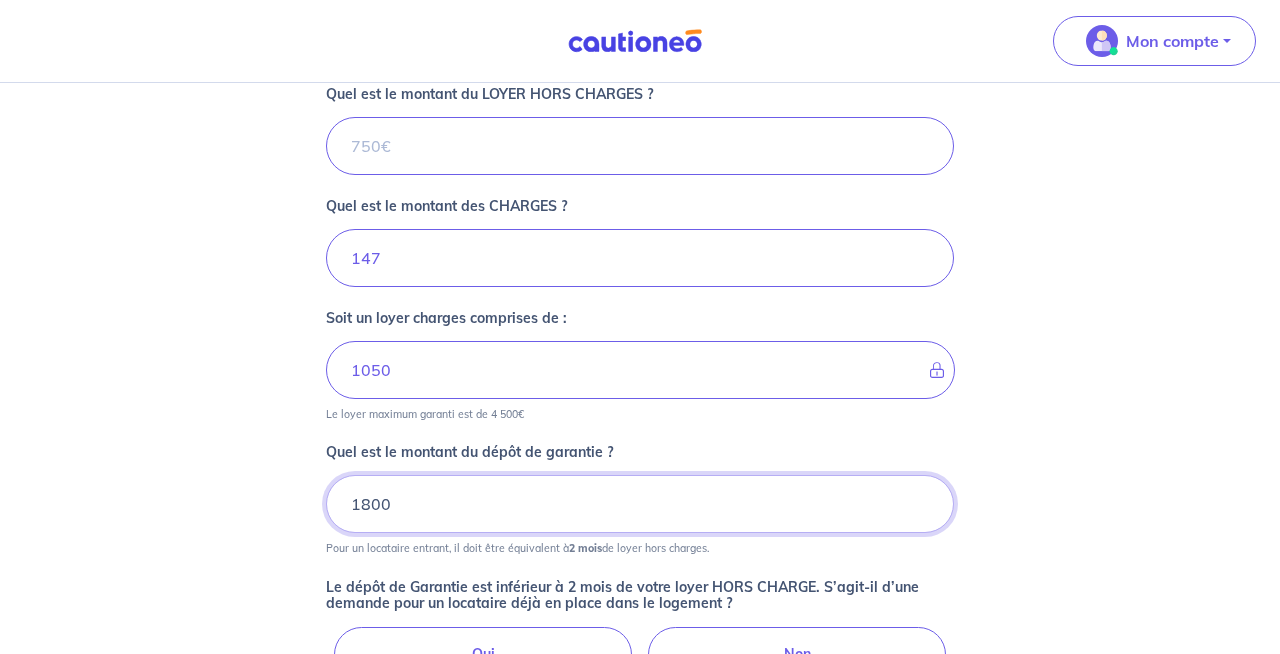 scroll, scrollTop: 968, scrollLeft: 0, axis: vertical 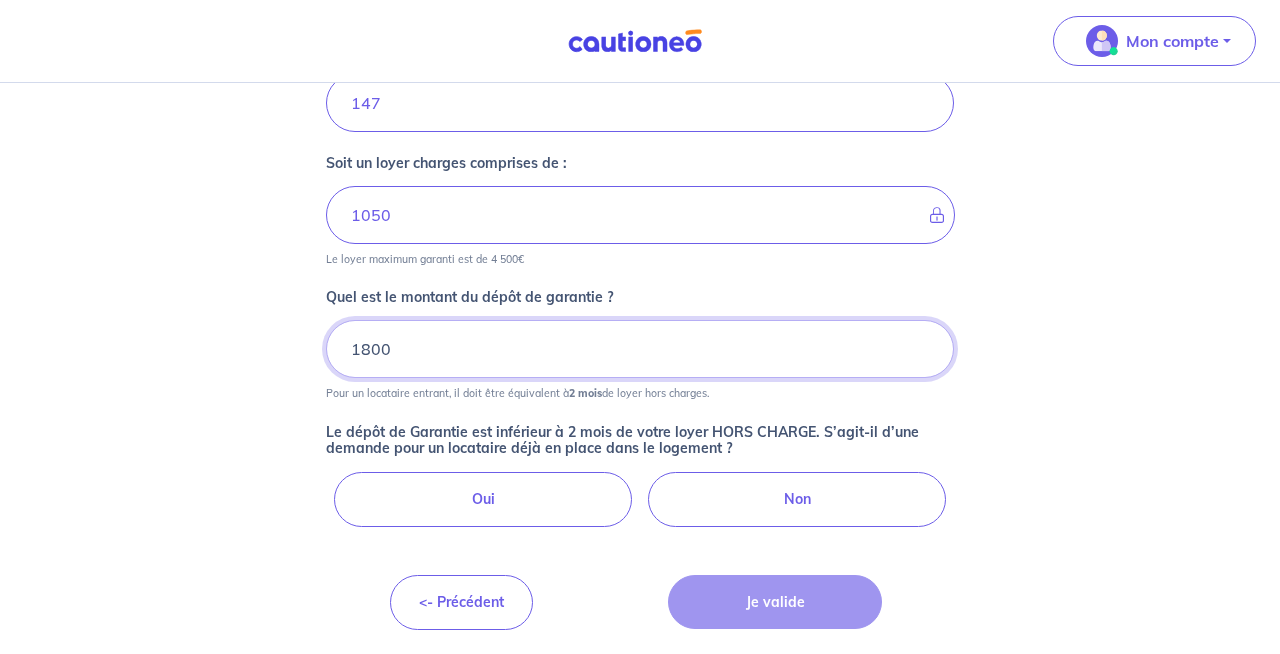type on "1800" 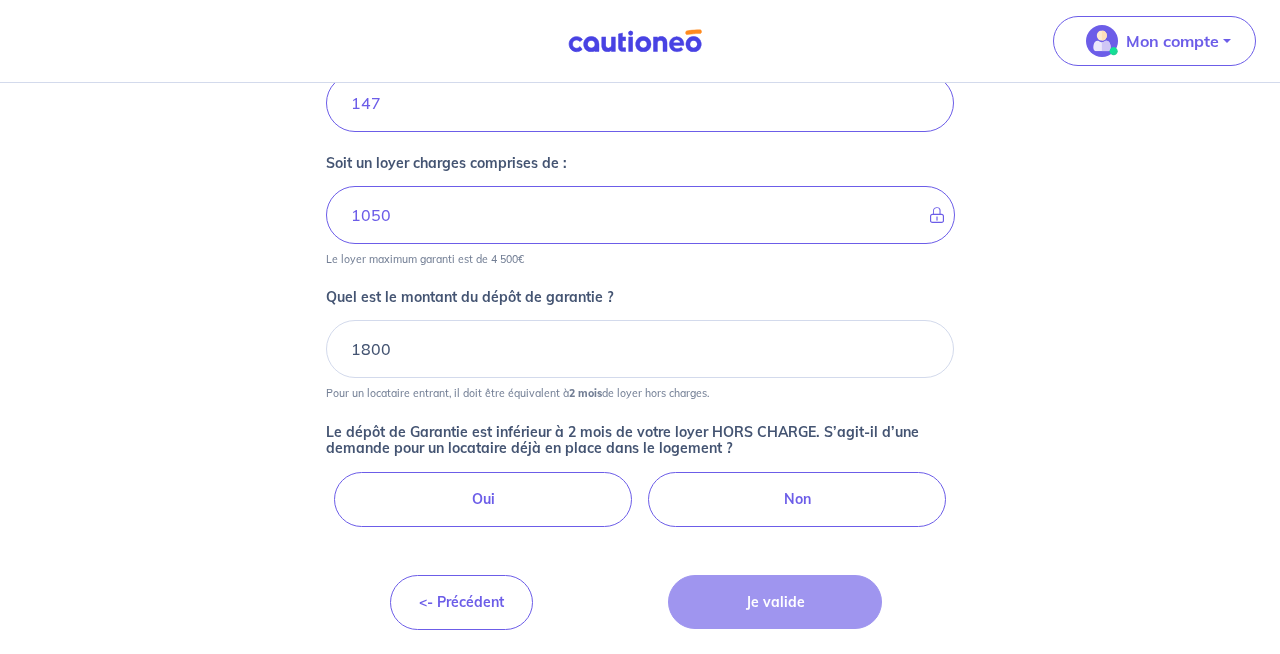click on "Non" at bounding box center (797, 499) 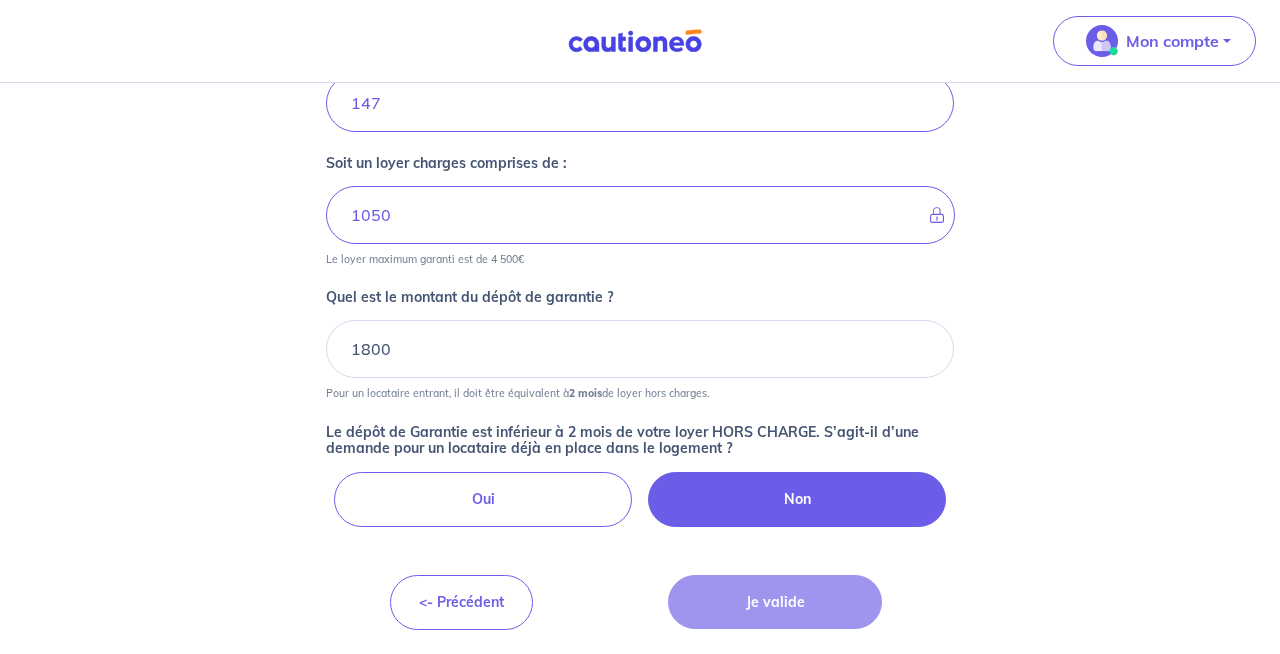 radio on "true" 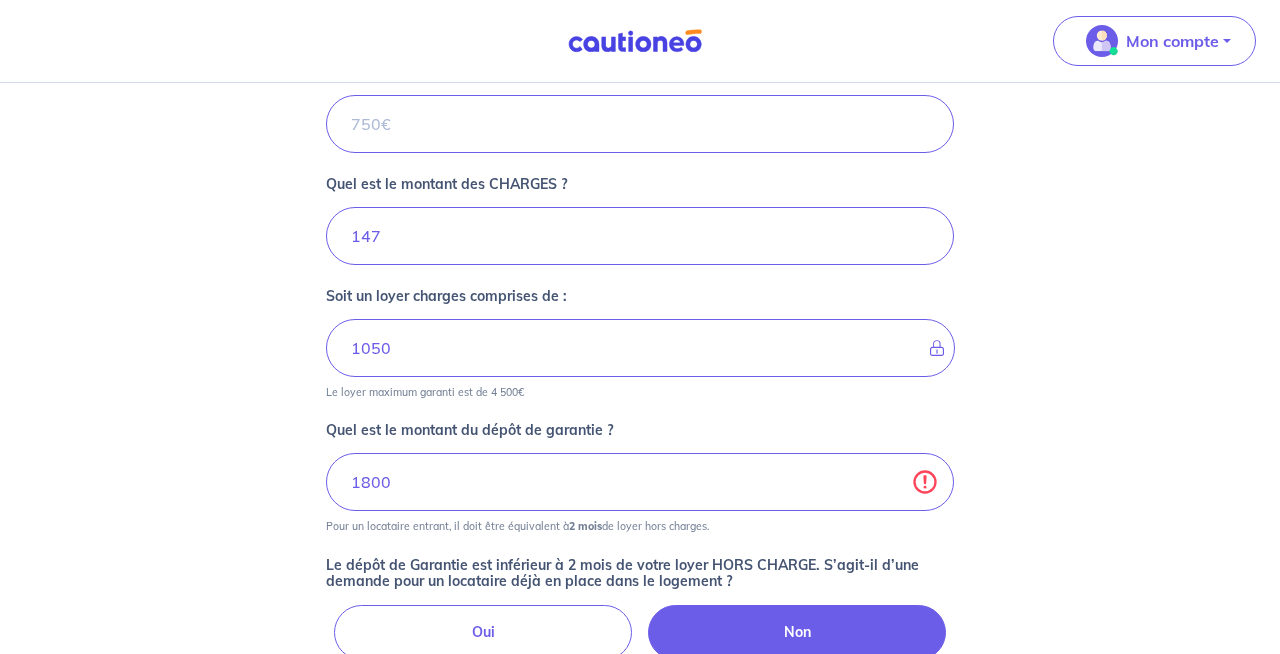 scroll, scrollTop: 769, scrollLeft: 0, axis: vertical 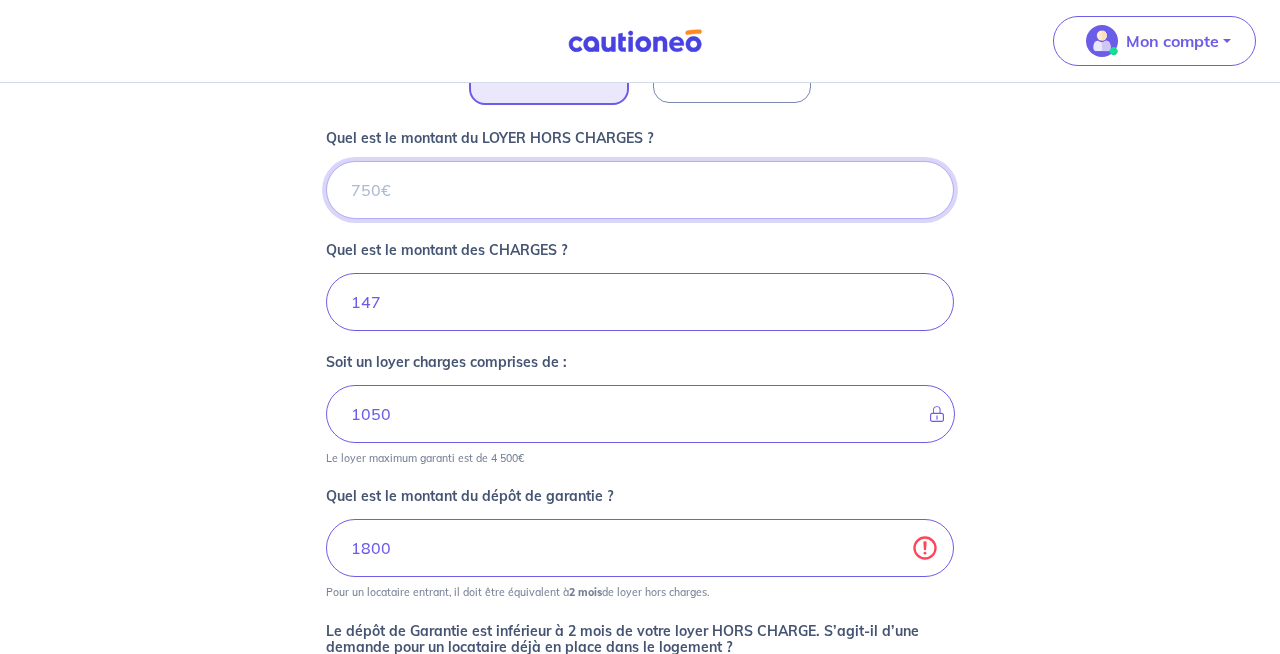 click on "[NUMBER]" at bounding box center (640, 190) 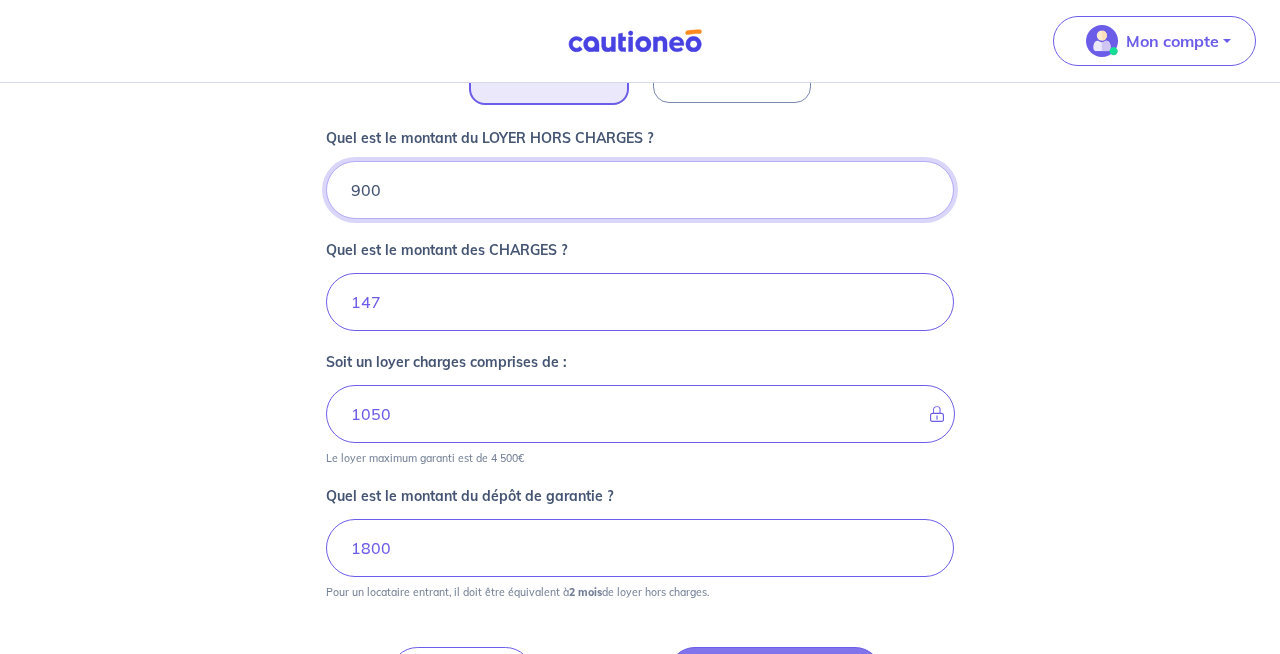 type on "900" 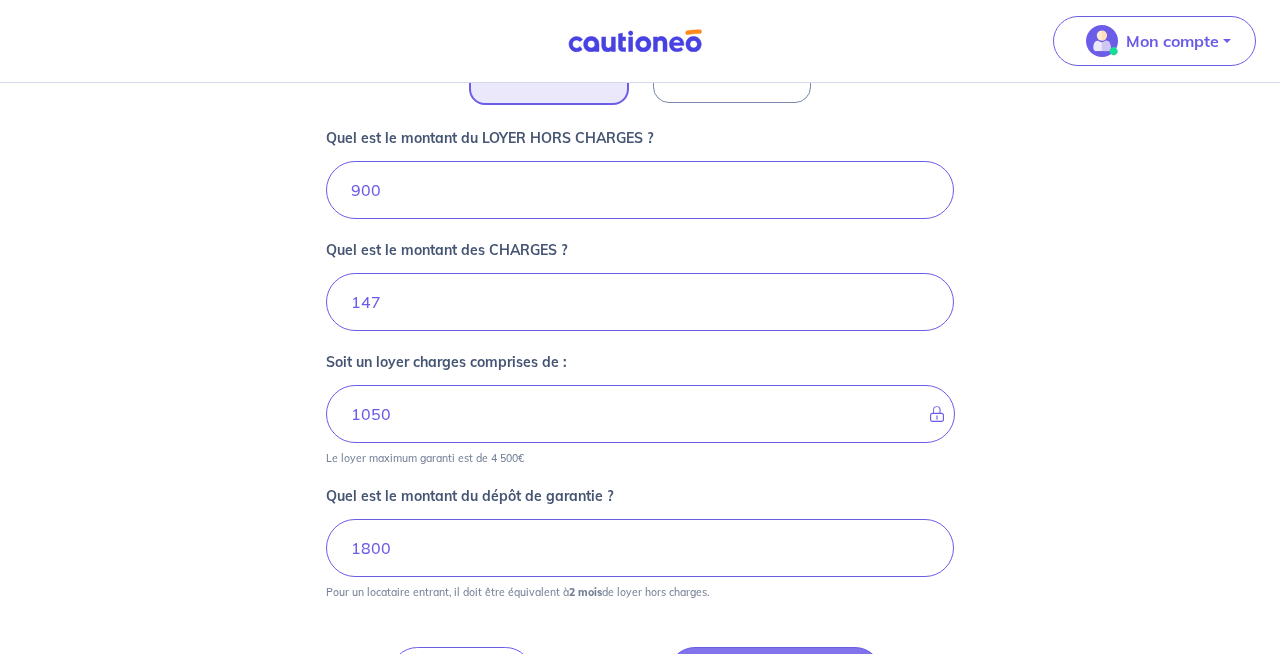 click on "Dites-nous en plus sur votre bien Où se situe votre bien en location ? [NUMBER] [STREET], [POSTAL_CODE] [CITY], France Sélectionnez l'adresse dans la liste proposée Cochez cette case, si l'adresse n'apparaît pas dans la liste Vous pouvez indiquer le numéro de l’appartement, l’étage... Appartement 81 Vous pouvez indiquer le numéro de l’appartement, l’étage... De quel type de bail s’agit-il ? Bail meublé Bail vide Quel est le montant du LOYER HORS CHARGES ? [PRICE] Quel est le montant des CHARGES ? [PRICE] Soit un loyer charges comprises de : [PRICE] Le loyer maximum garanti est de [PRICE]€ Quel est le montant du dépôt de garantie ? [PRICE] Pour un locataire entrant, il doit être équivalent à  2 mois  de loyer hors charges. <- Précédent Je valide" at bounding box center [640, 20] 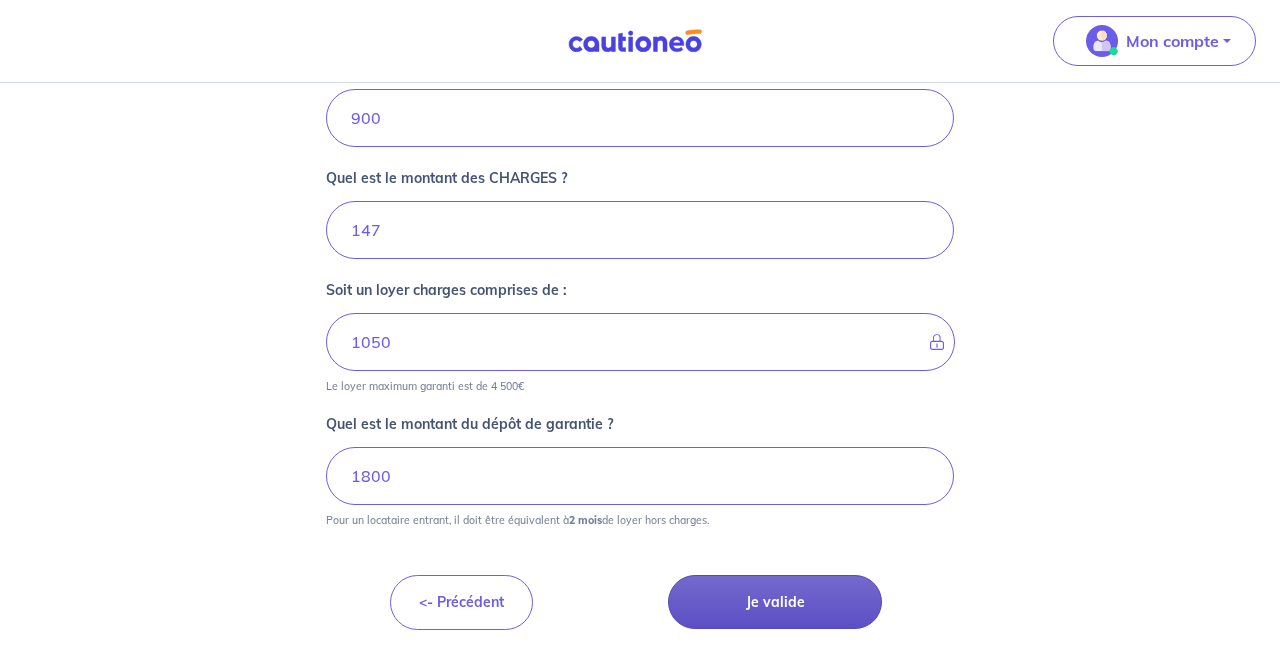 click on "Je valide" at bounding box center (775, 602) 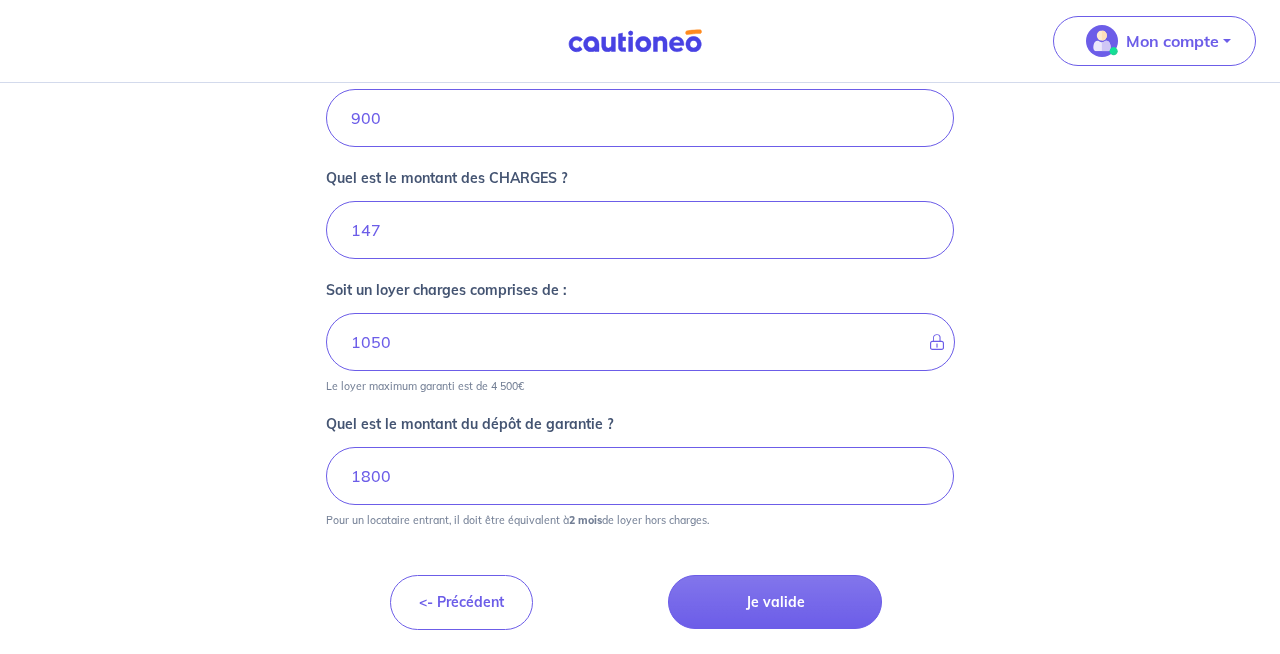 scroll, scrollTop: 0, scrollLeft: 0, axis: both 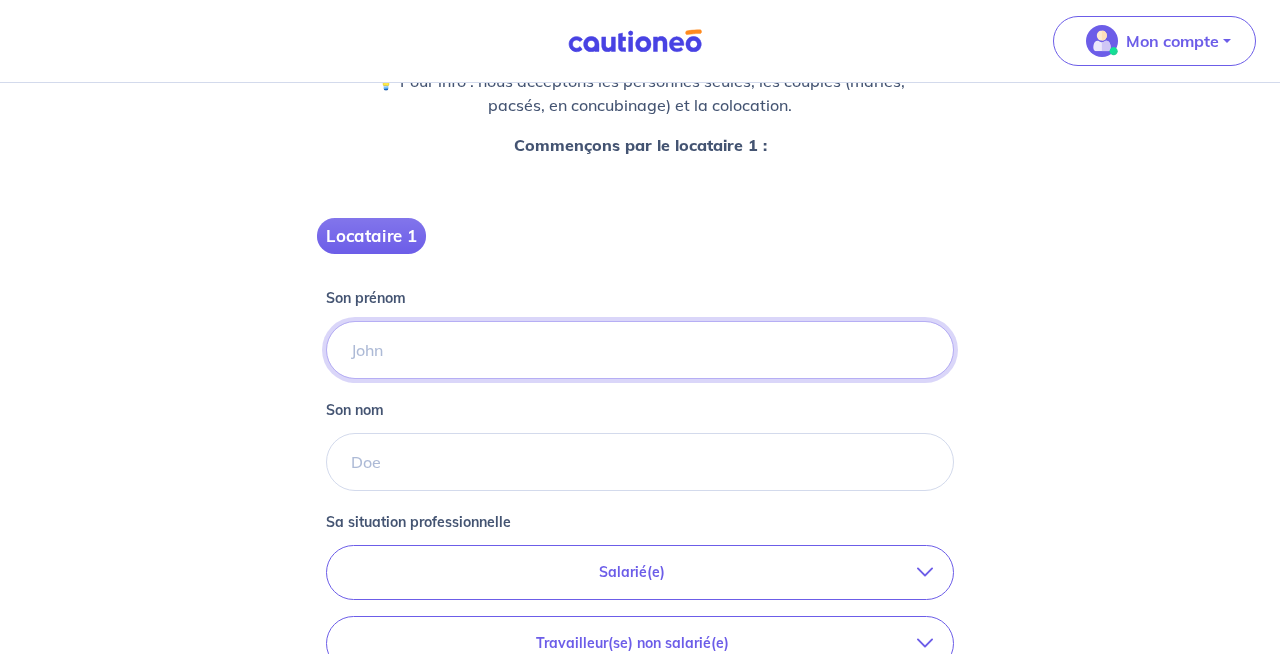 click on "Son prénom" at bounding box center [640, 350] 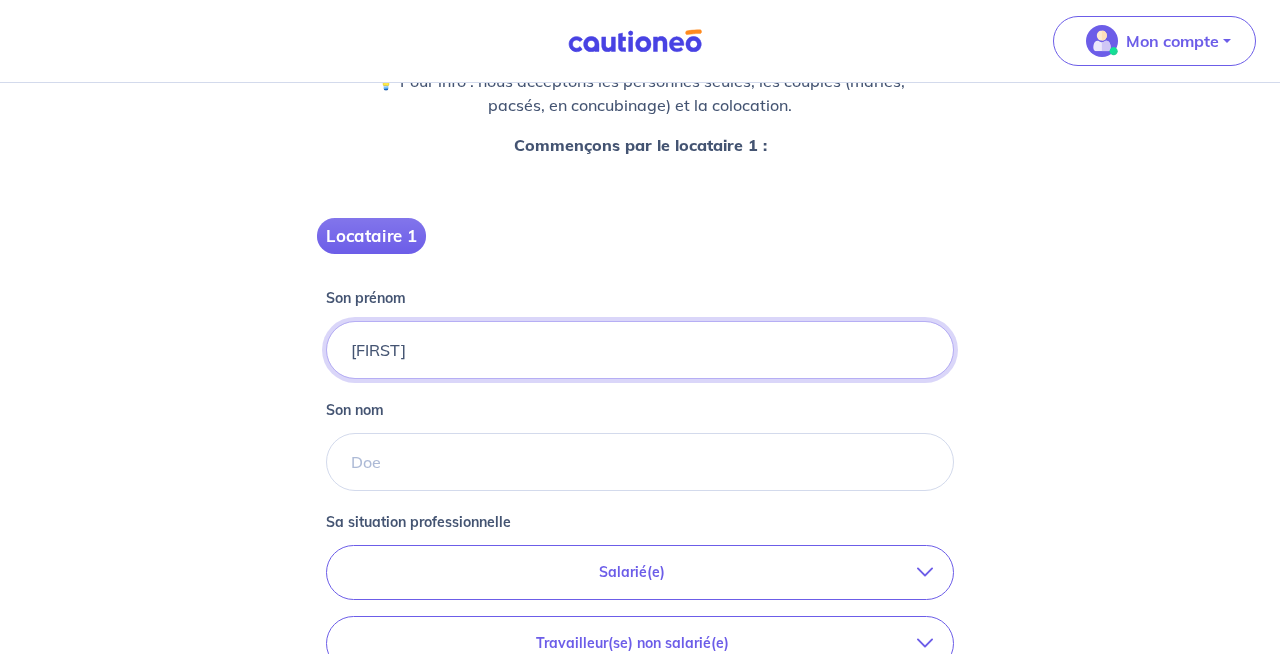 type on "[FIRST]" 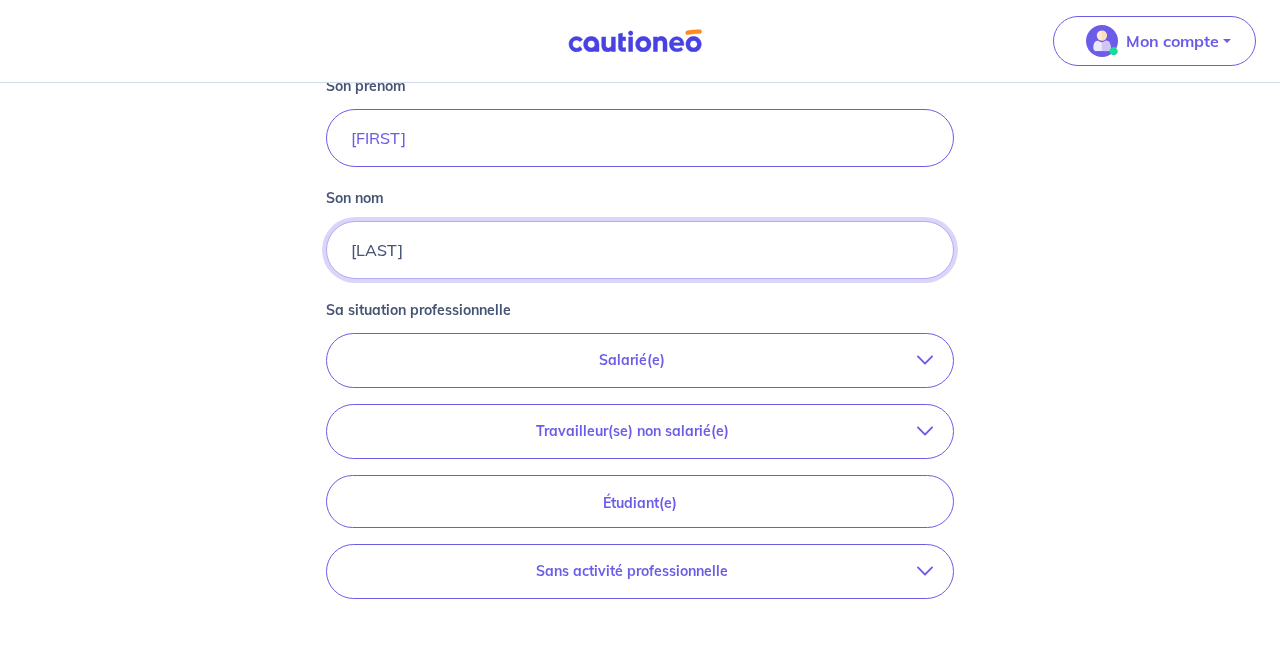 scroll, scrollTop: 446, scrollLeft: 0, axis: vertical 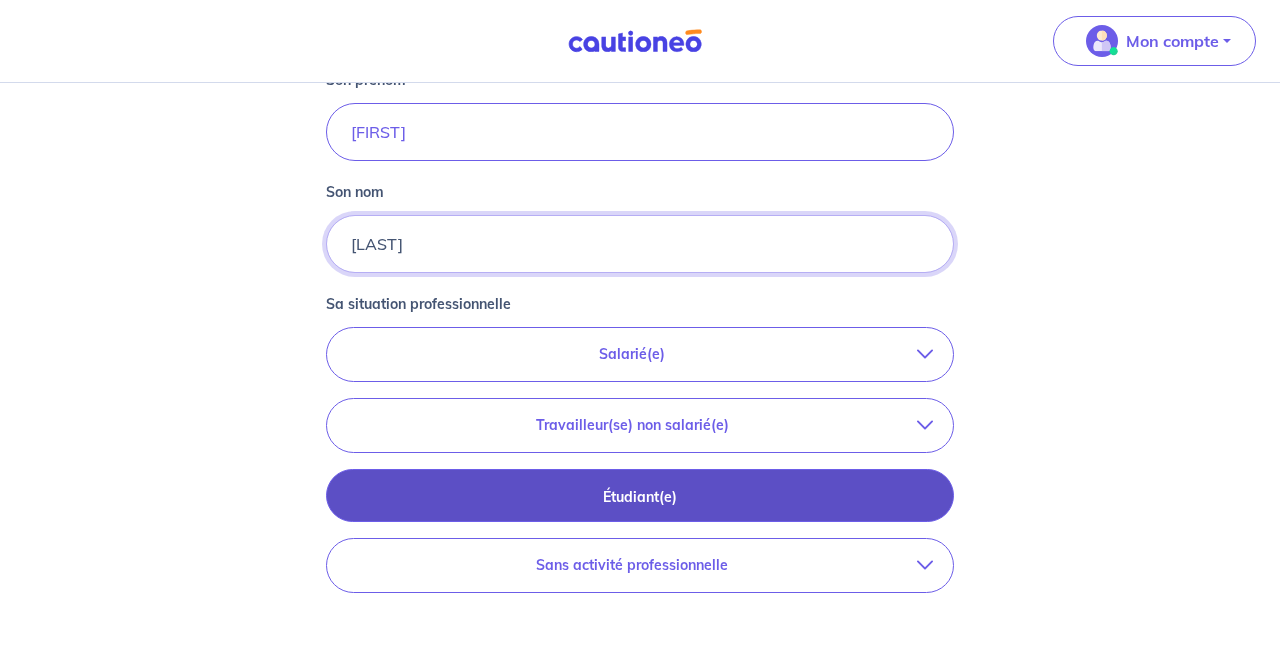 type on "[LAST]" 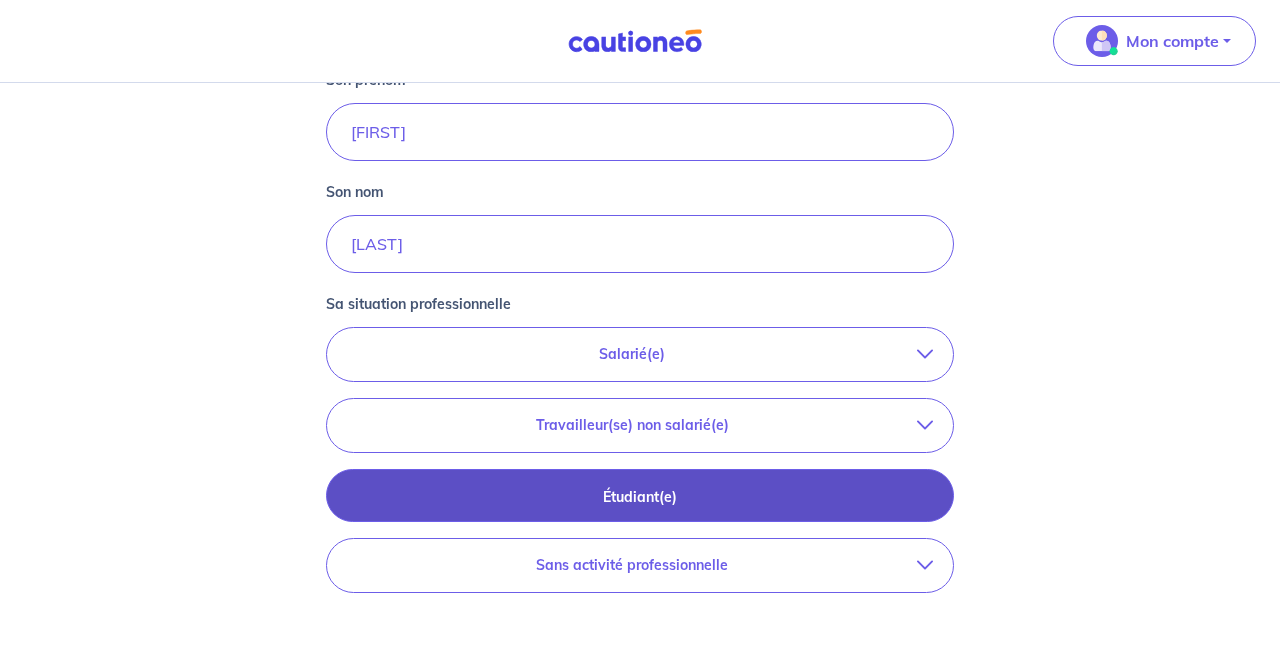 click on "Étudiant(e)" at bounding box center [640, 497] 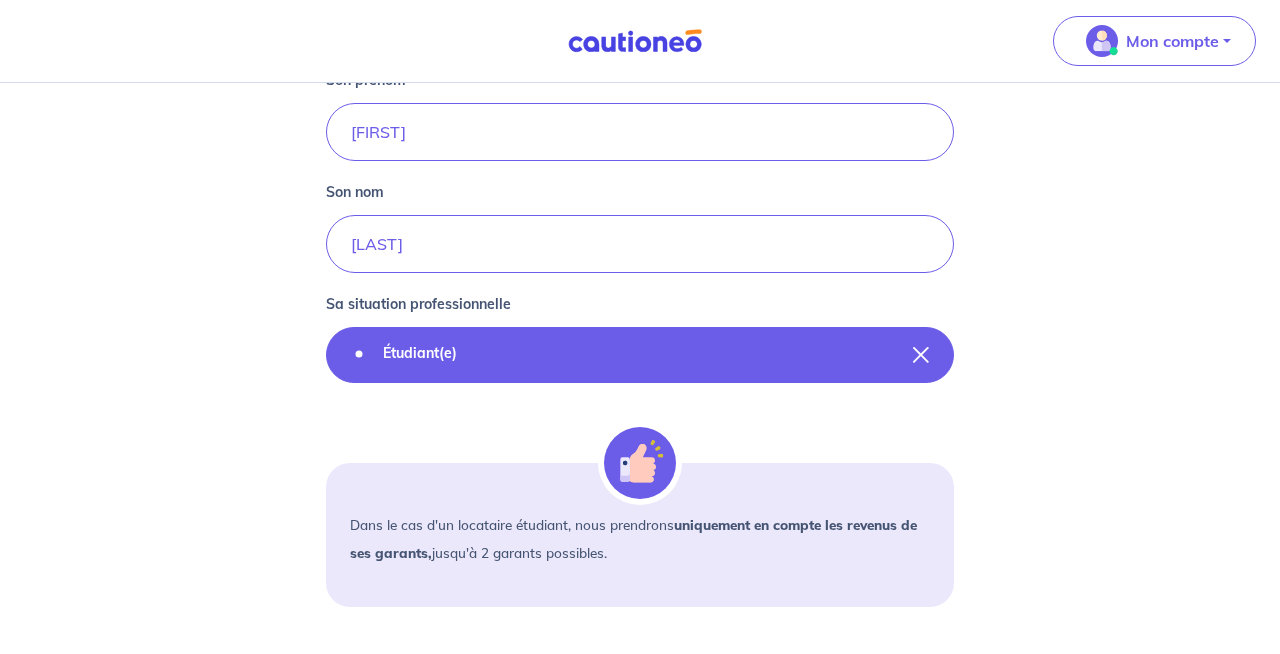 click on "Étudiant(e)" at bounding box center [640, 355] 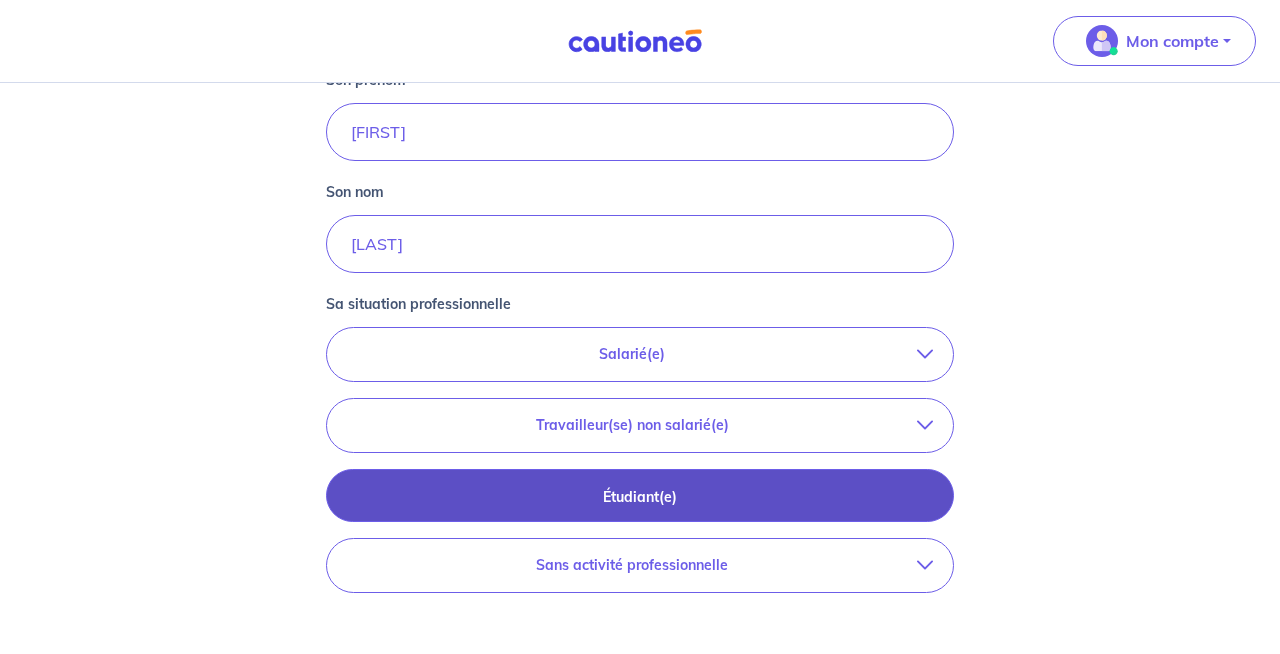click on "Étudiant(e)" at bounding box center [640, 495] 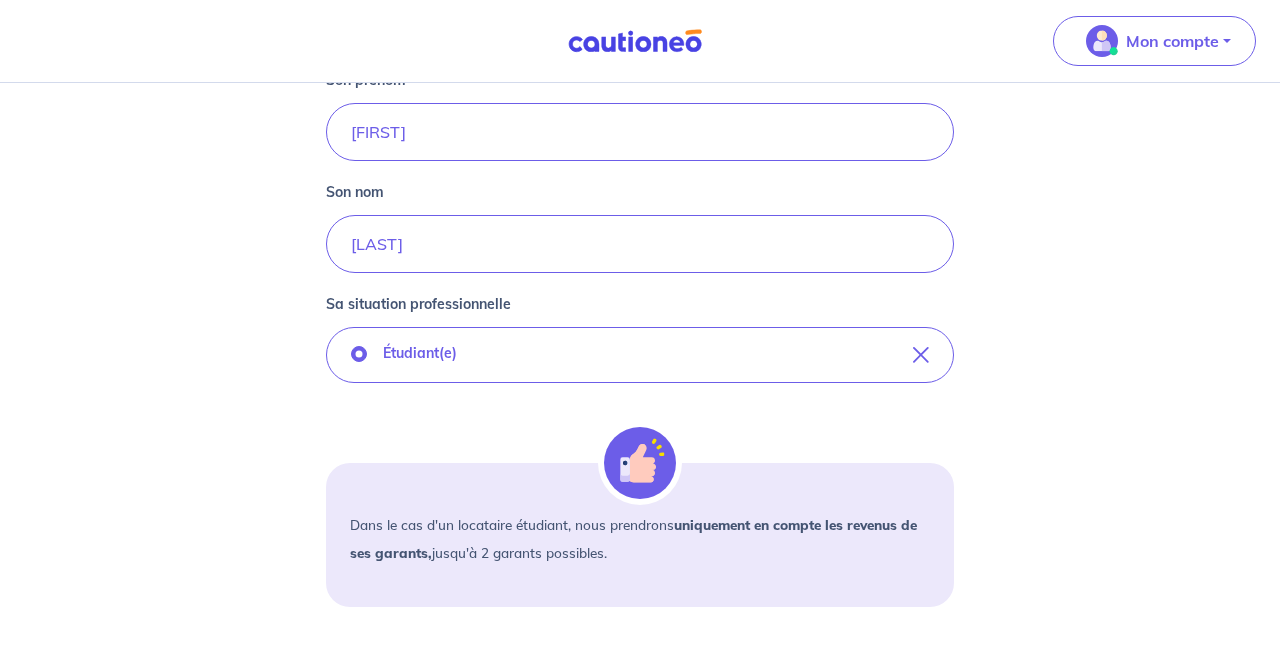 scroll, scrollTop: 542, scrollLeft: 0, axis: vertical 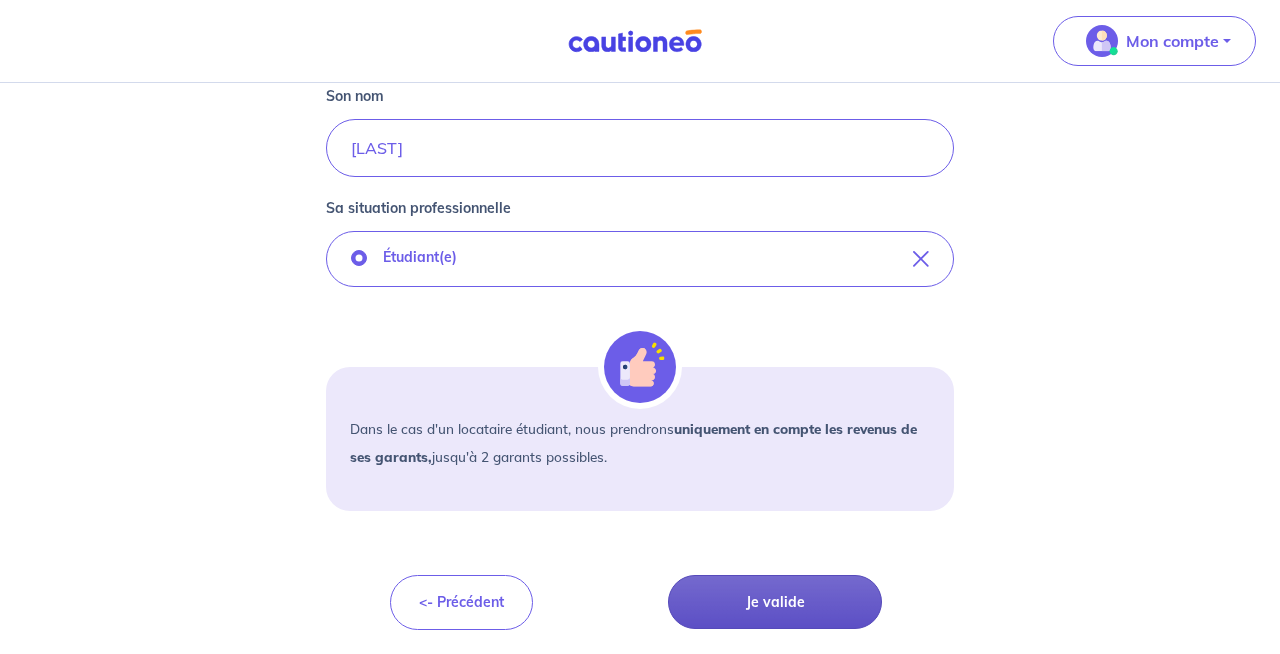 click on "Je valide" at bounding box center [775, 602] 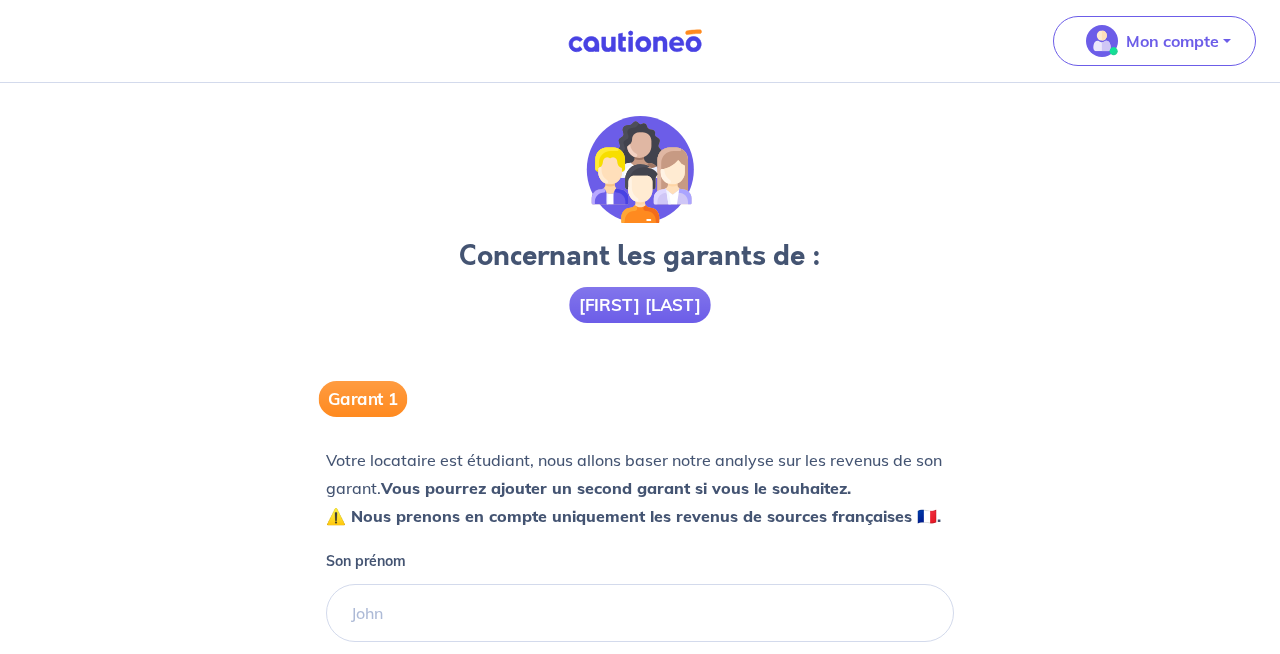 scroll, scrollTop: 0, scrollLeft: 0, axis: both 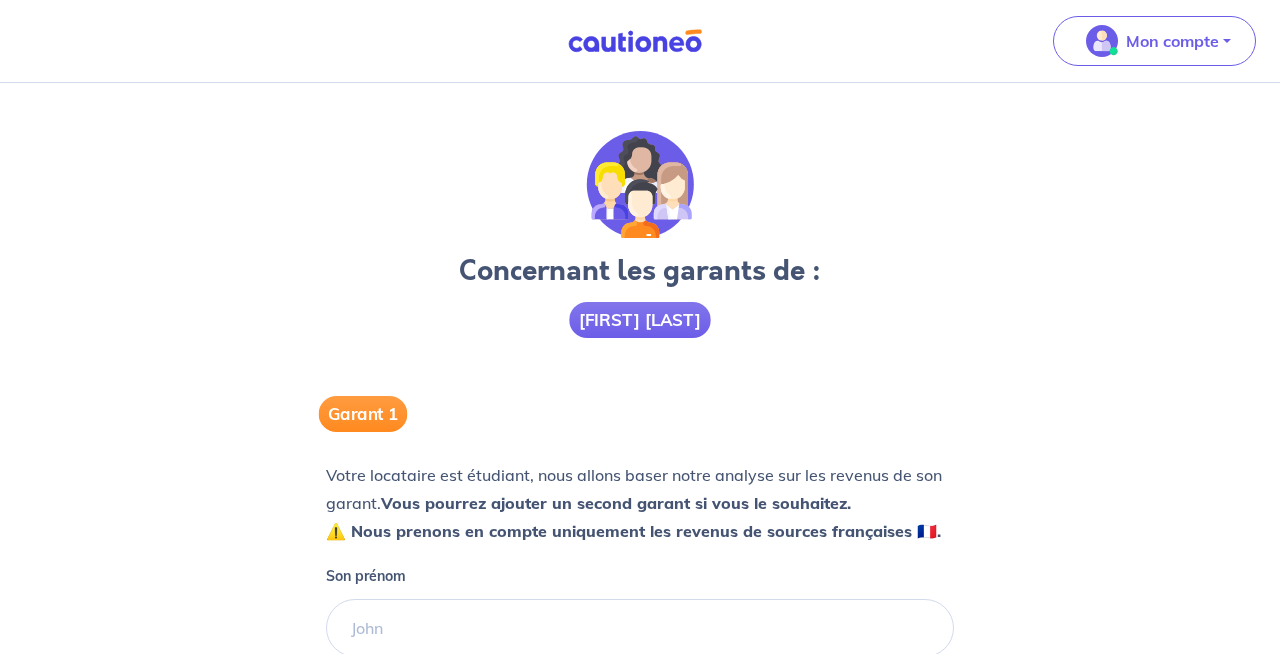 click on "Concernant les garants de :" at bounding box center [640, 272] 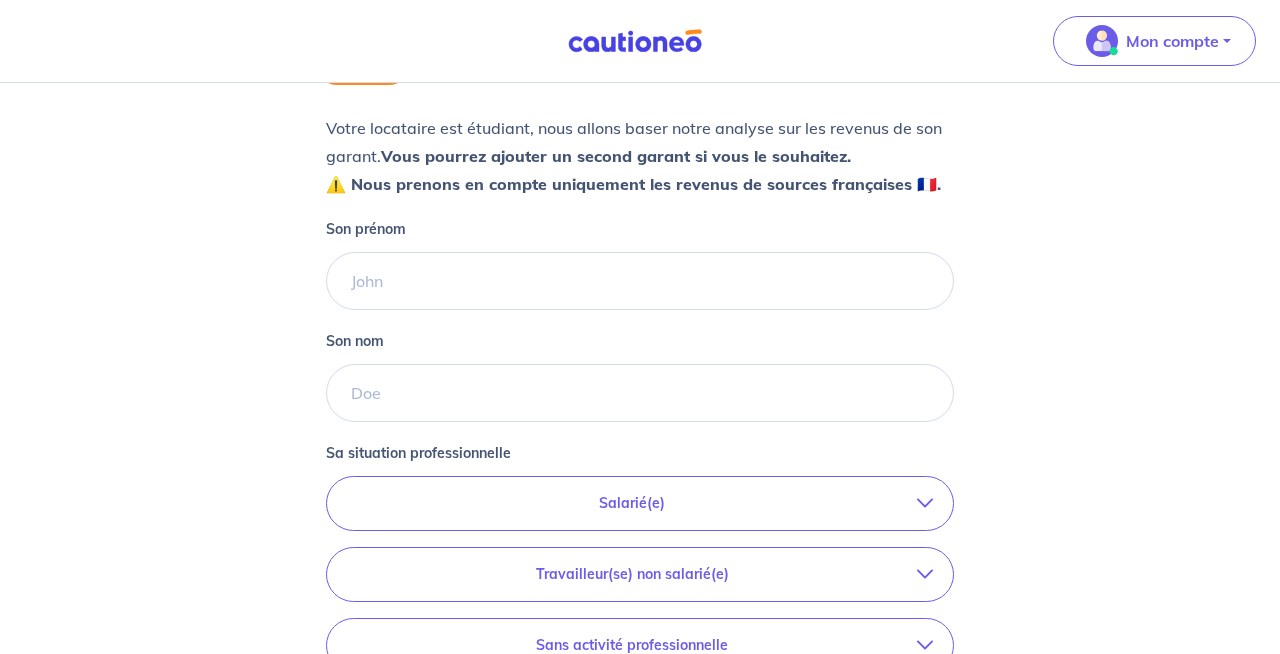 scroll, scrollTop: 348, scrollLeft: 0, axis: vertical 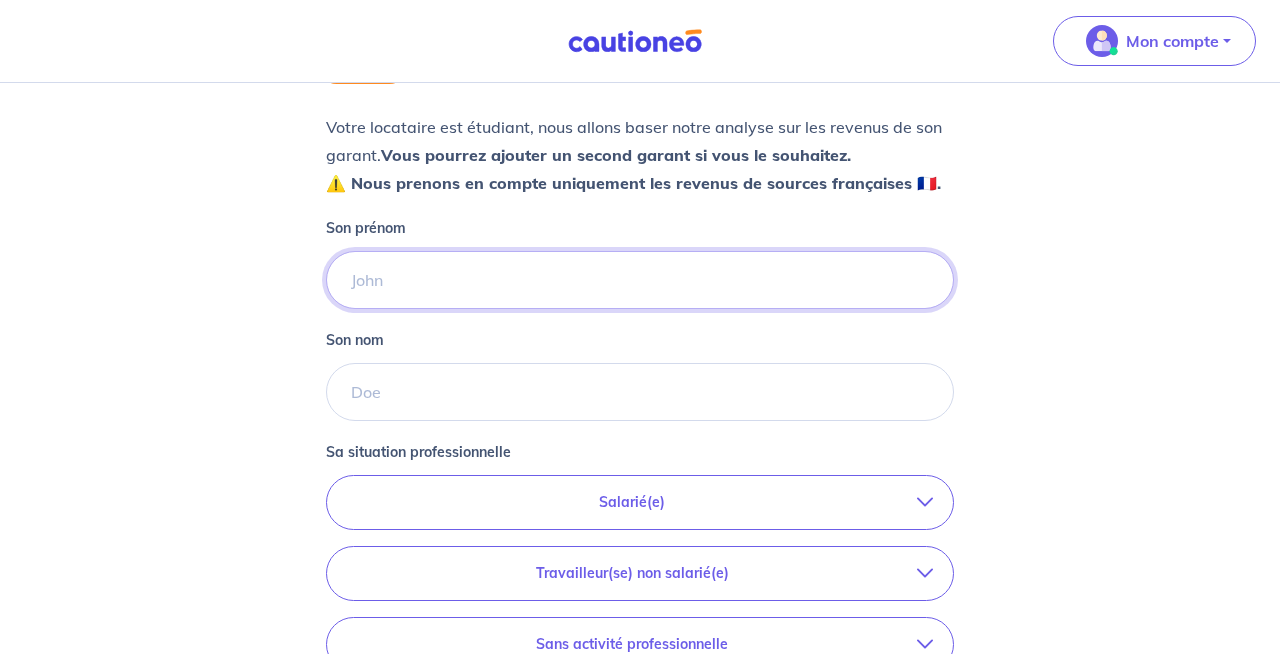 click on "Son prénom" at bounding box center [640, 280] 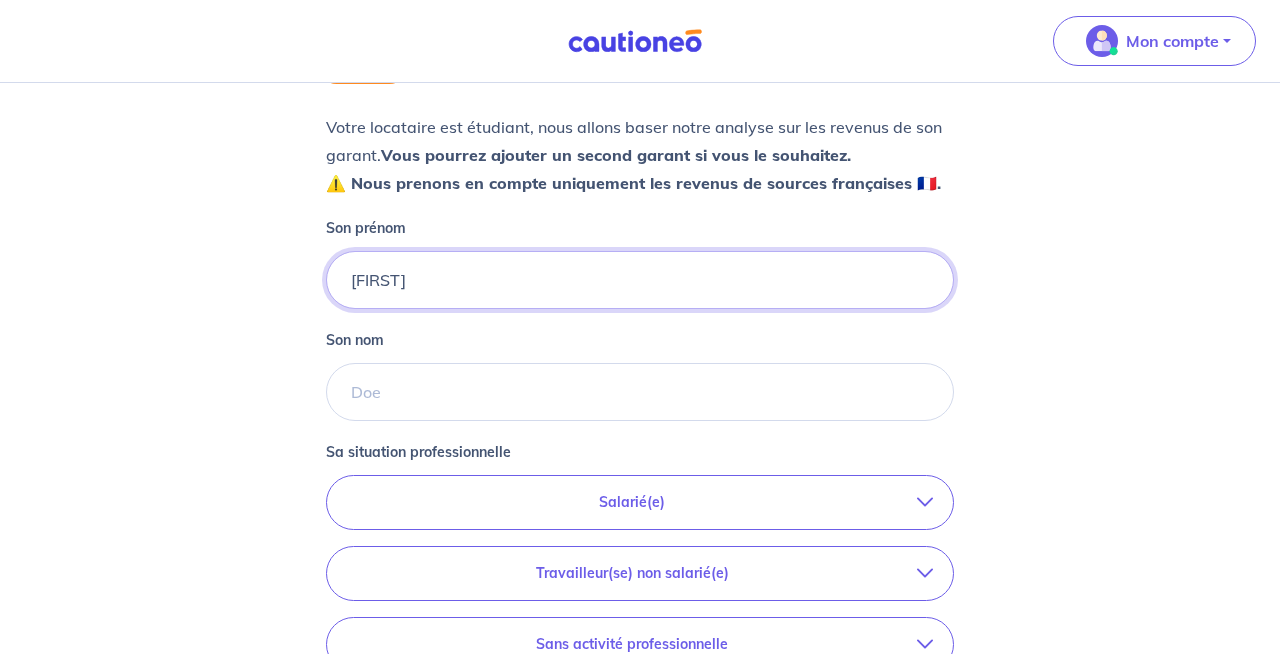 type on "[FIRST]" 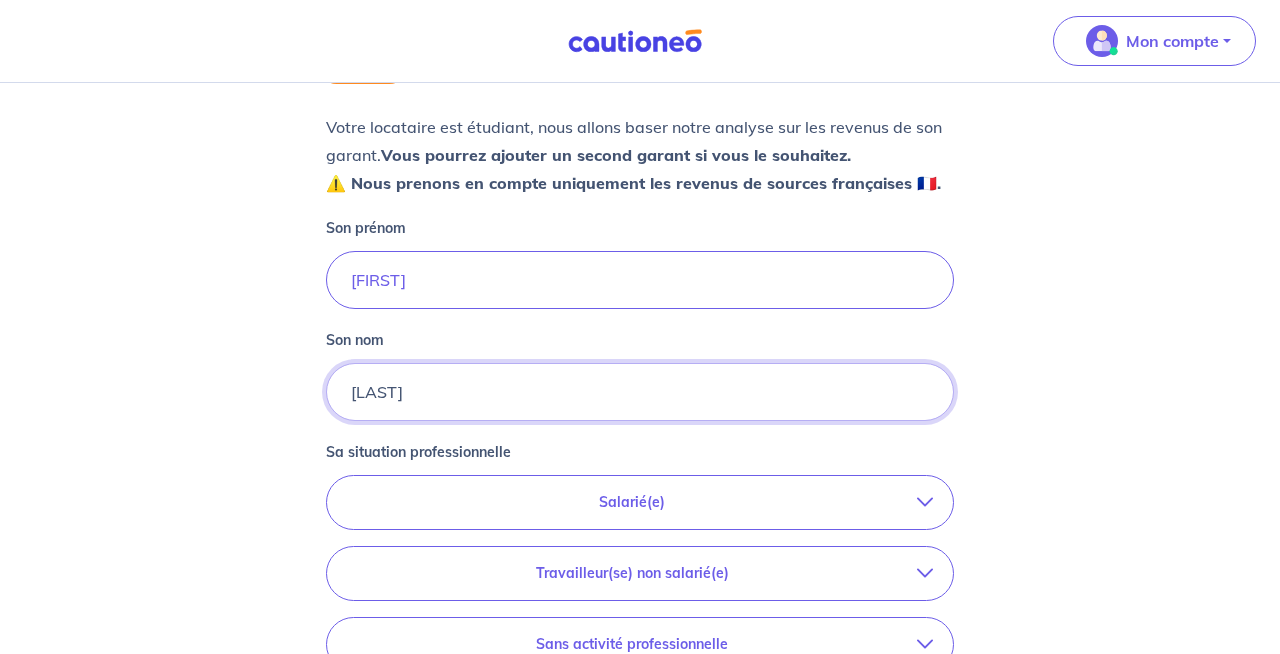 type on "[LAST]" 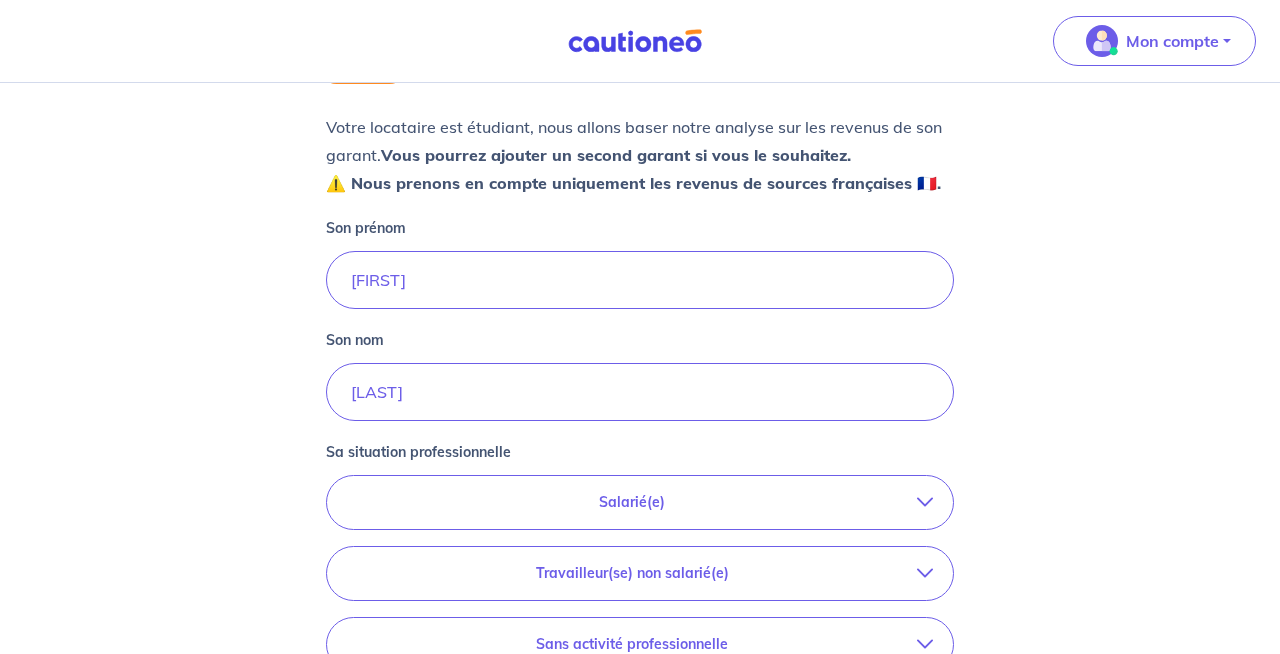 click on "Salarié(e)" at bounding box center (632, 502) 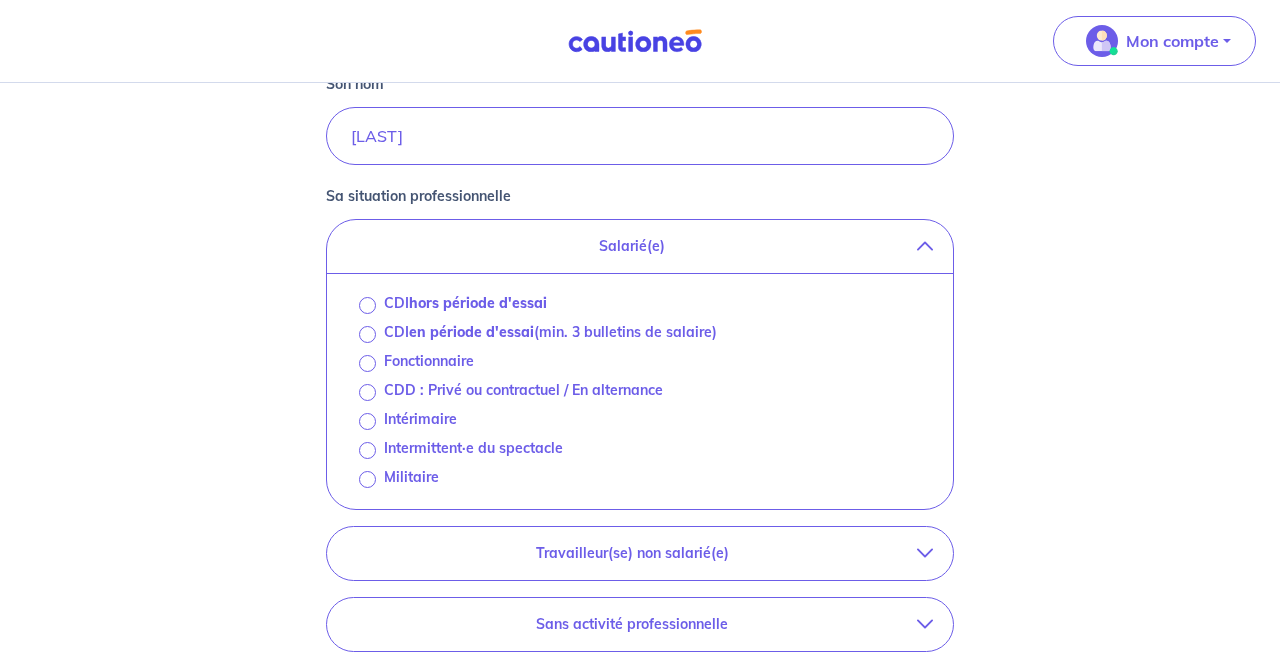 scroll, scrollTop: 606, scrollLeft: 0, axis: vertical 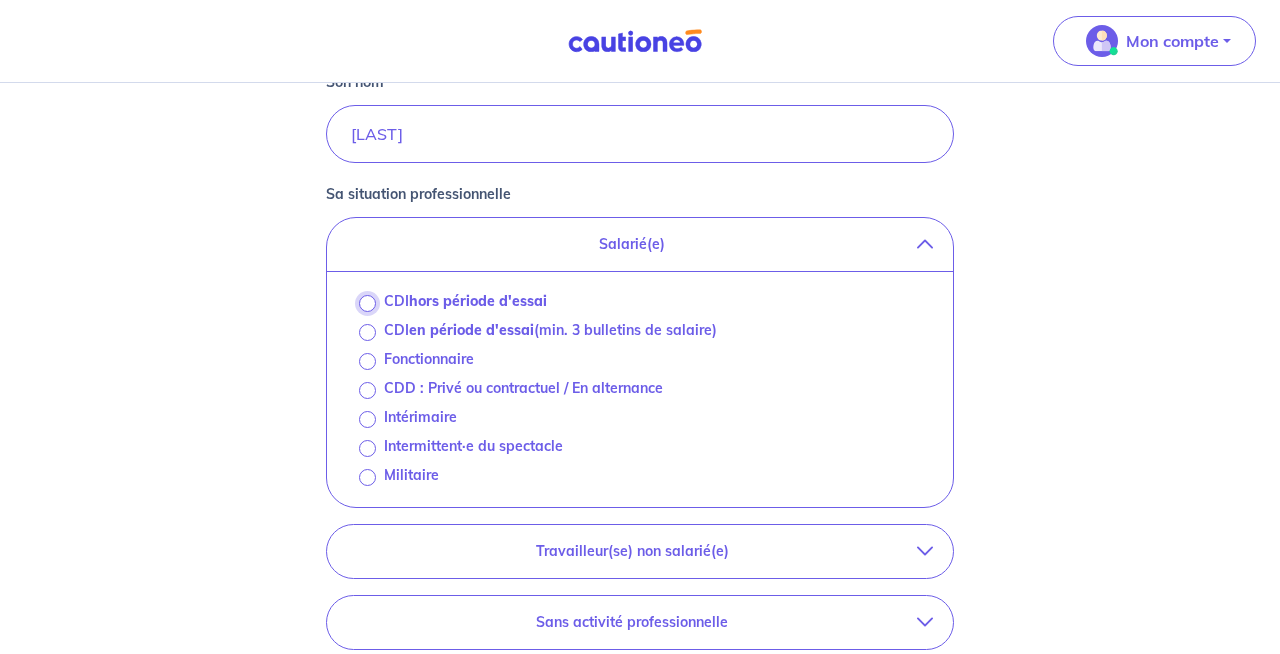 click on "CDI  hors période d'essai" at bounding box center (367, 303) 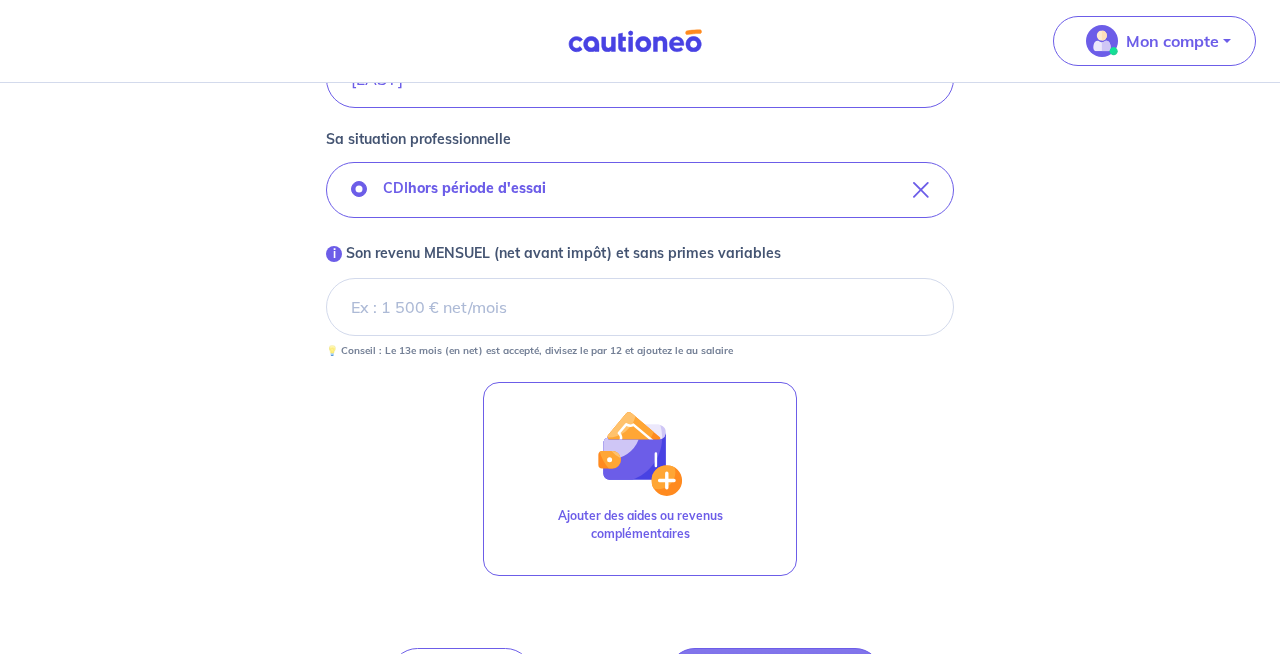 scroll, scrollTop: 734, scrollLeft: 0, axis: vertical 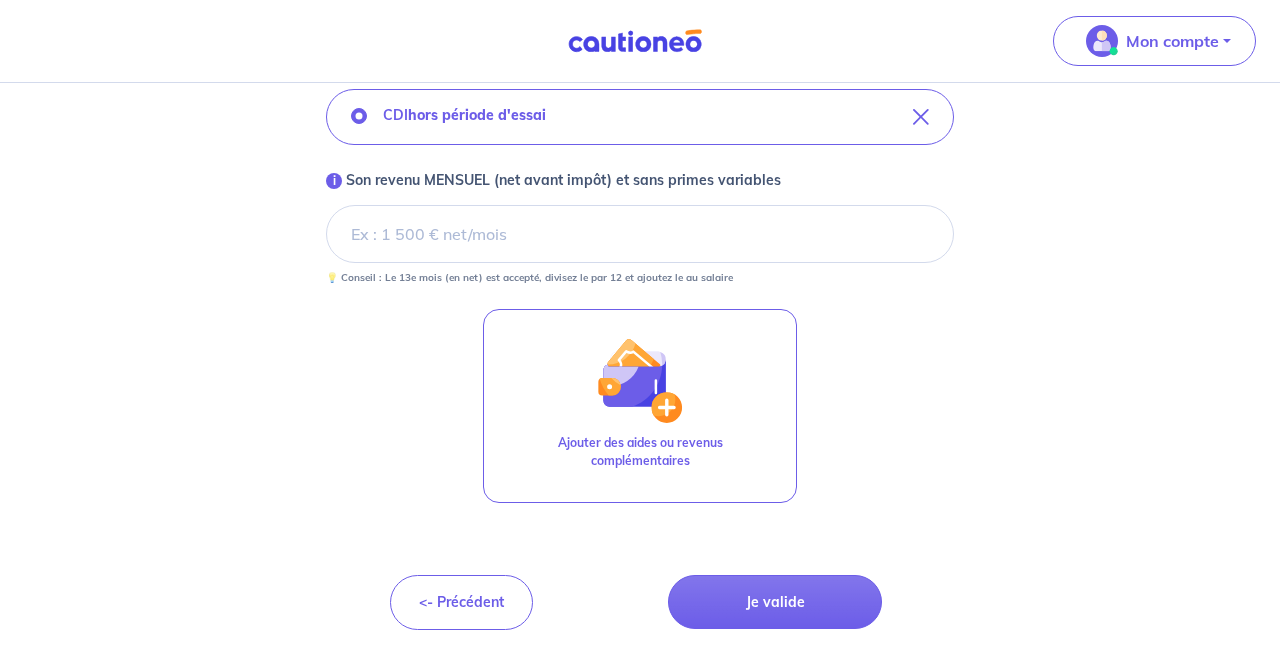 click on "i Son revenu MENSUEL (net avant impôt) et sans primes variables" at bounding box center [640, 234] 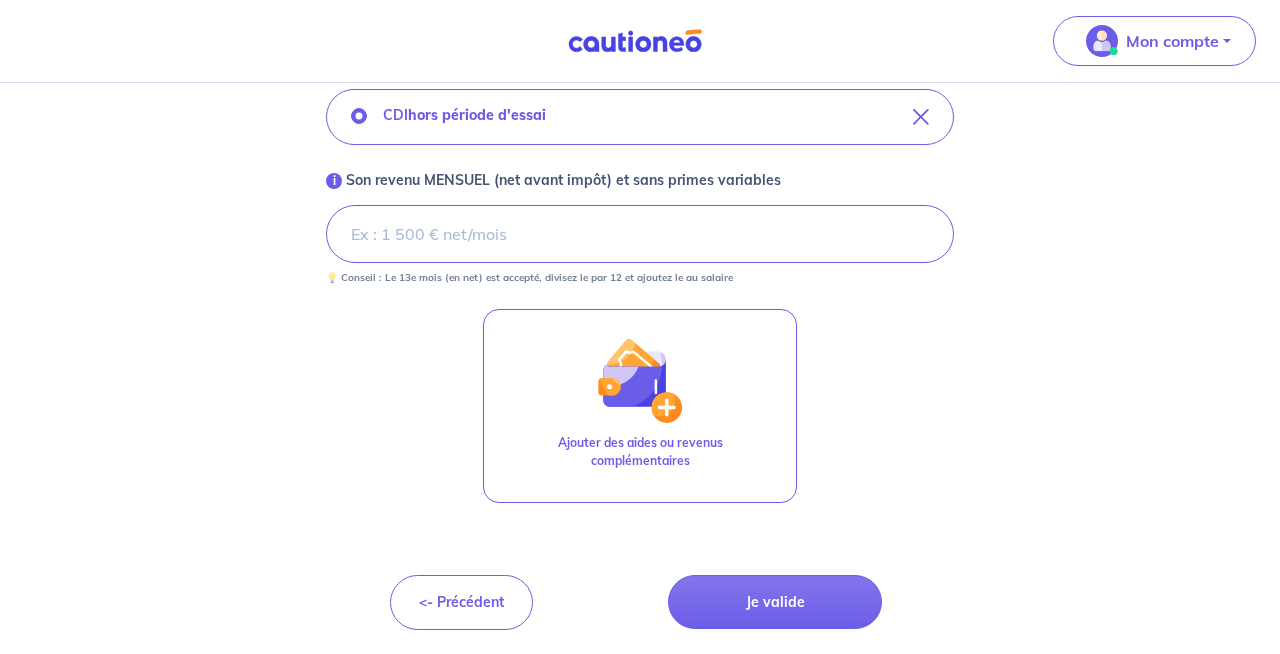 click on "Concernant les garants de : [FIRST] [LAST] Garant 1 Votre locataire est étudiant, nous allons baser notre analyse sur les revenus de son garant.  Vous pourrez ajouter un second garant si vous le souhaitez.
⚠️ Nous prenons en compte uniquement les revenus de sources françaises 🇫🇷. Son prénom [FIRST] Son nom [LAST] Sa situation professionnelle CDI  hors période d'essai i Son revenu MENSUEL (net avant impôt) et sans primes variables [NUMBER] 💡 Conseil : Le 13e mois (en net) est accepté, divisez le par 12 et ajoutez le au salaire Ajouter des aides ou revenus complémentaires <- Précédent Je valide Besoin d’aide pour compléter votre demande : Contactez-nous X" at bounding box center [640, 2] 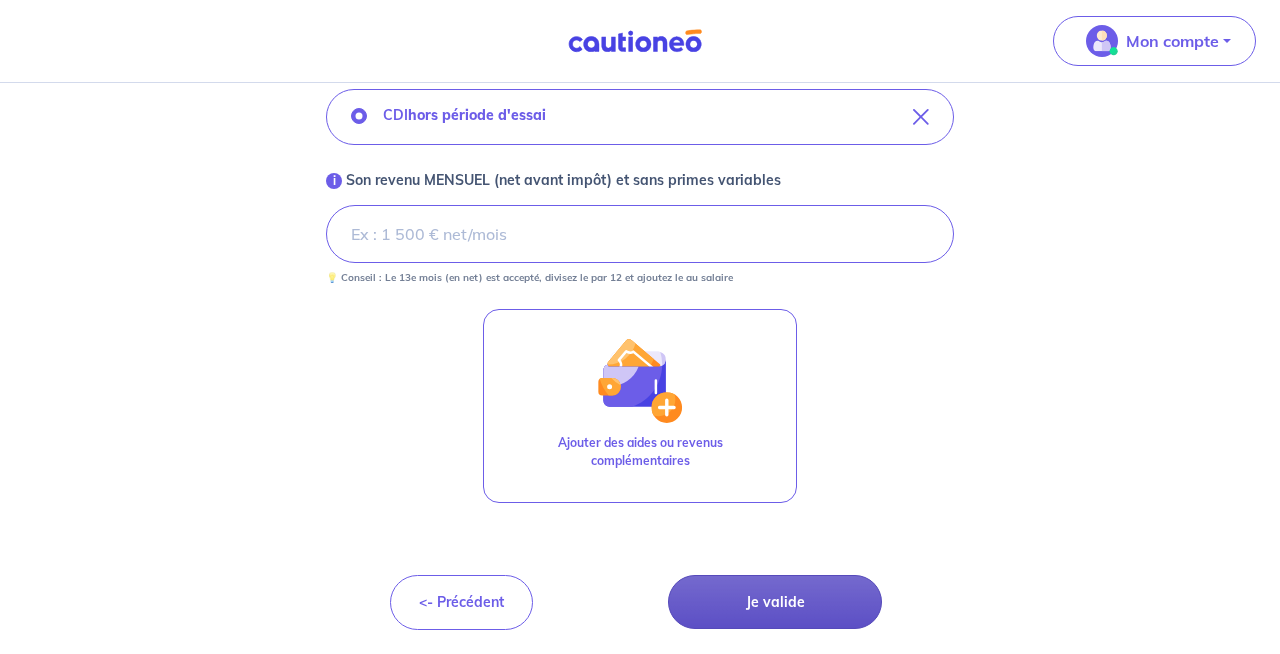click on "Je valide" at bounding box center (775, 602) 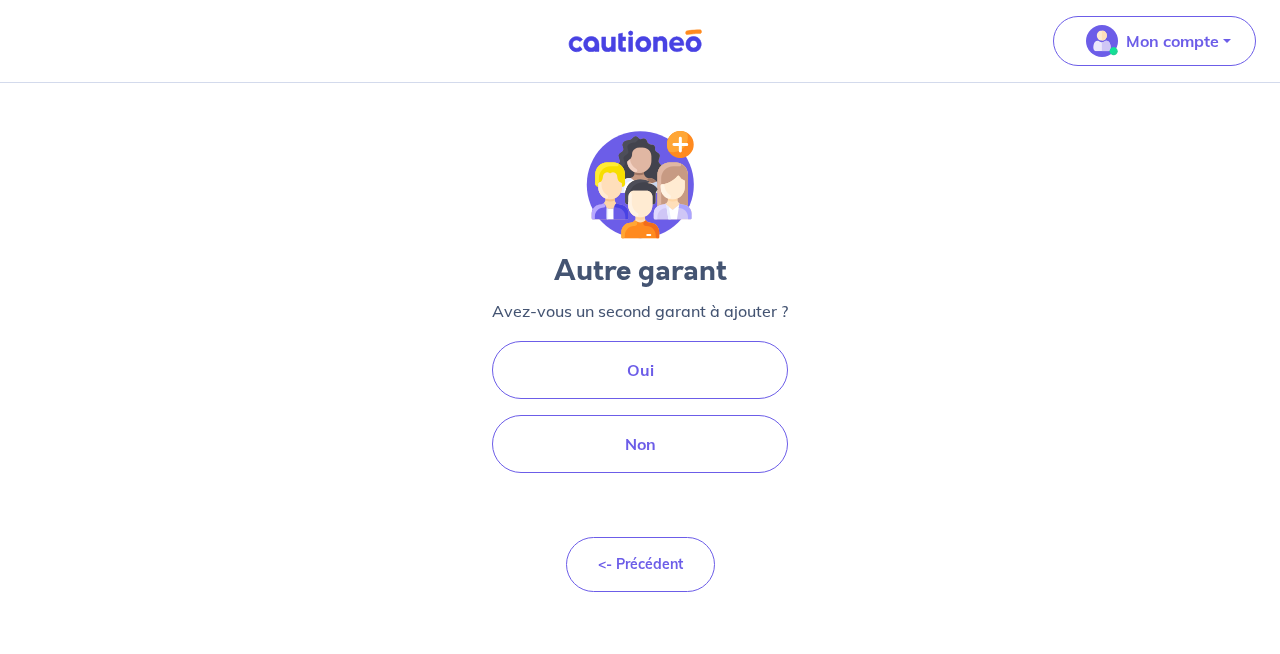 scroll, scrollTop: 0, scrollLeft: 0, axis: both 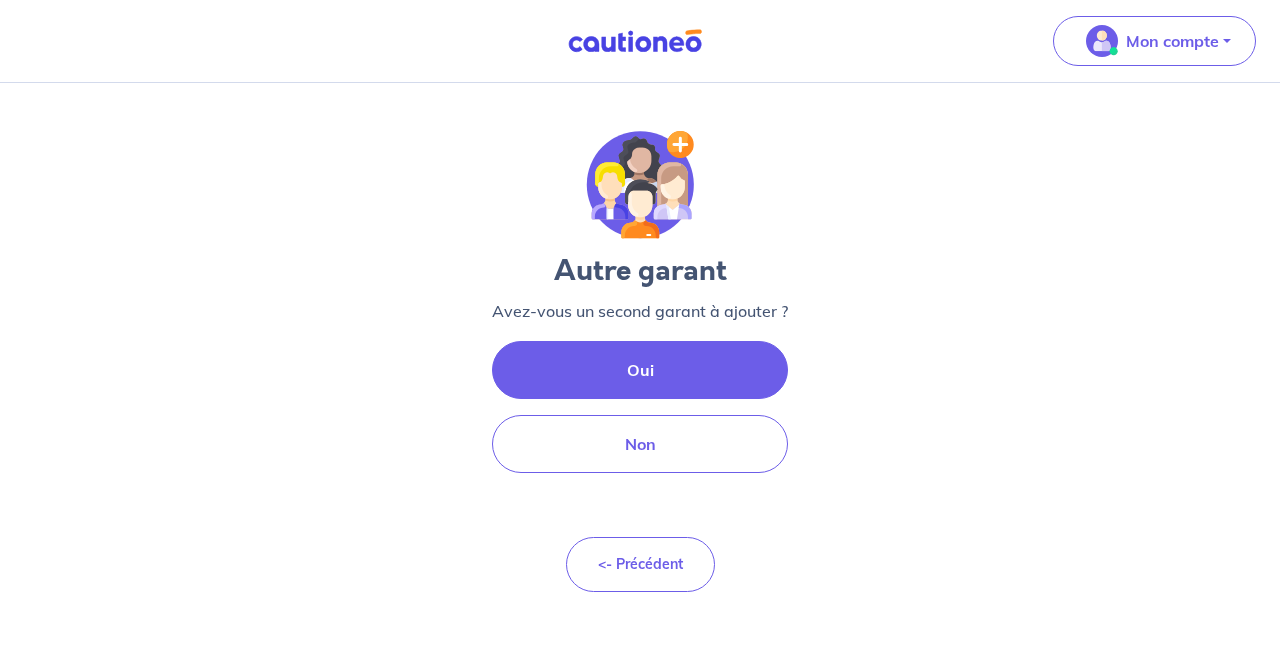 click on "Oui" at bounding box center [640, 370] 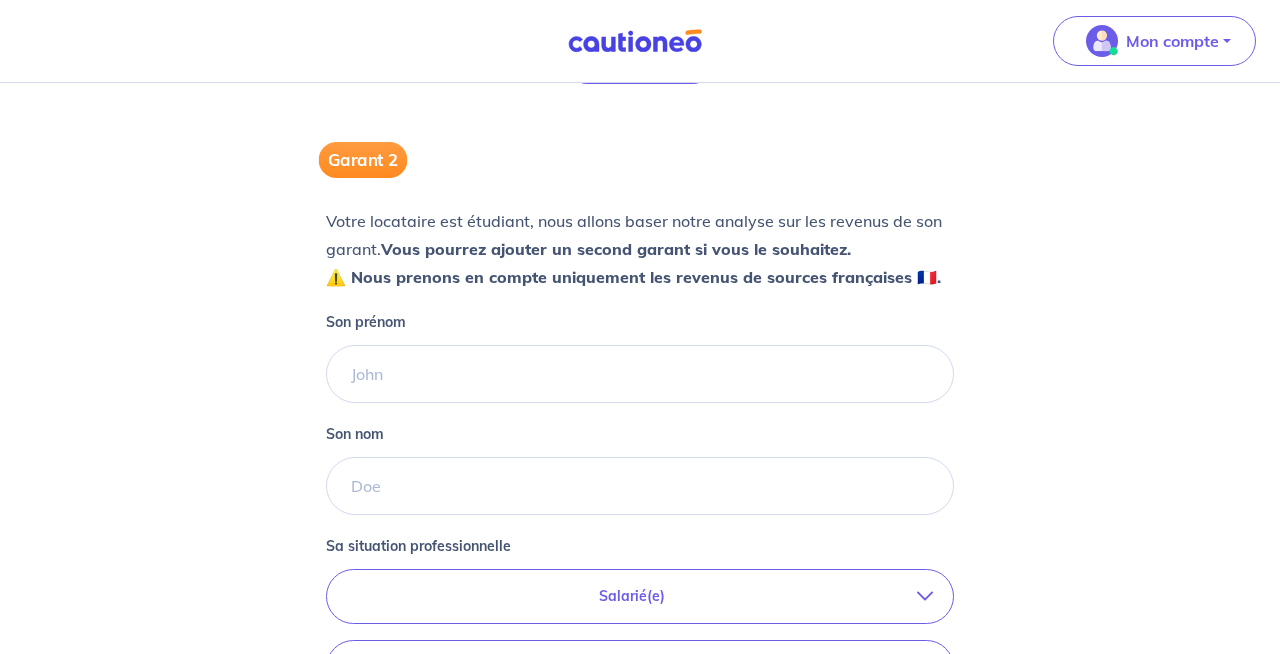 scroll, scrollTop: 255, scrollLeft: 0, axis: vertical 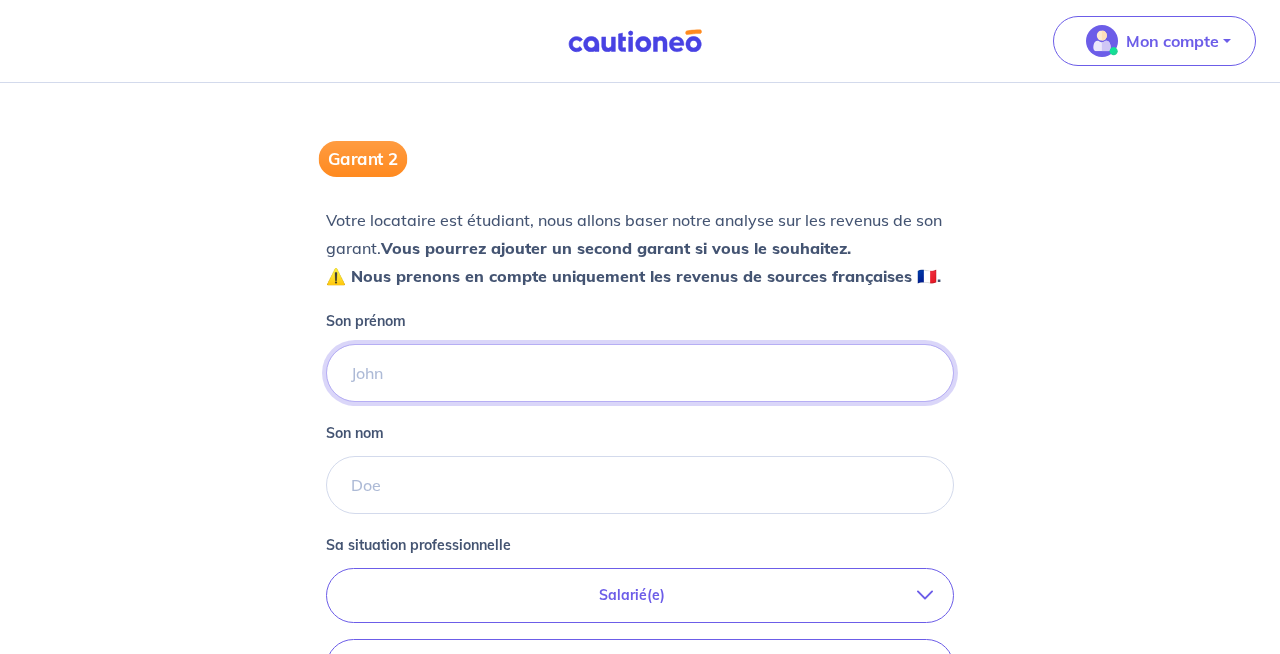 click on "Son prénom" at bounding box center [640, 373] 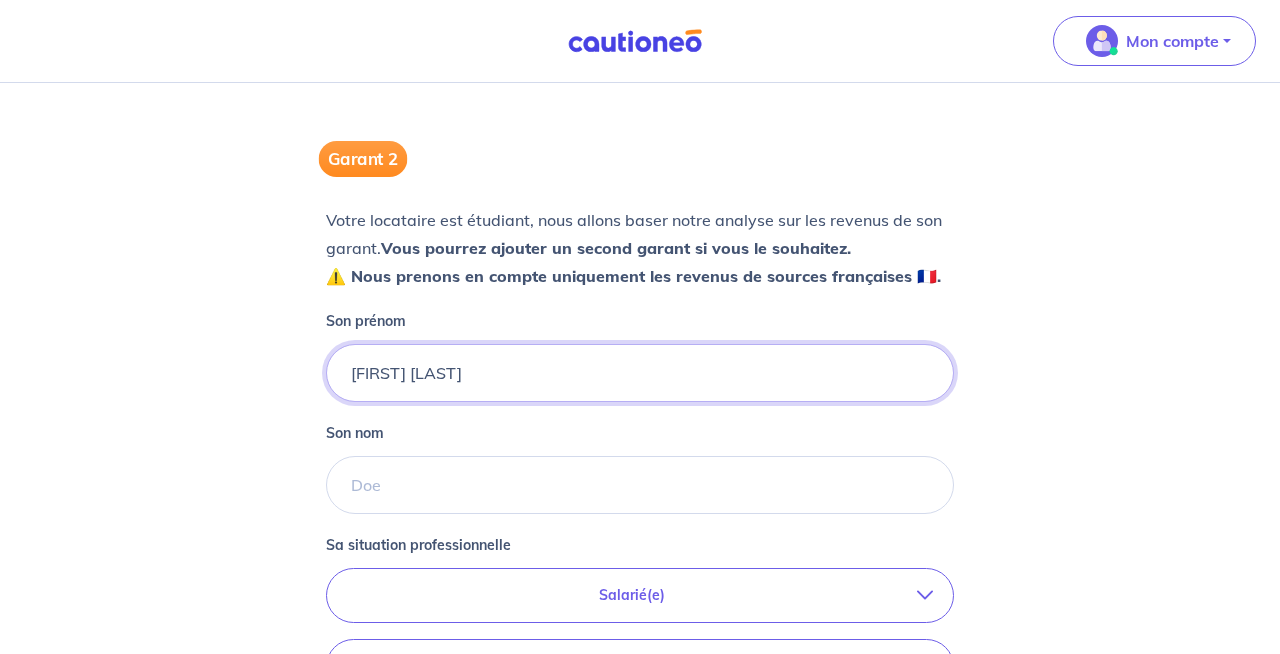 type on "[FIRST] [LAST]" 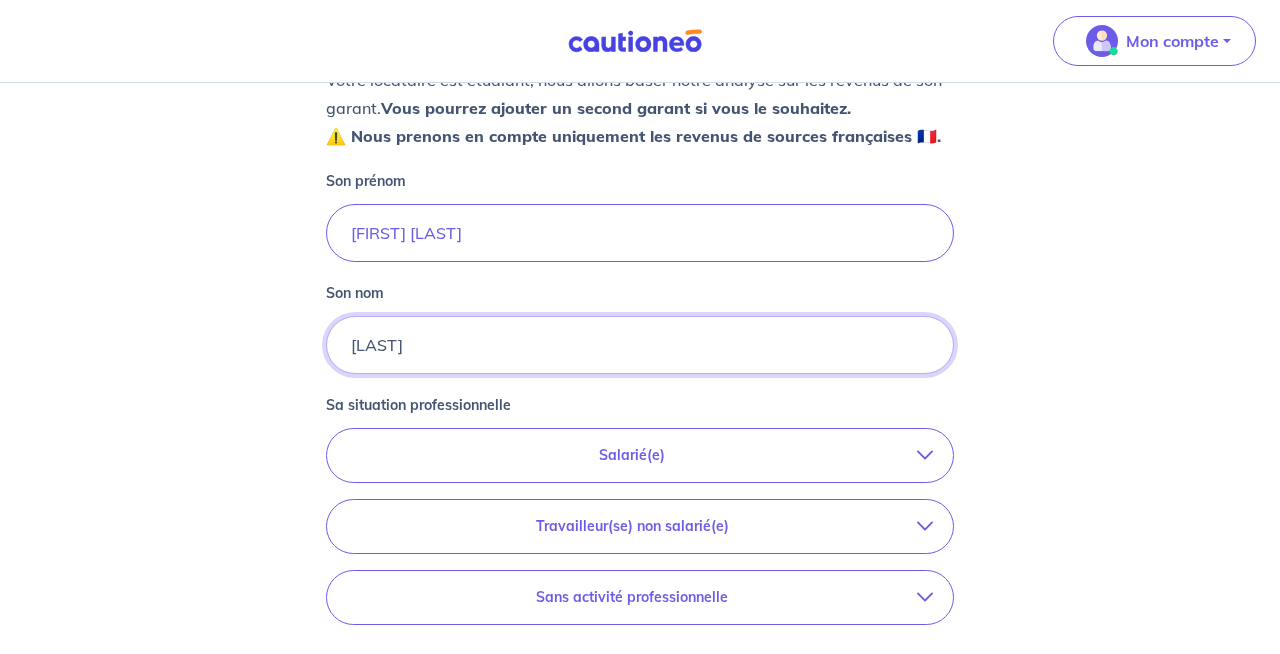 scroll, scrollTop: 507, scrollLeft: 0, axis: vertical 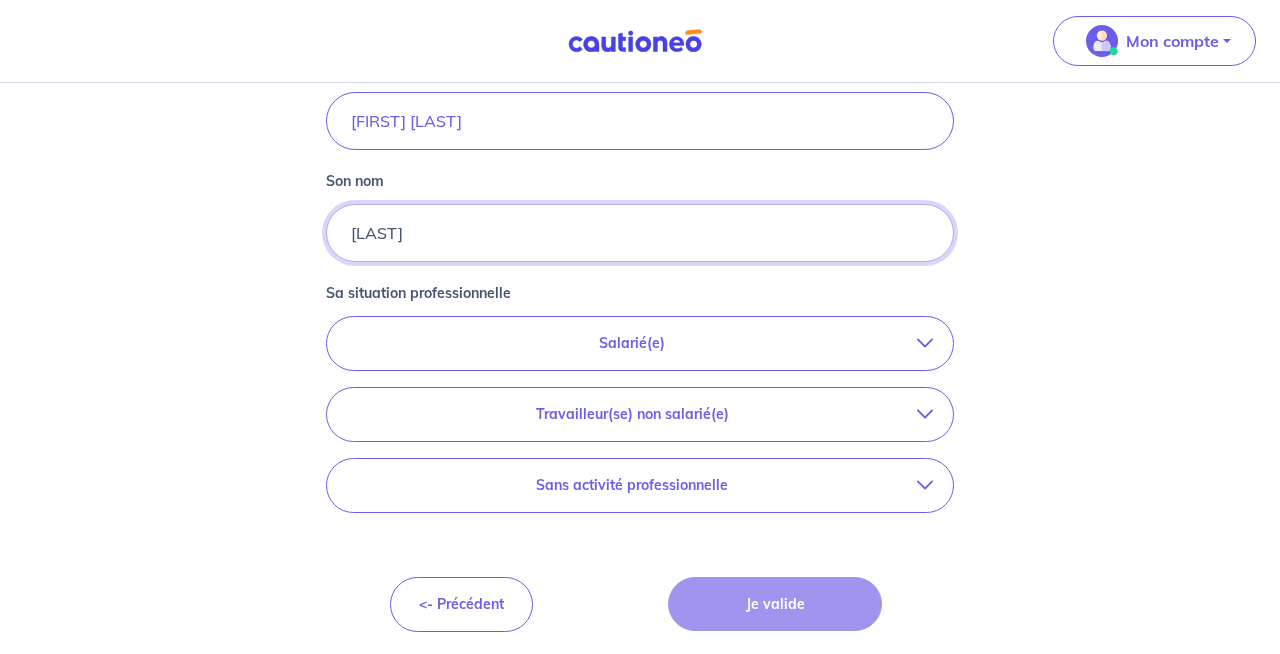 type on "[LAST]" 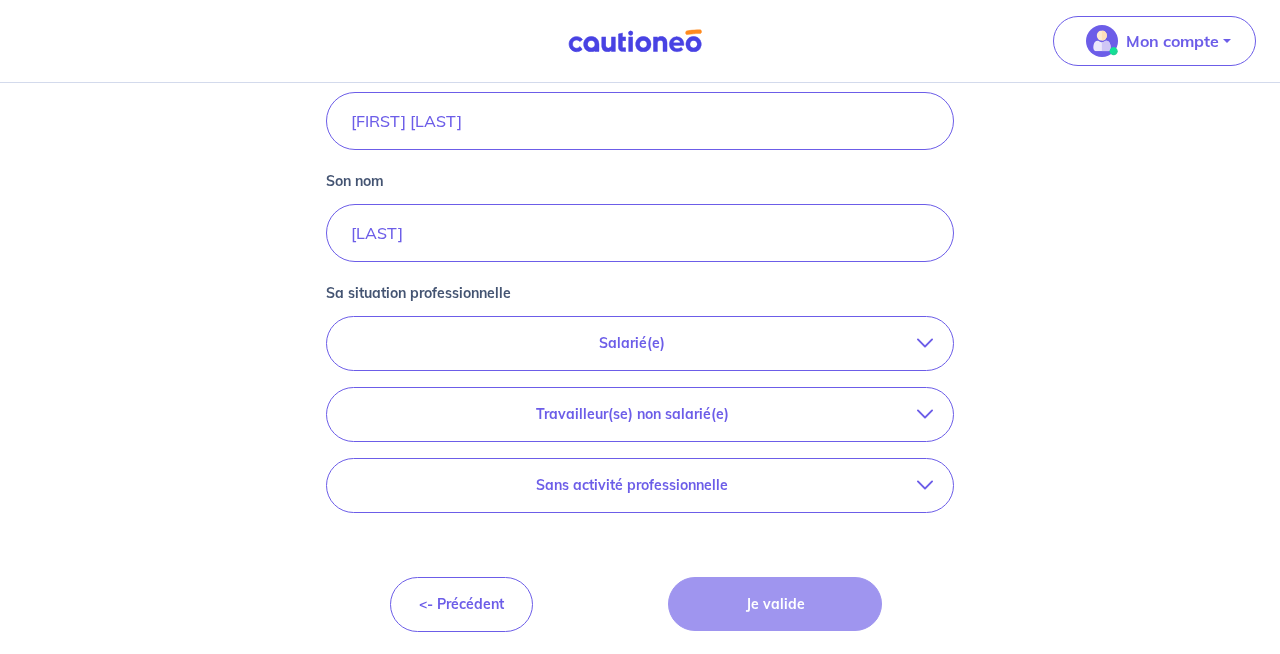 click on "Salarié(e)" at bounding box center (632, 343) 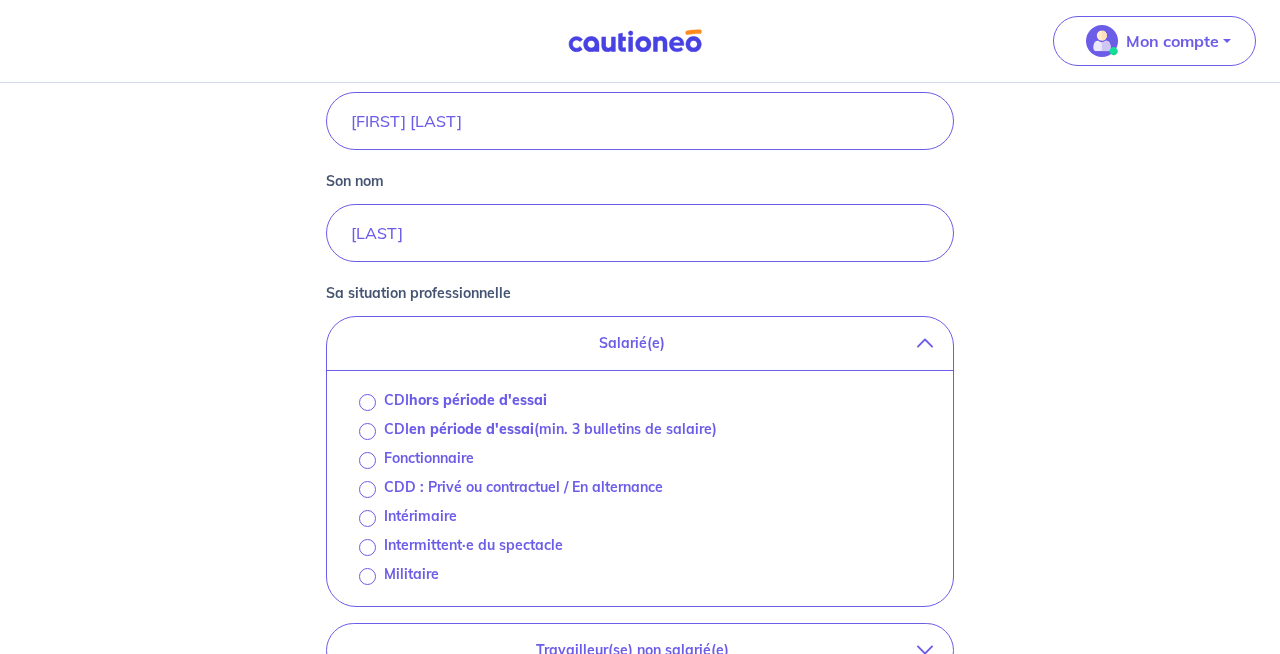 click on "hors période d'essai" at bounding box center (478, 400) 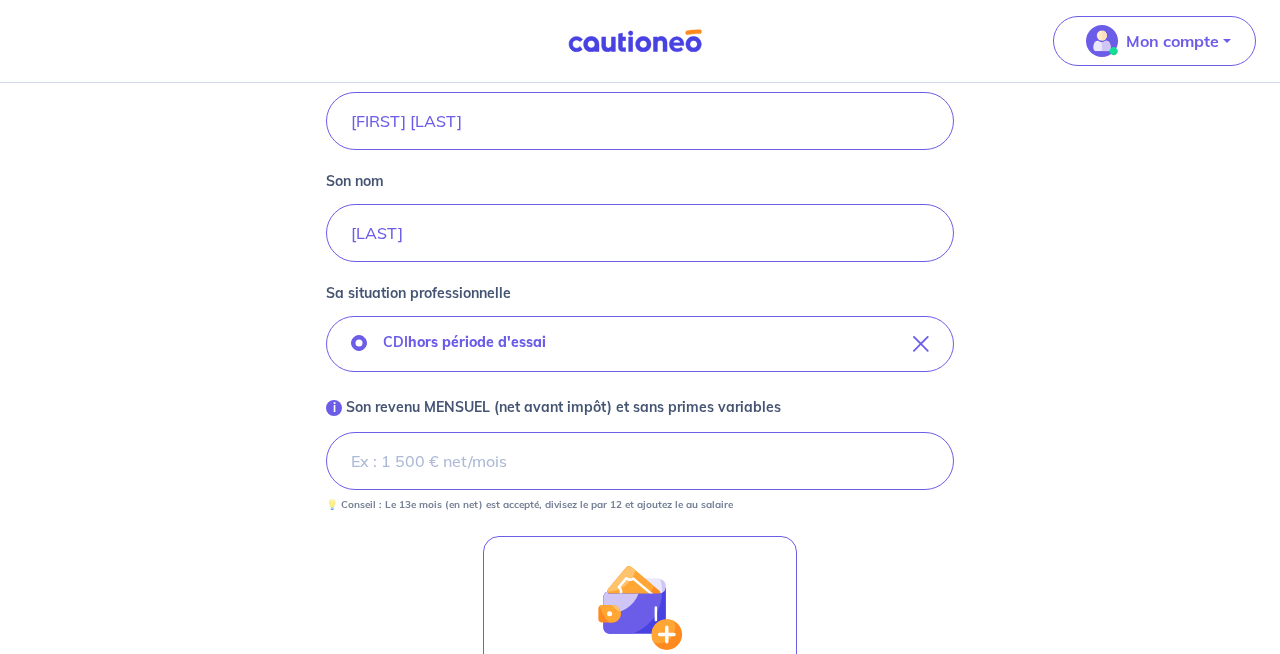 click on "Concernant les garants de : [FIRST] [LAST] Garant 2 Votre locataire est étudiant, nous allons baser notre analyse sur les revenus de son garant.  Vous pourrez ajouter un second garant si vous le souhaitez.
⚠️ Nous prenons en compte uniquement les revenus de sources françaises 🇫🇷. Son prénom [FIRST] [LAST] Son nom [LAST] Sa situation professionnelle CDI  hors période d'essai i Son revenu MENSUEL (net avant impôt) et sans primes variables [NUMBER] 💡 Conseil : Le 13e mois (en net) est accepté, divisez le par 12 et ajoutez le au salaire Ajouter des aides ou revenus complémentaires <- Précédent Je valide Besoin d’aide pour compléter votre demande : Contactez-nous X" at bounding box center (640, 229) 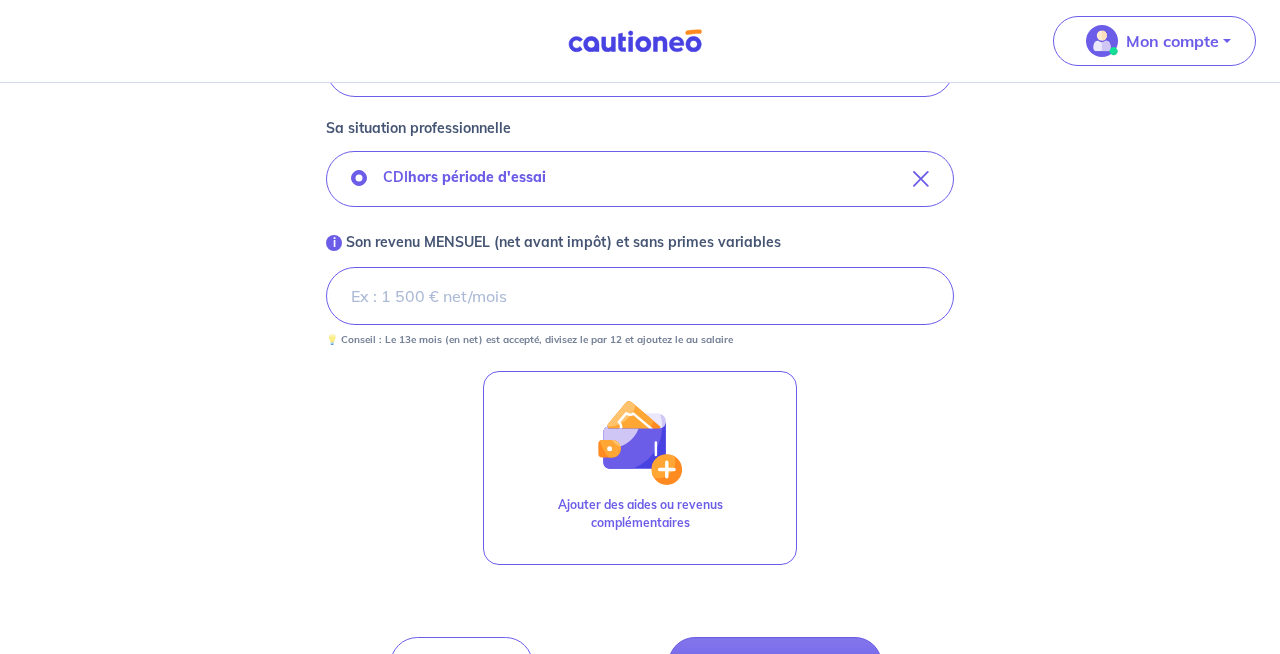 scroll, scrollTop: 734, scrollLeft: 0, axis: vertical 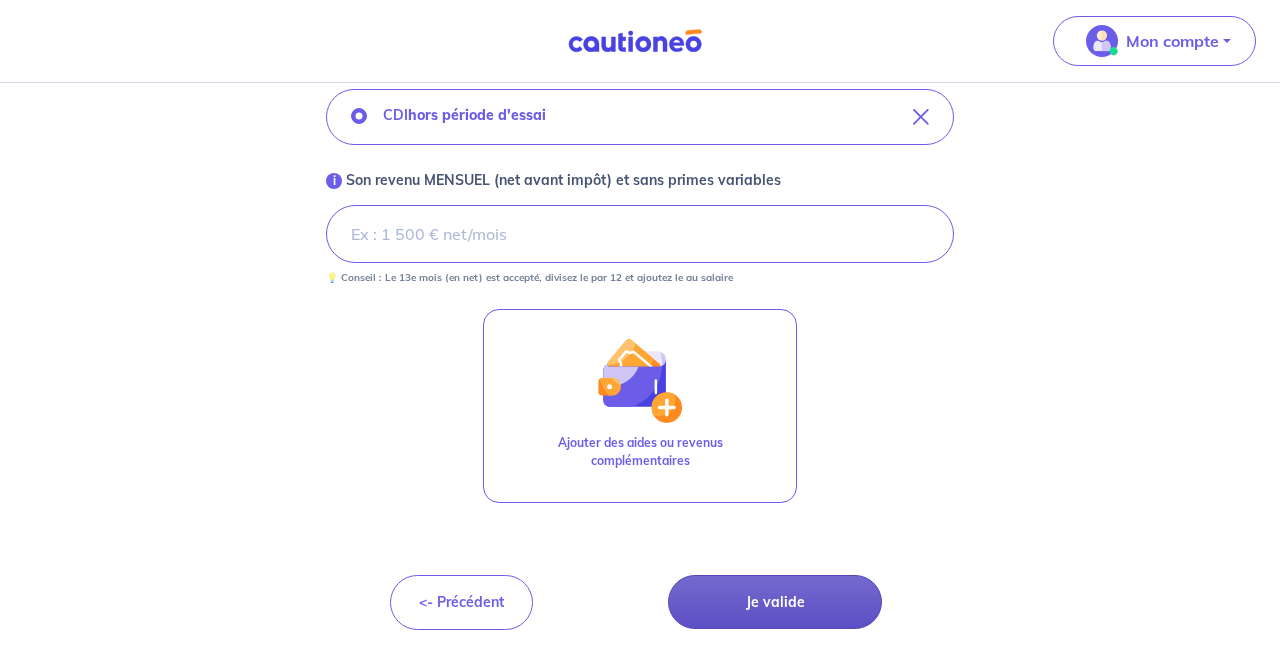 click on "Je valide" at bounding box center (775, 602) 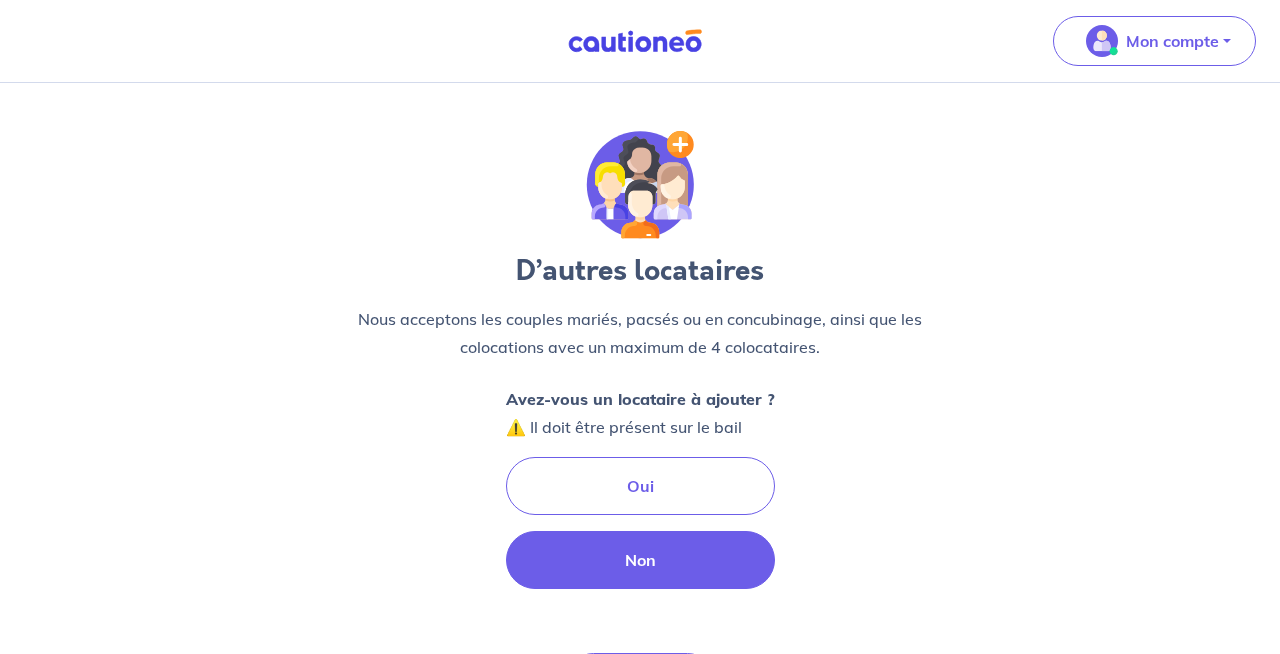 scroll, scrollTop: 78, scrollLeft: 0, axis: vertical 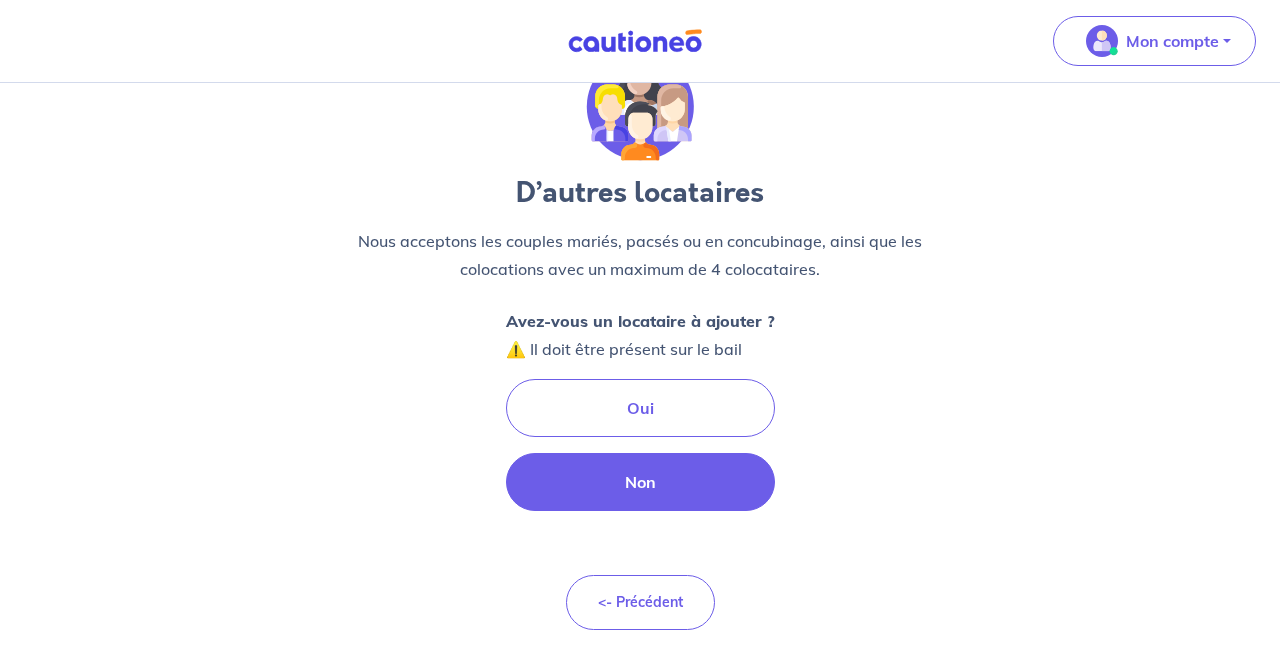 click on "Non" at bounding box center [640, 482] 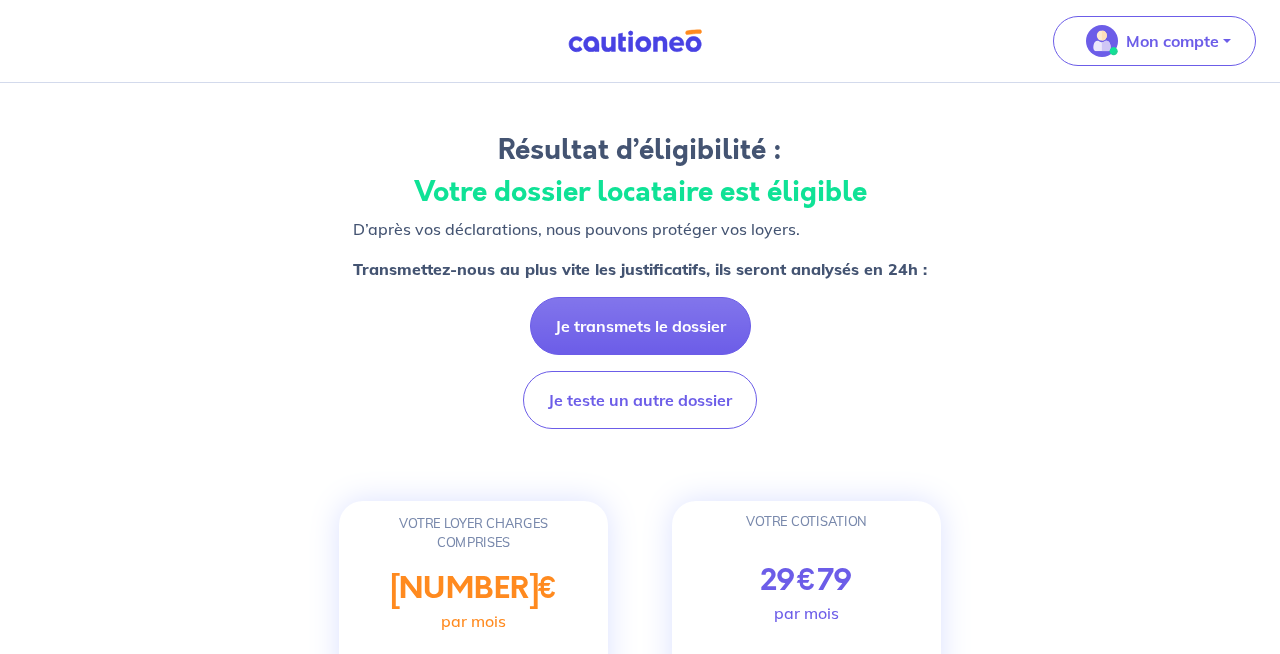 scroll, scrollTop: 101, scrollLeft: 0, axis: vertical 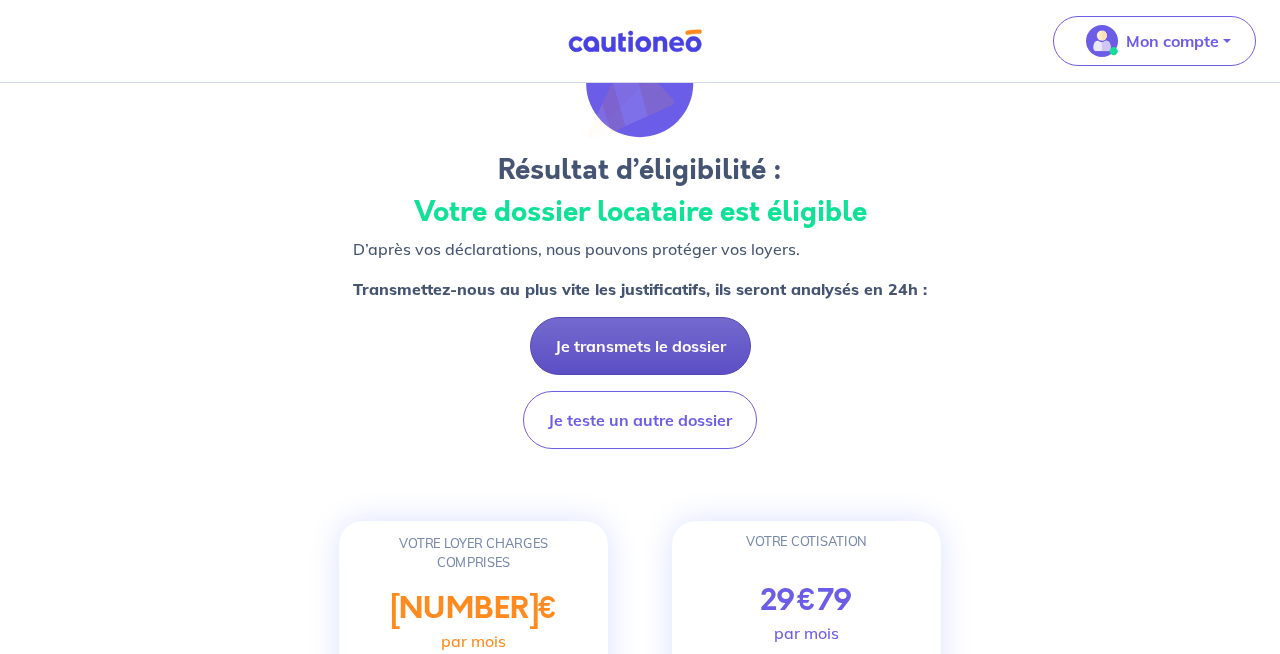 click on "Je transmets le dossier" at bounding box center [640, 346] 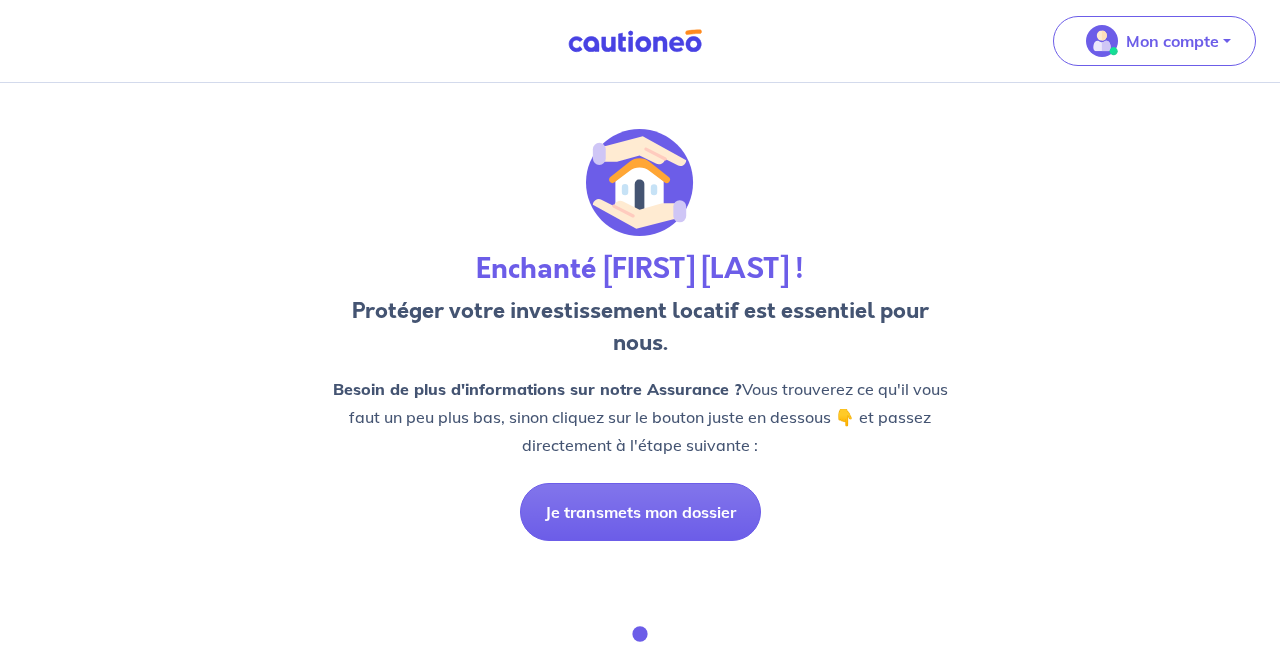scroll, scrollTop: 0, scrollLeft: 0, axis: both 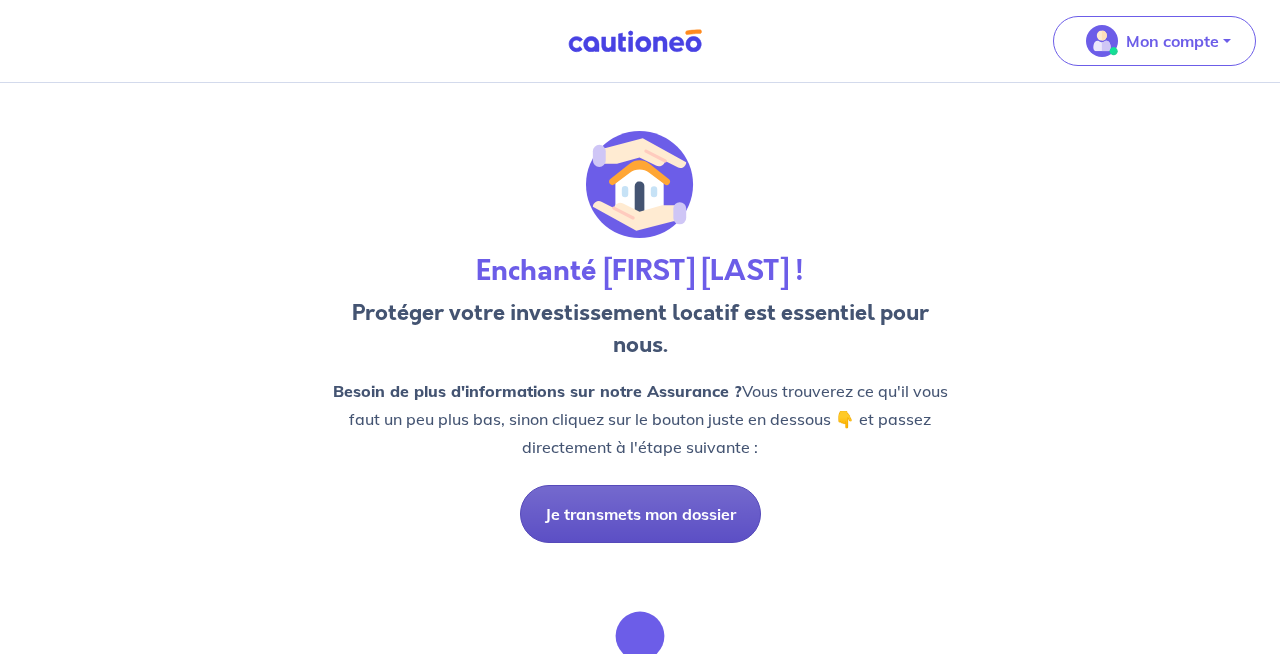click on "Je transmets mon dossier" at bounding box center [640, 514] 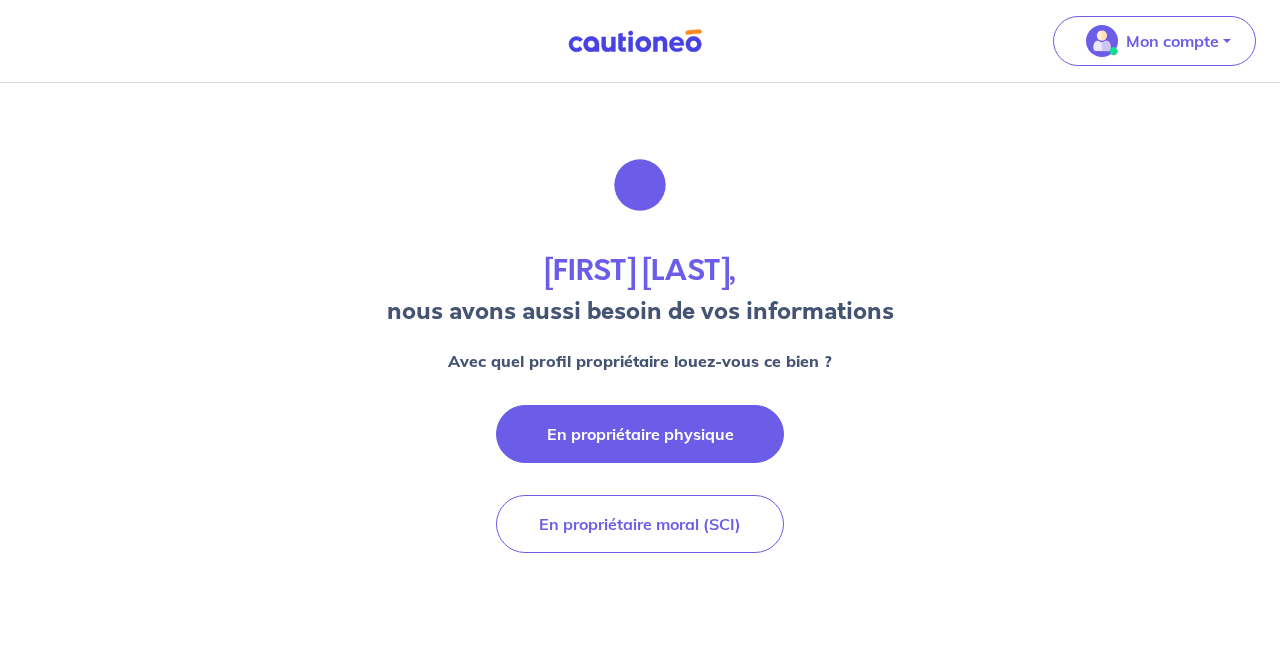 click on "En propriétaire physique" at bounding box center [640, 434] 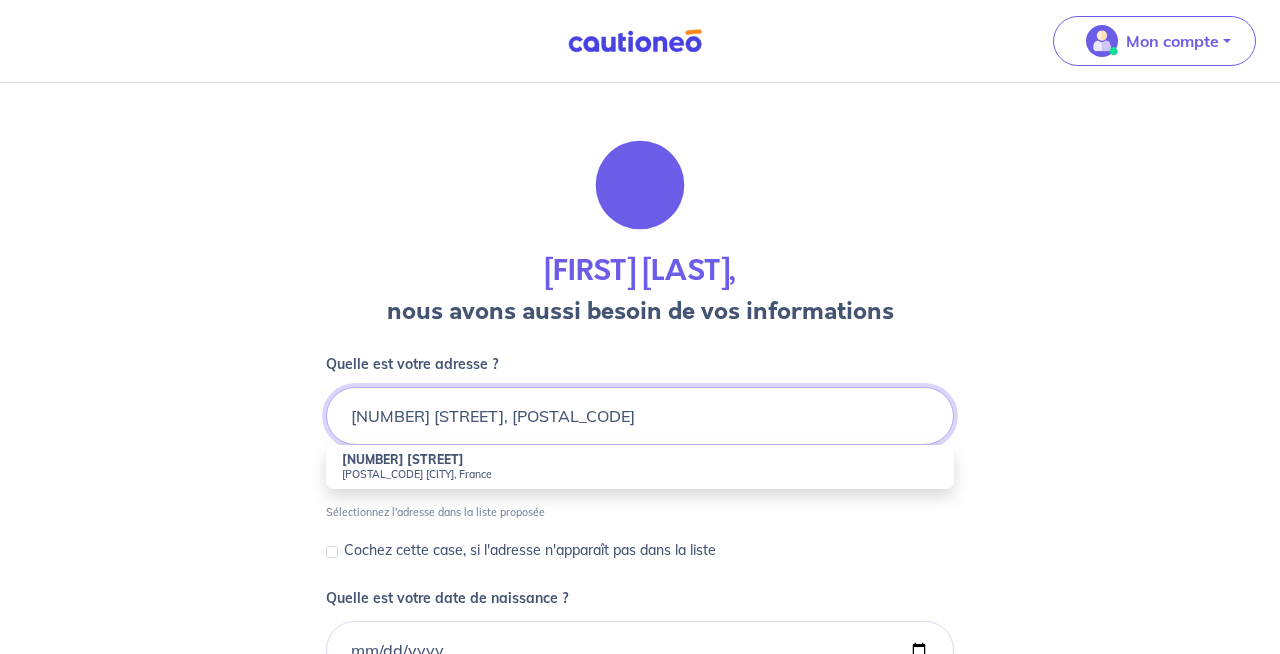 type on "[NUMBER] [STREET], [POSTAL_CODE]" 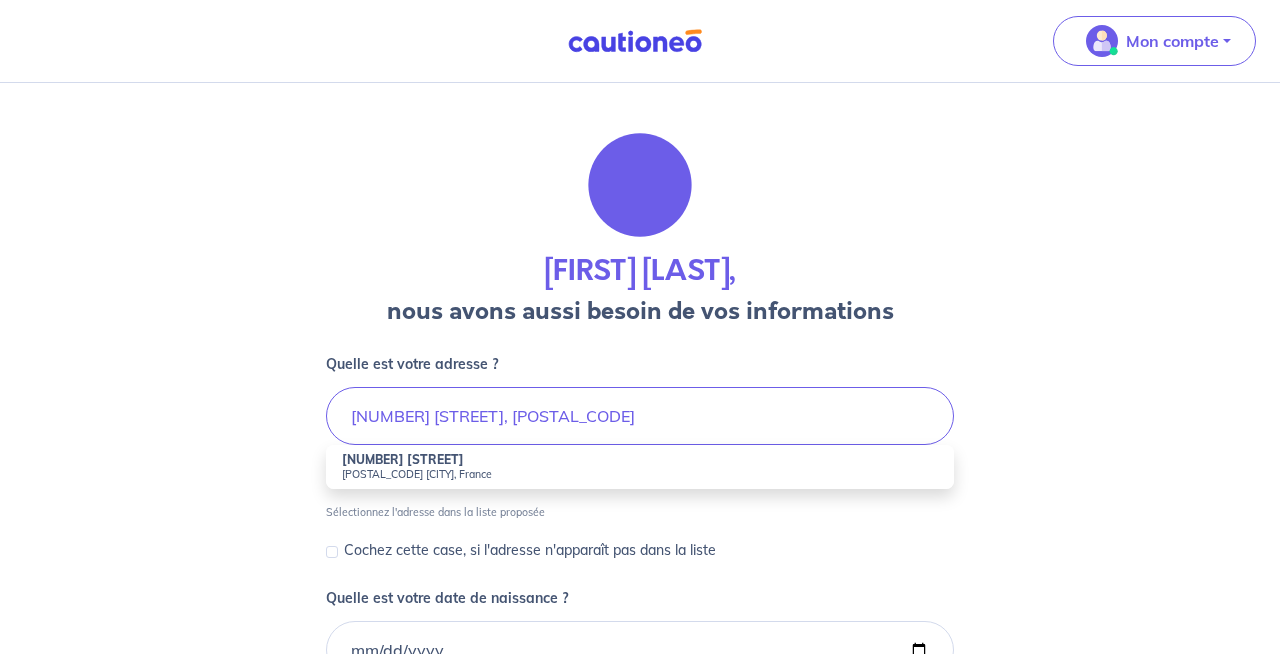 click on "[NUMBER] [STREET], [POSTAL_CODE] [CITY], [COUNTRY]" at bounding box center (640, 467) 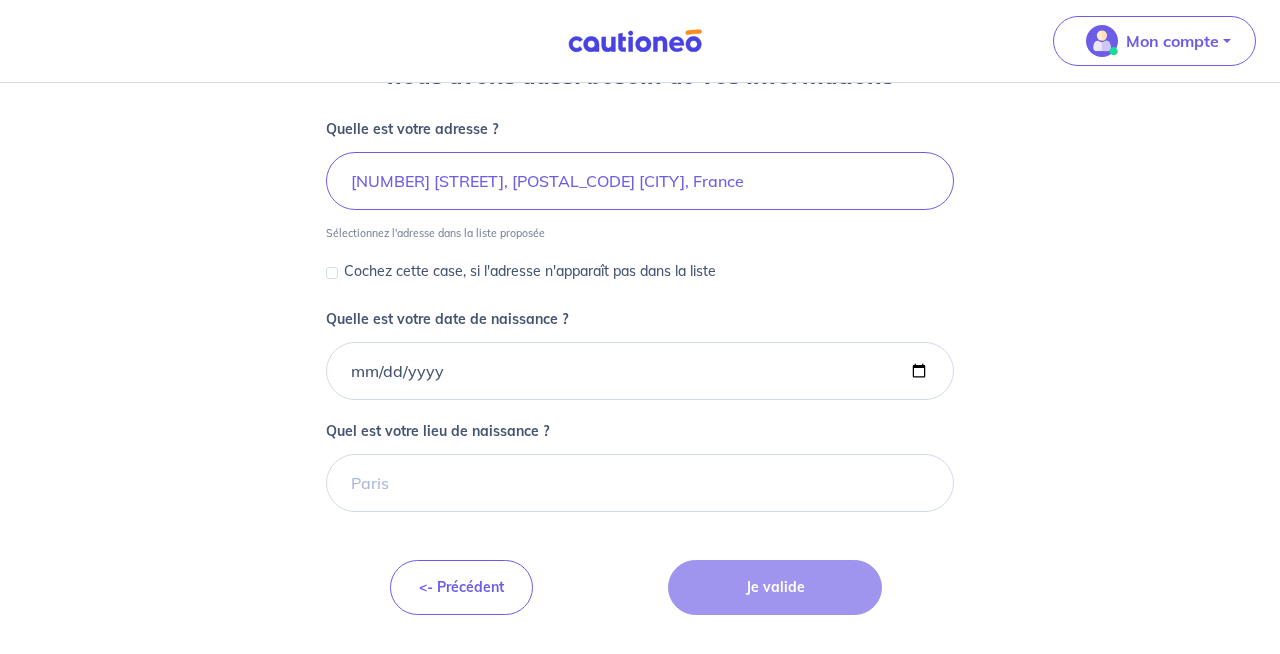 scroll, scrollTop: 246, scrollLeft: 0, axis: vertical 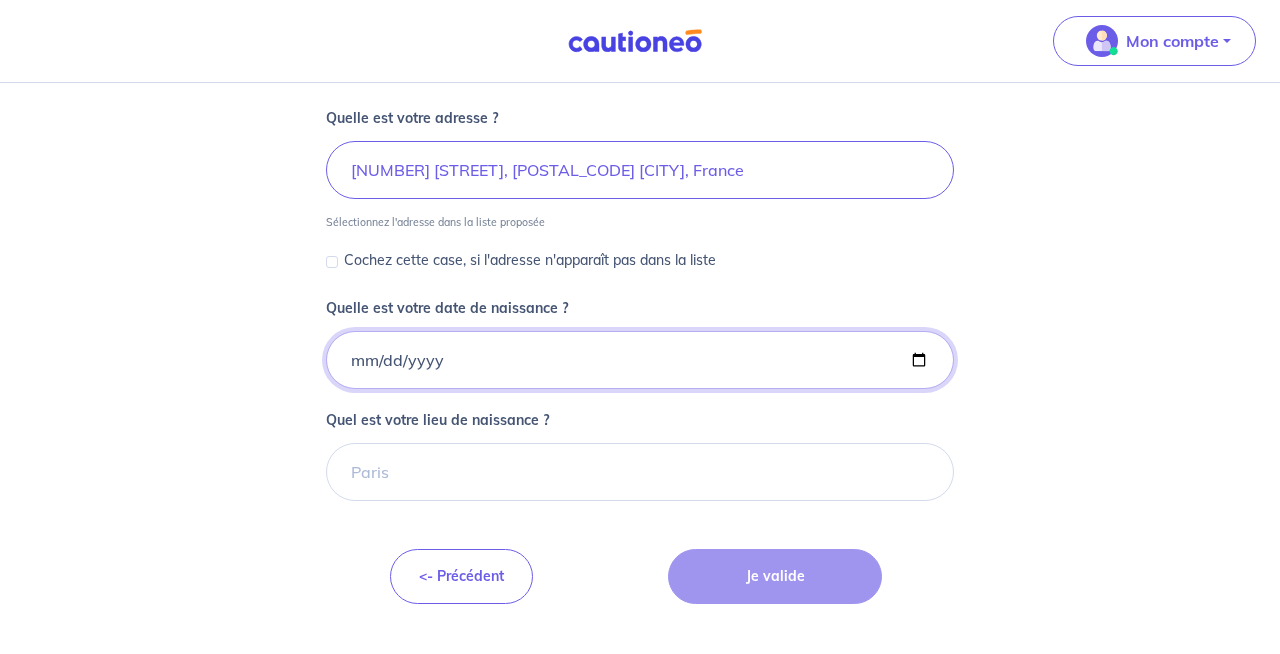click on "Quelle est votre date de naissance ?" at bounding box center (640, 360) 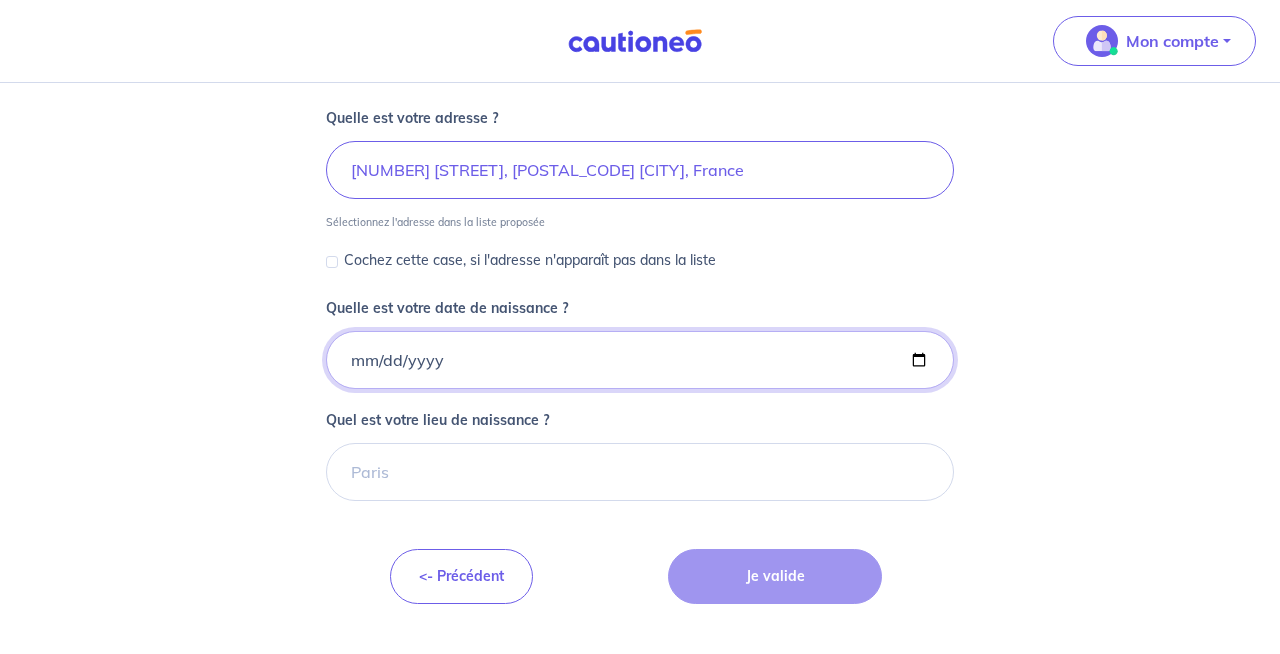 type on "[DATE]" 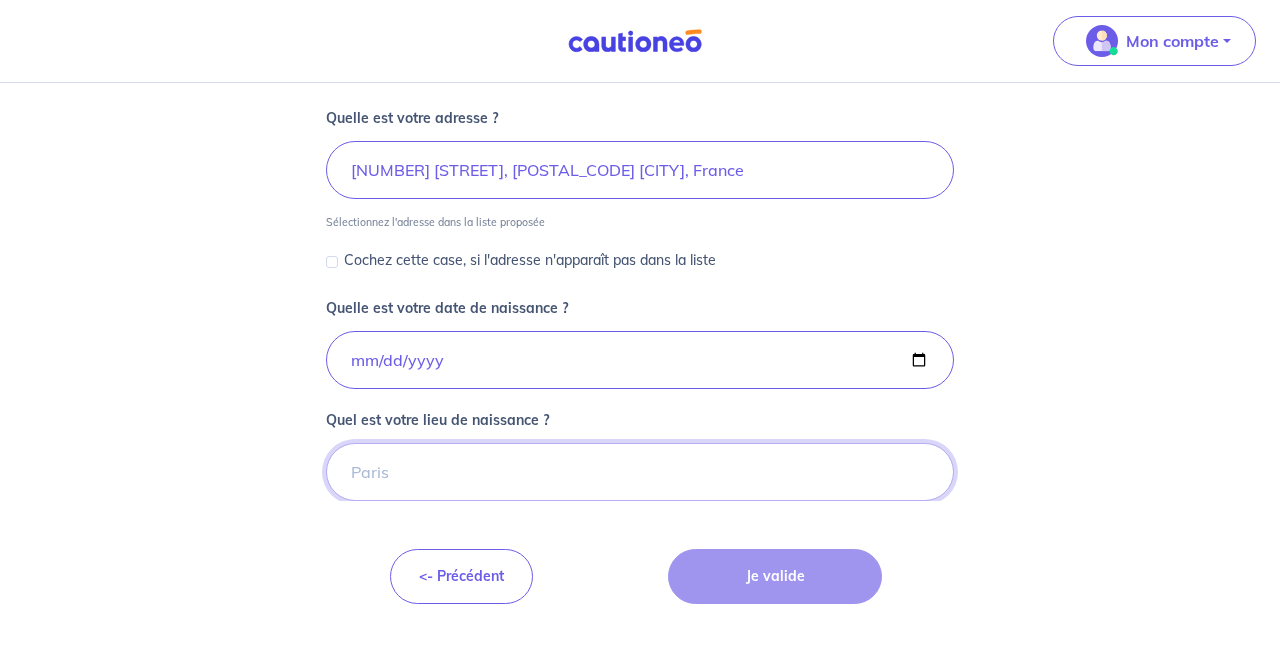 click on "Quel est votre lieu de naissance ?" at bounding box center [640, 472] 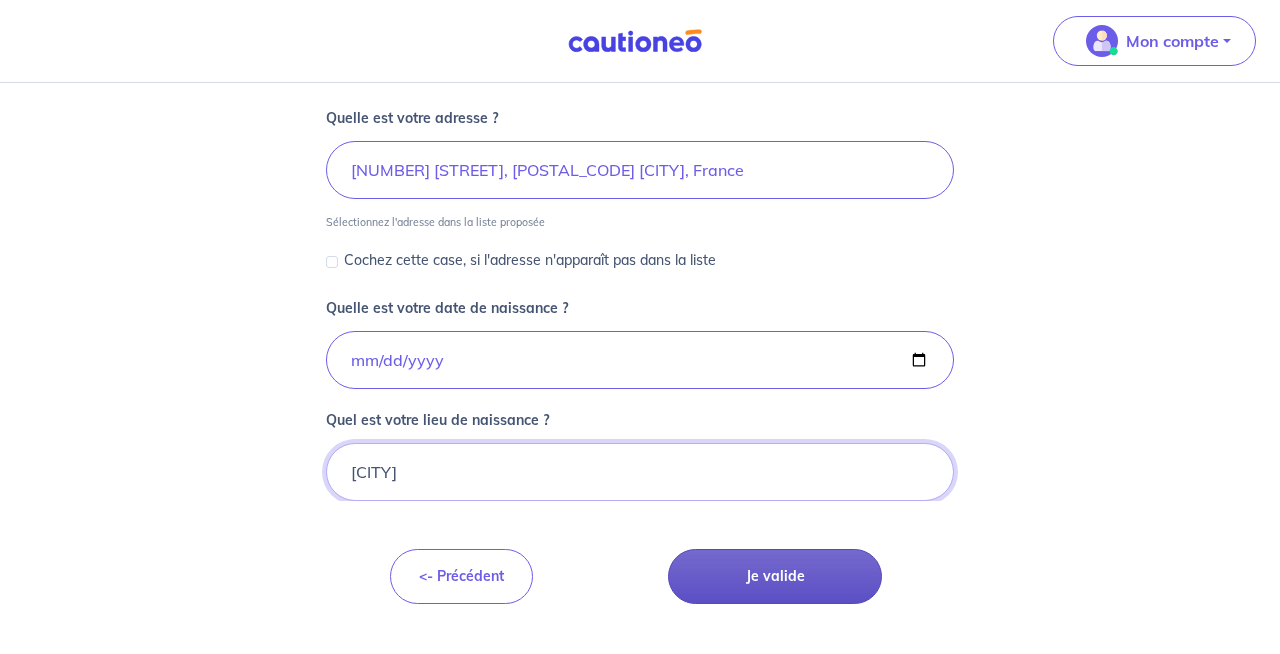 type on "[CITY]" 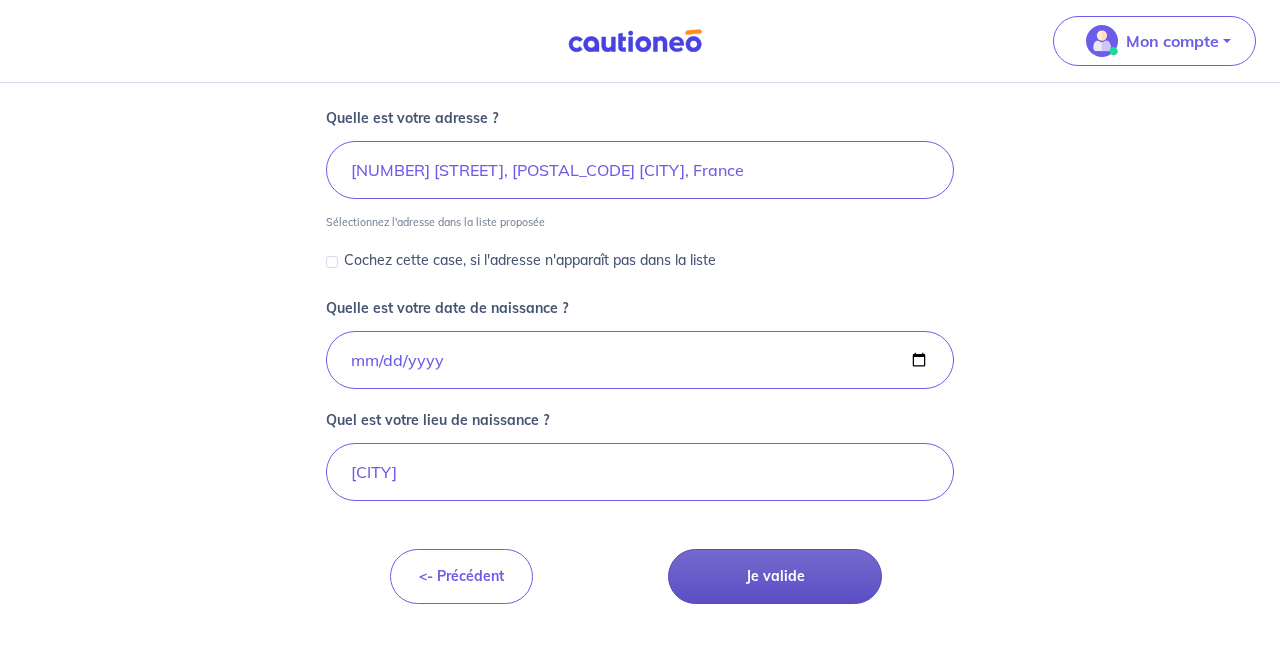 click on "Je valide" at bounding box center (775, 576) 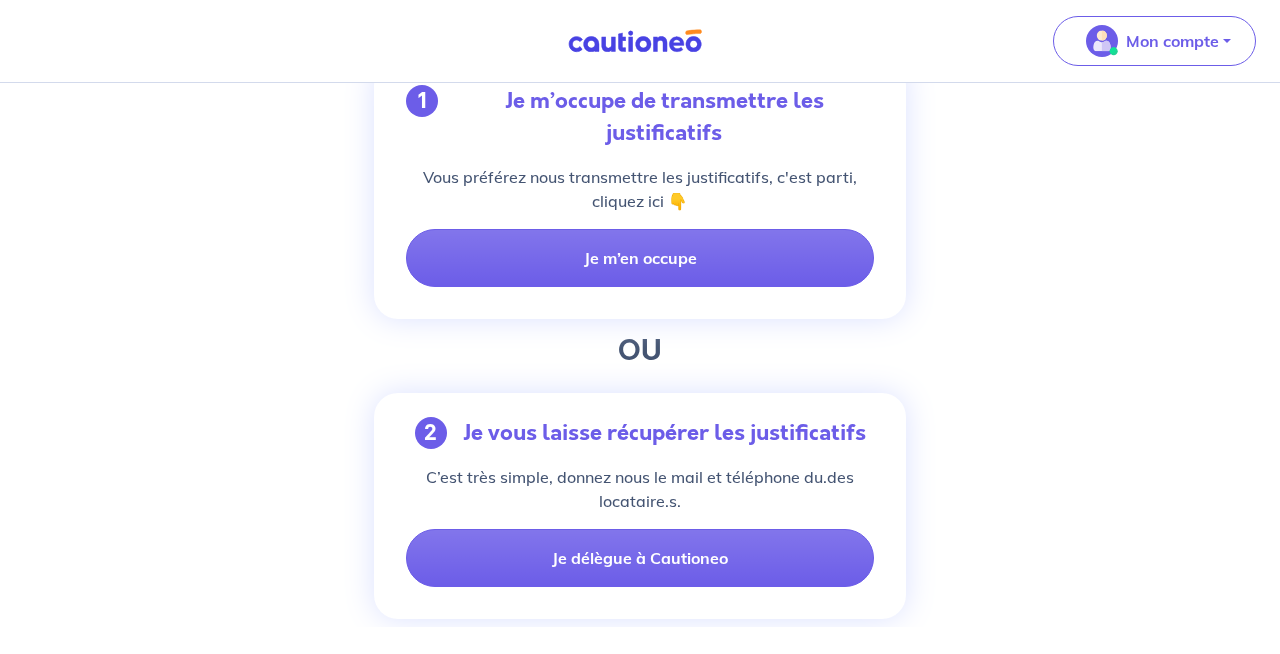scroll, scrollTop: 380, scrollLeft: 0, axis: vertical 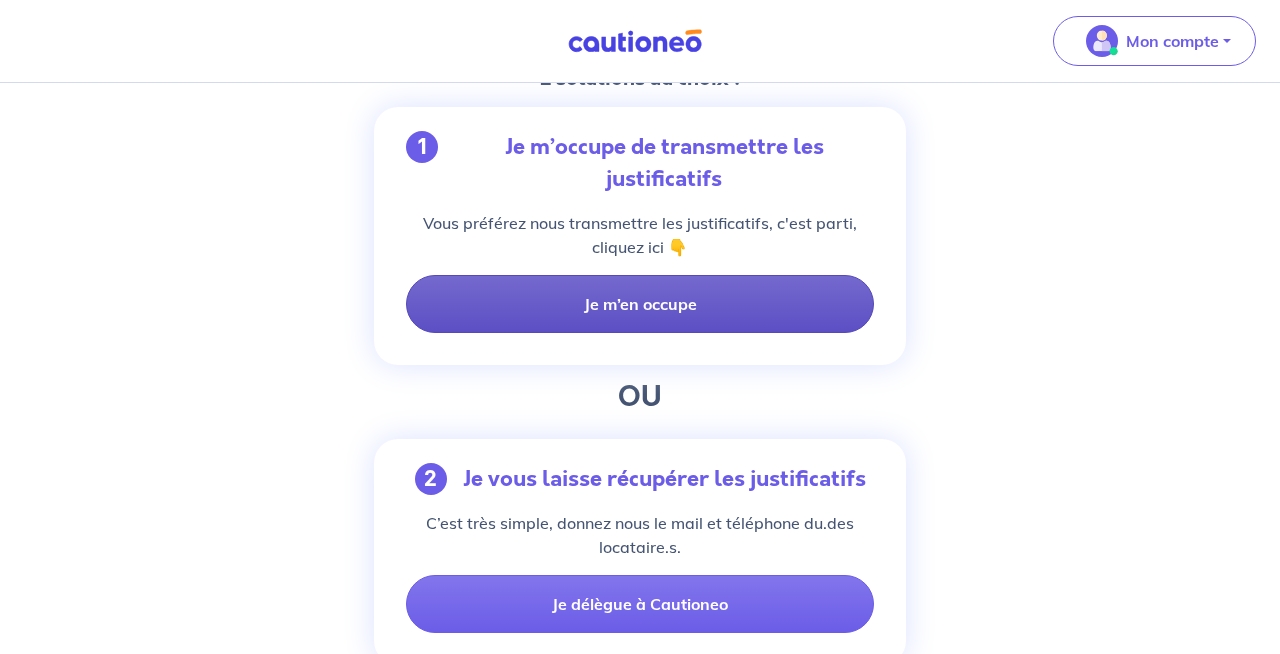 click on "Je m’en occupe" at bounding box center (640, 304) 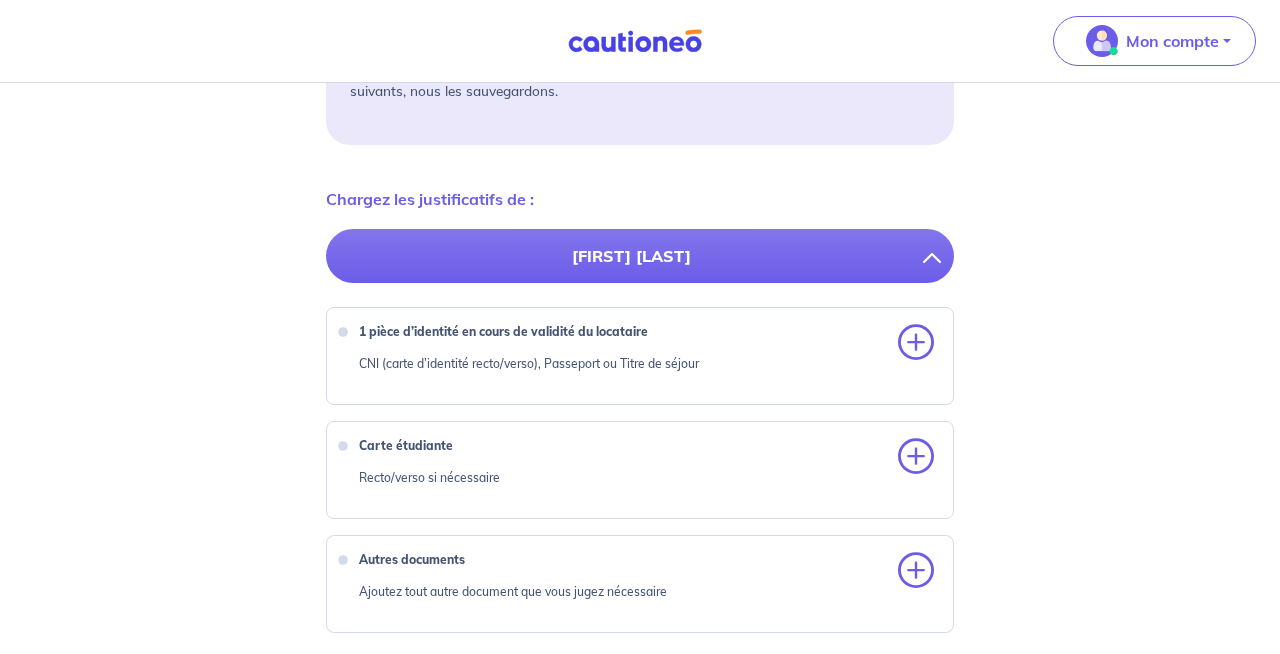 scroll, scrollTop: 557, scrollLeft: 0, axis: vertical 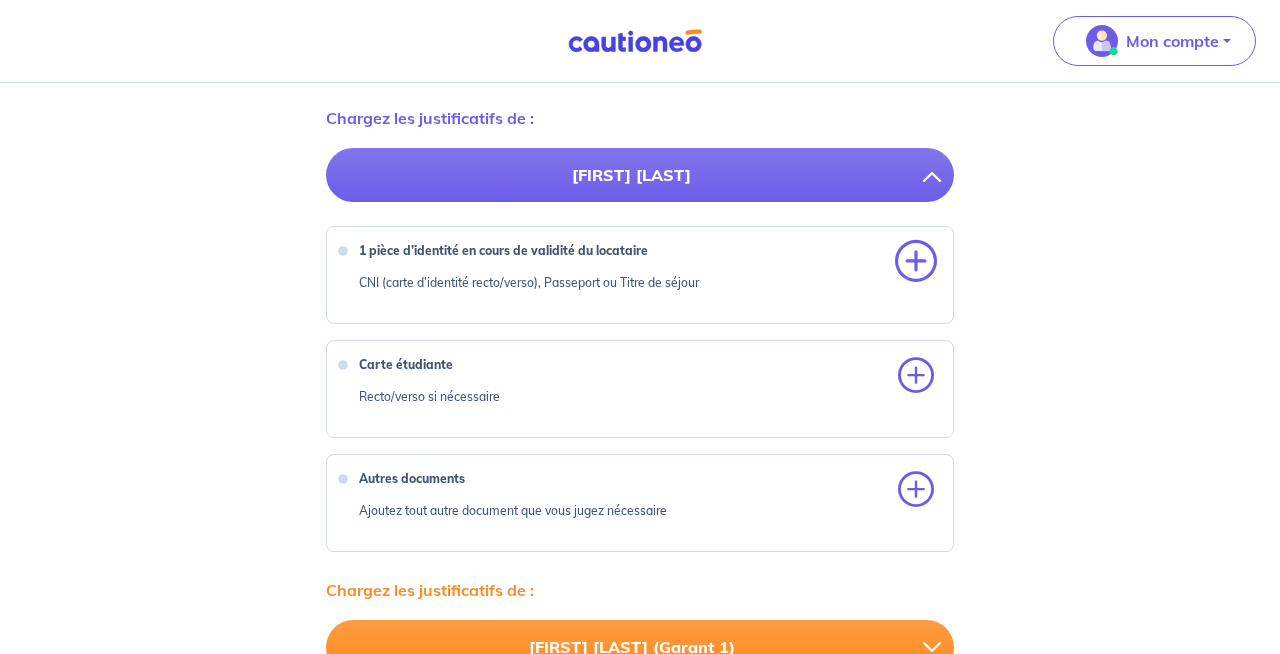 click at bounding box center (916, 262) 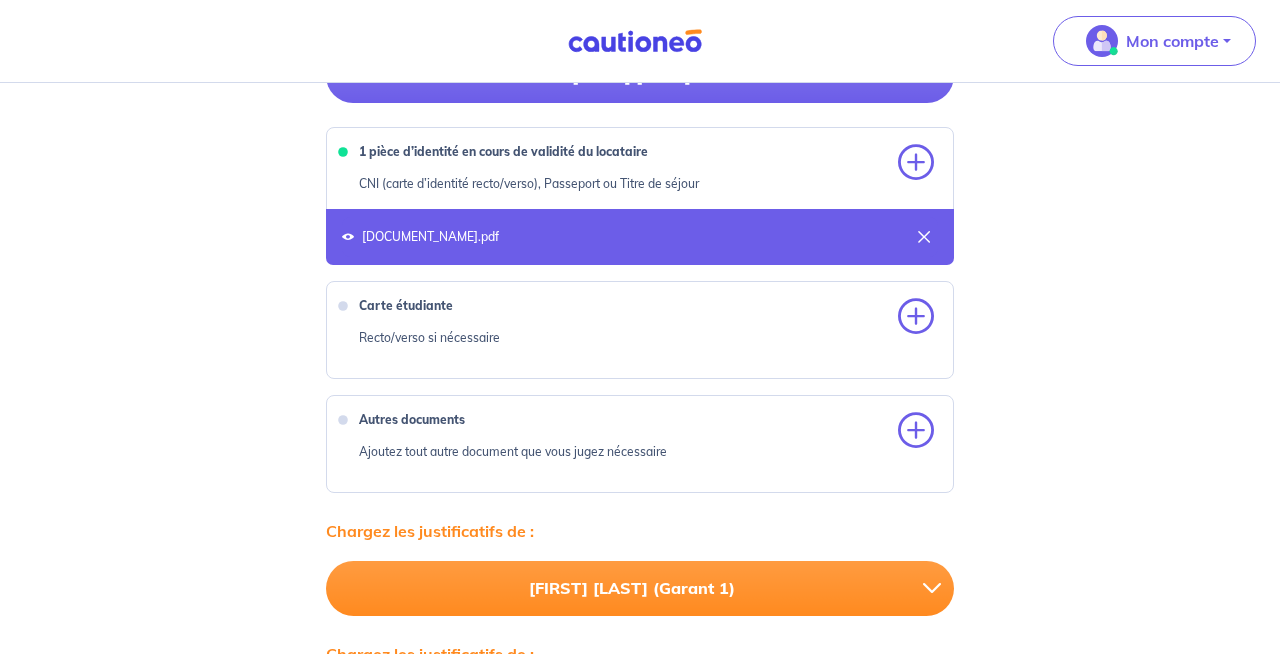 scroll, scrollTop: 861, scrollLeft: 0, axis: vertical 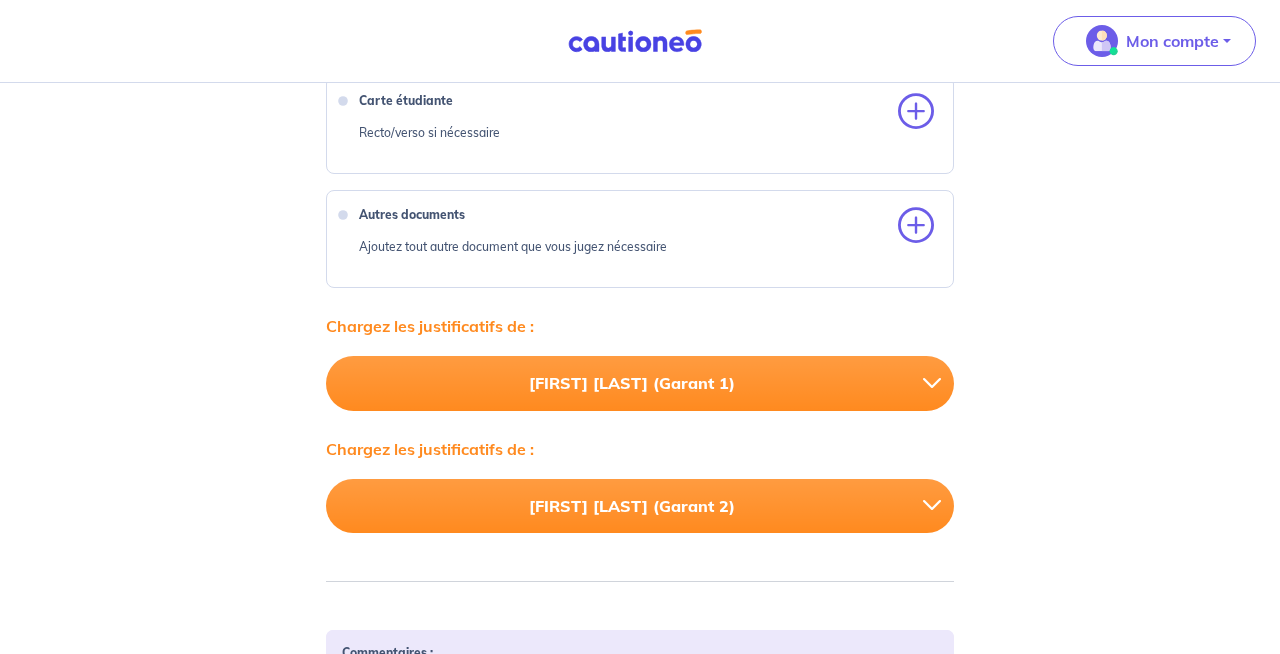 click on "[FIRST] [LAST] (Garant 1)" at bounding box center [640, 383] 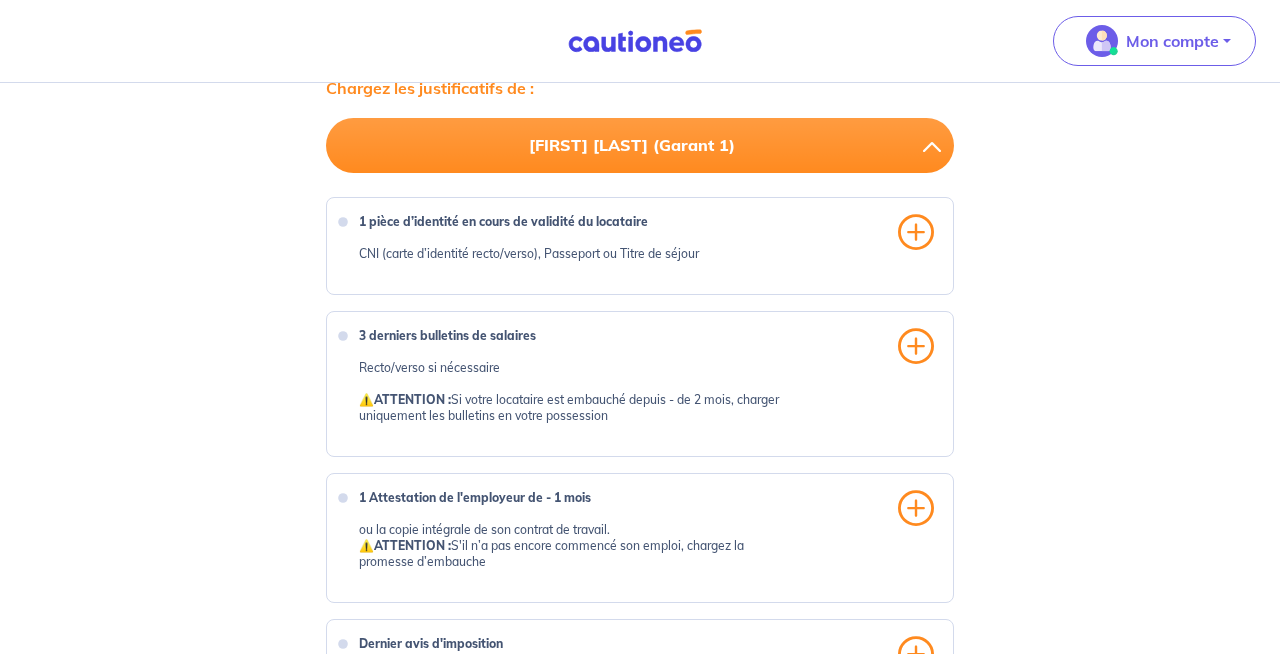 scroll, scrollTop: 710, scrollLeft: 0, axis: vertical 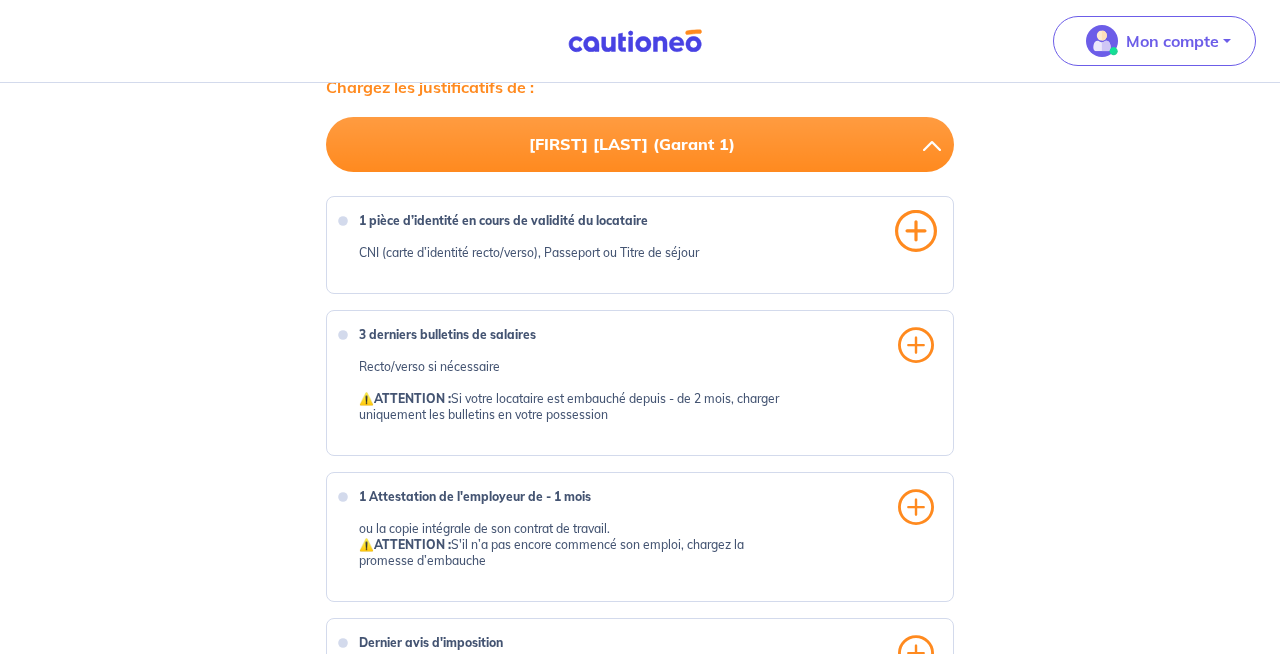 click at bounding box center [916, 231] 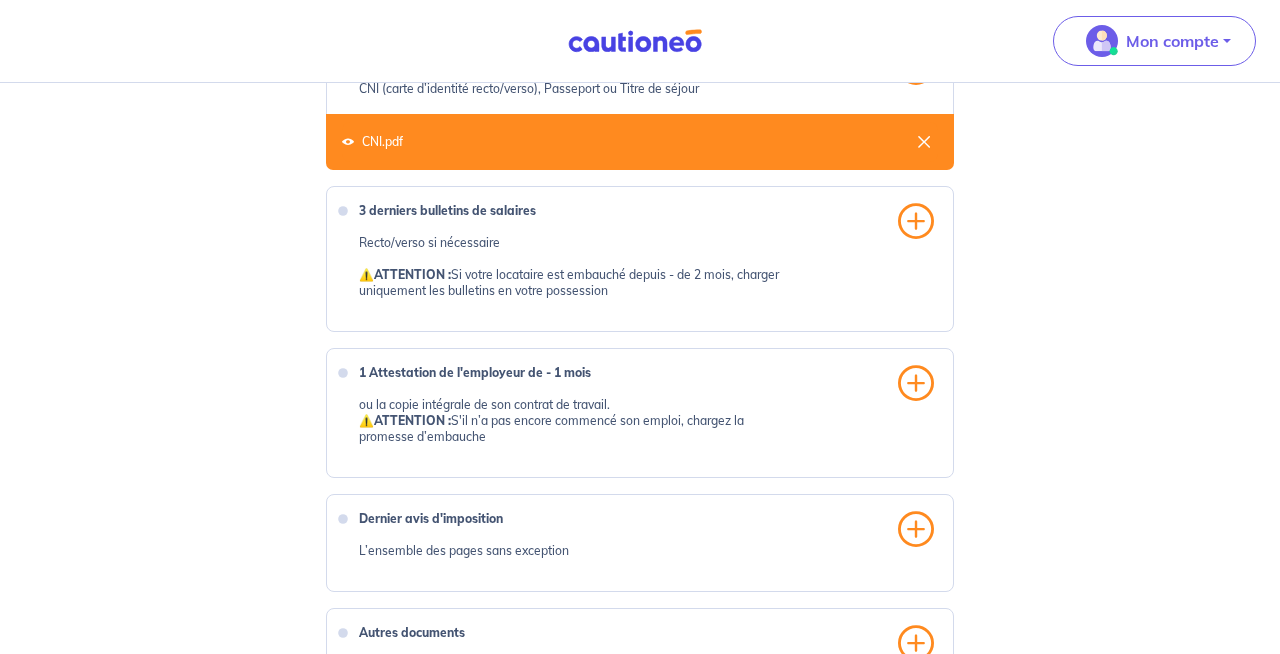 scroll, scrollTop: 942, scrollLeft: 0, axis: vertical 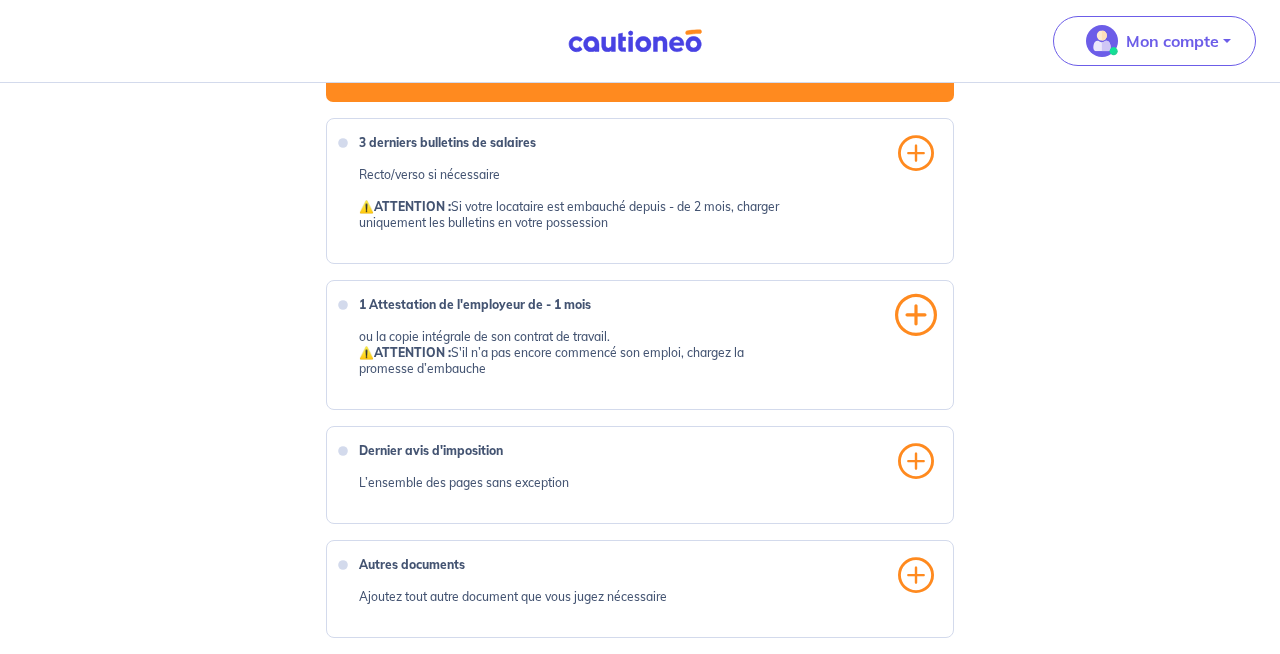 click at bounding box center [916, 315] 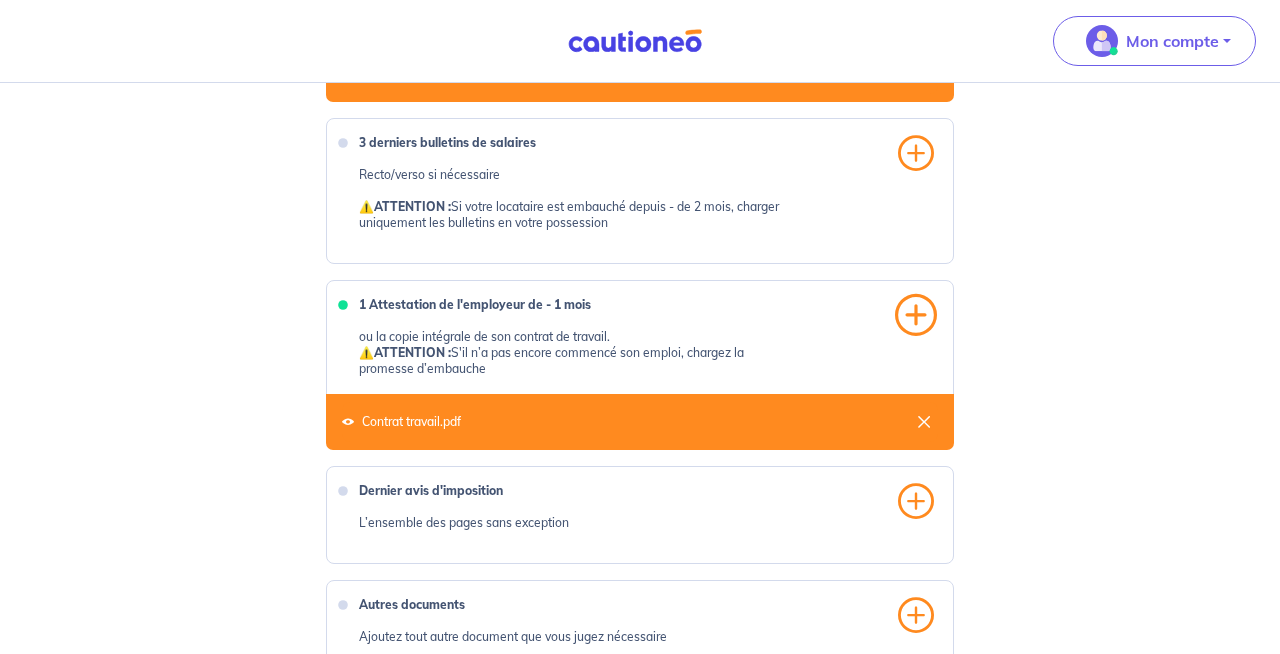 click at bounding box center [916, 315] 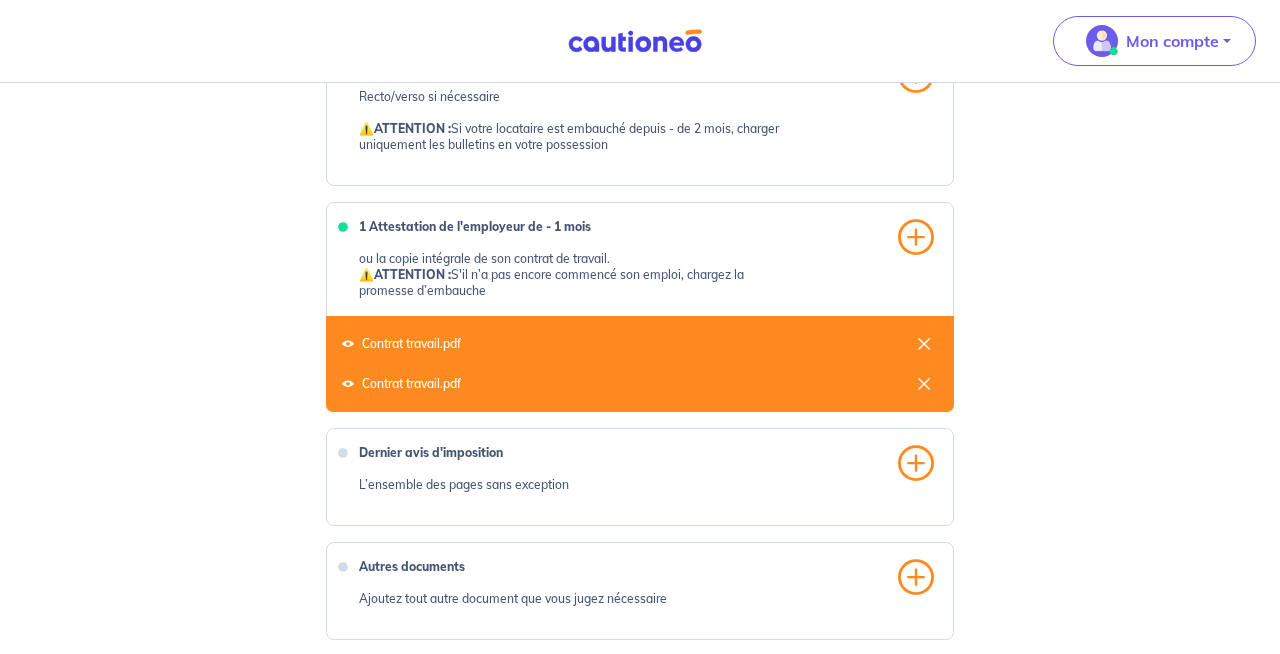scroll, scrollTop: 1028, scrollLeft: 0, axis: vertical 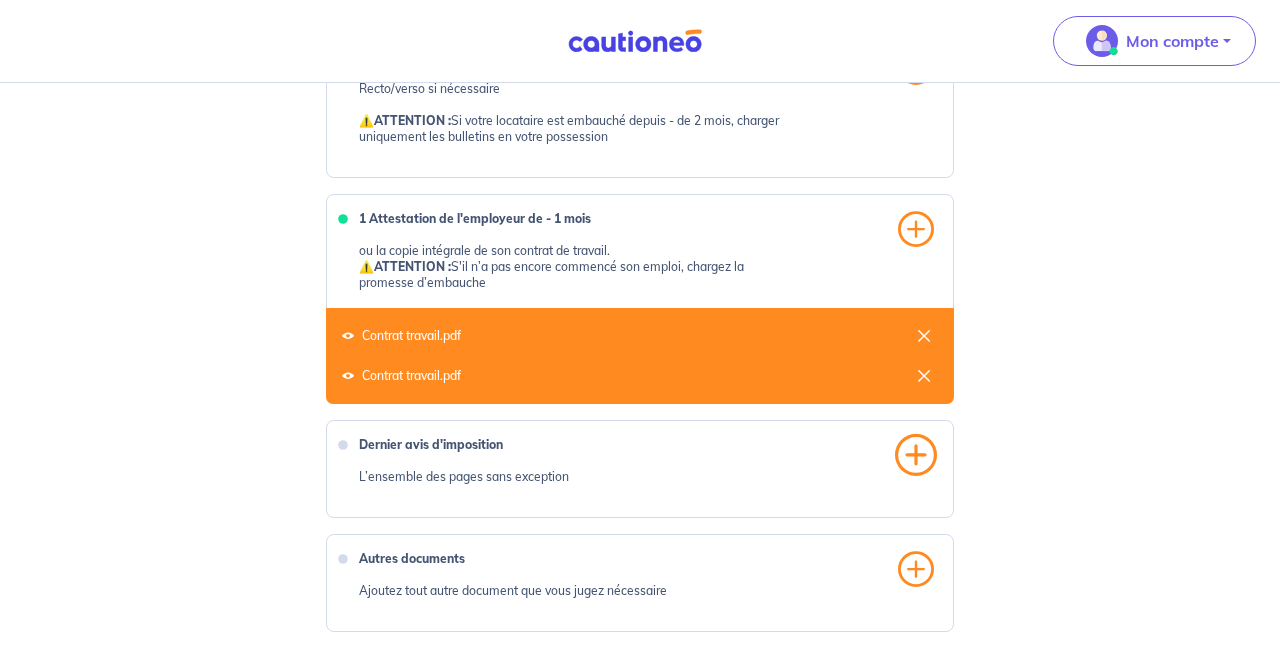 click at bounding box center [916, 455] 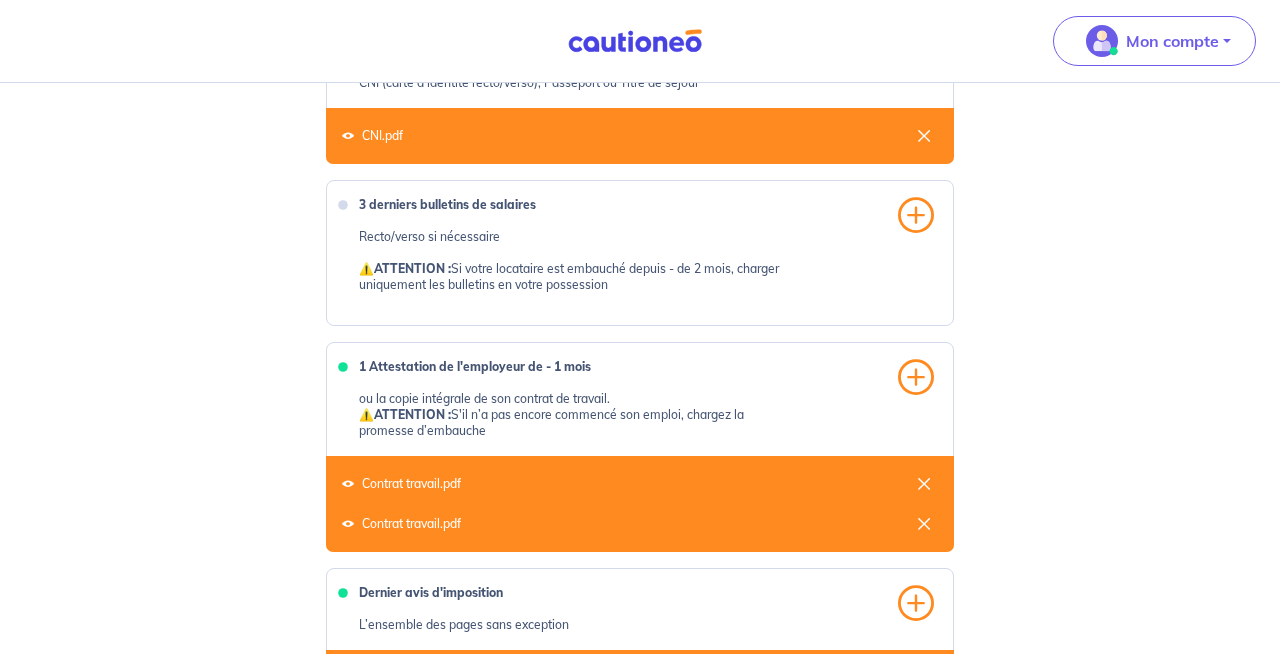scroll, scrollTop: 873, scrollLeft: 0, axis: vertical 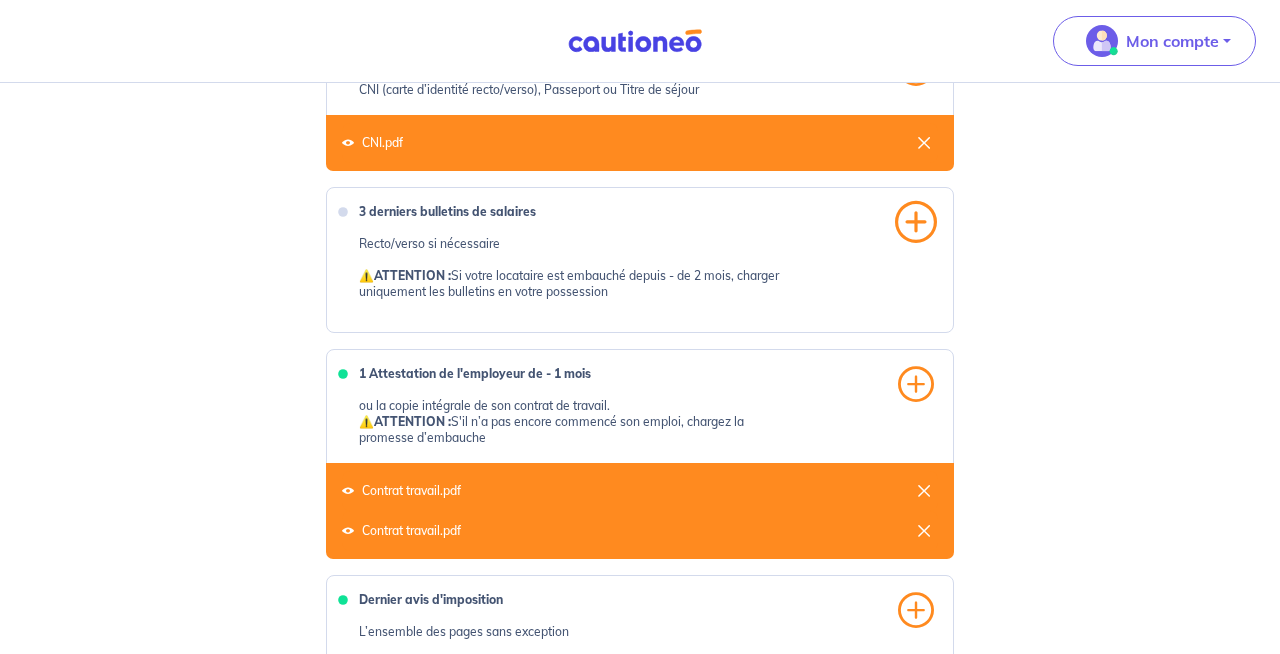 click at bounding box center [916, 222] 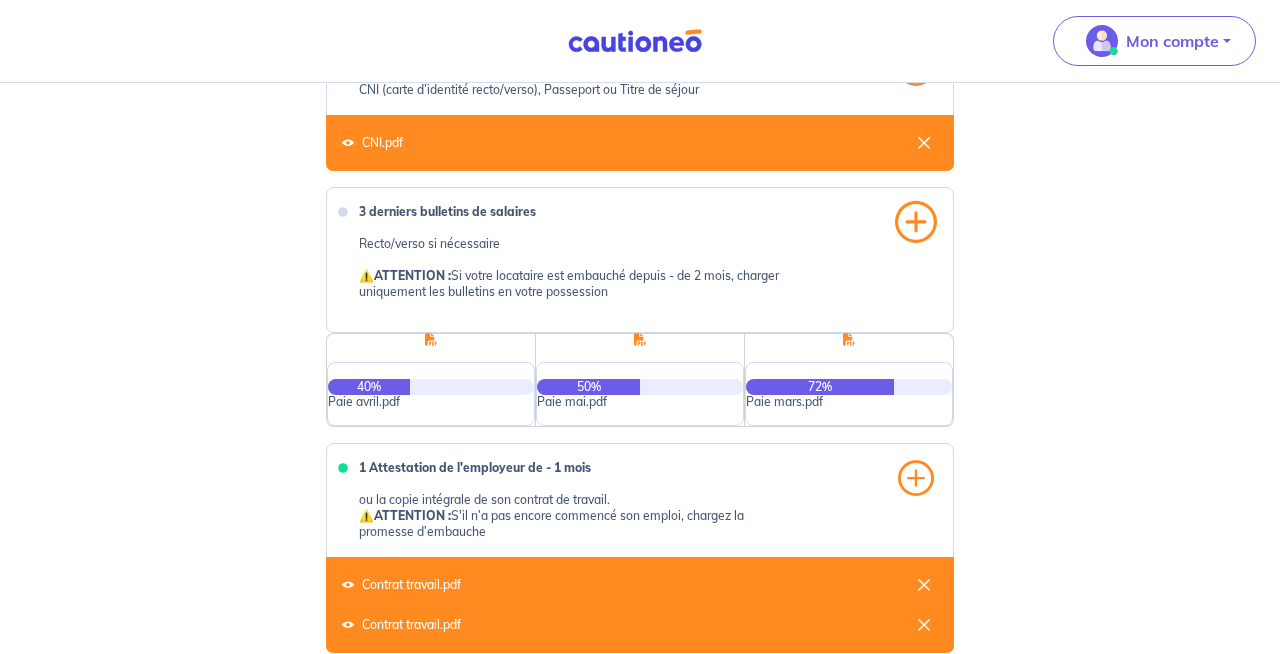 click at bounding box center (916, 222) 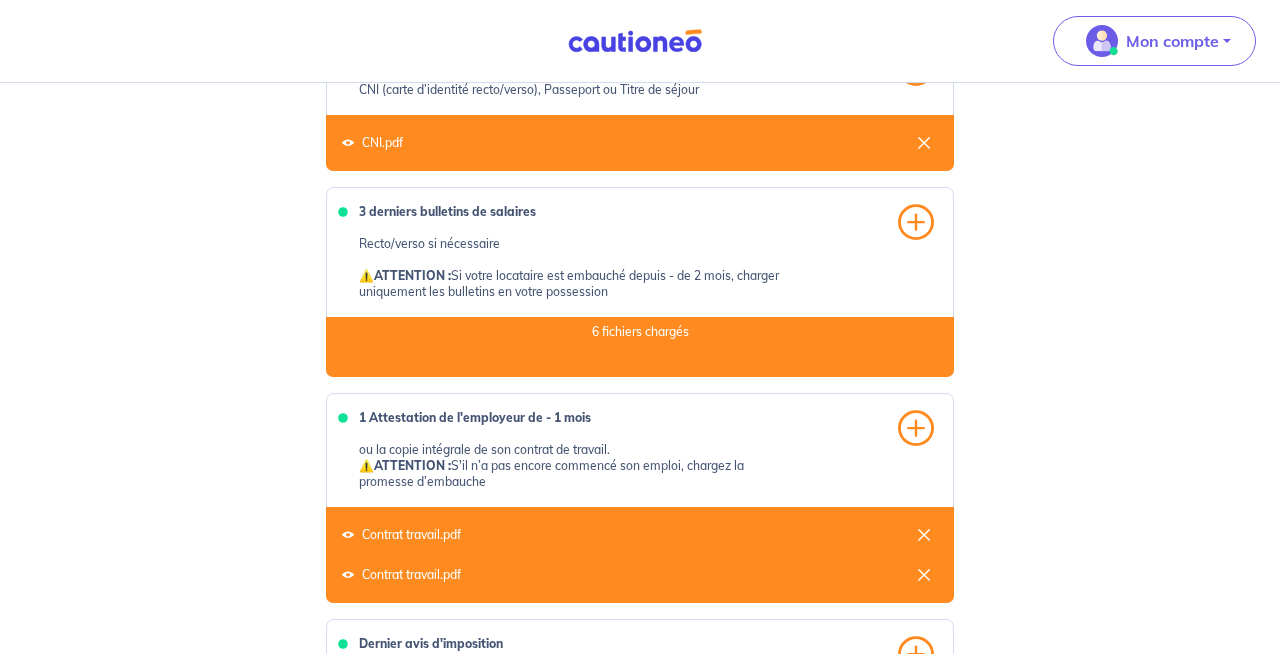 click on "6 fichiers chargés Paie mars.pdf Paie avril.pdf Paie mai.pdf Paie mars.pdf Paie avril.pdf Paie mai.pdf" at bounding box center (640, 347) 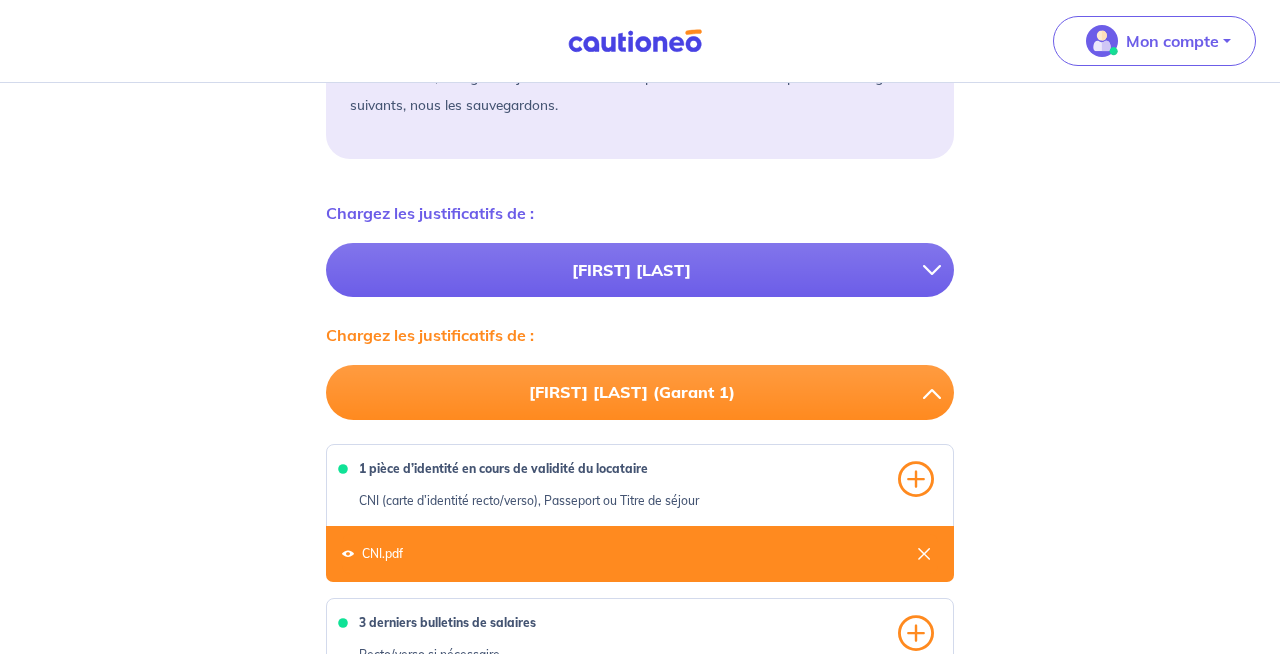 scroll, scrollTop: 387, scrollLeft: 0, axis: vertical 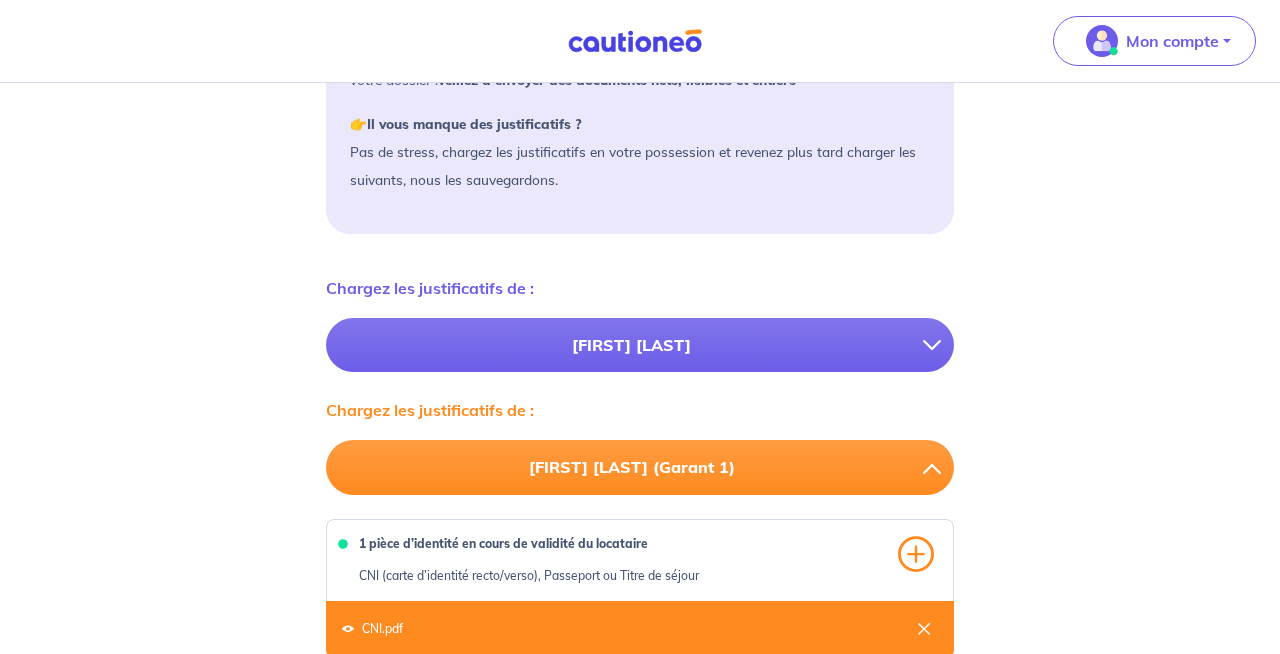 click on "[FIRST] [LAST]" at bounding box center (631, 345) 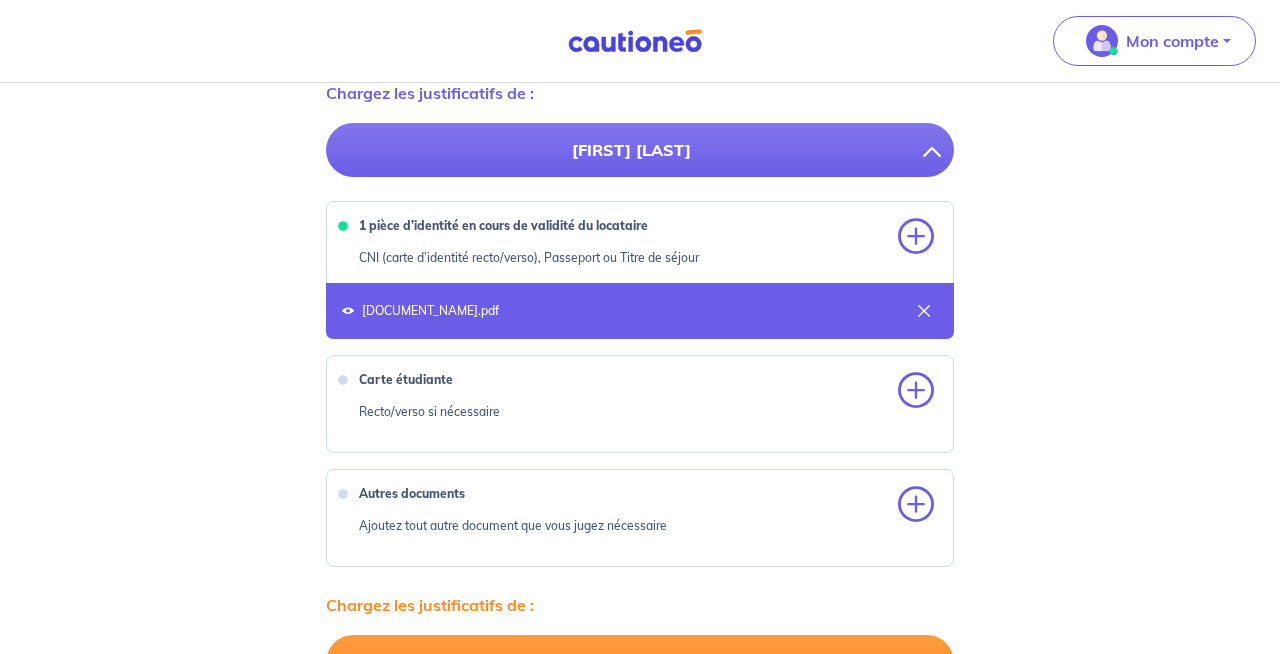 scroll, scrollTop: 632, scrollLeft: 0, axis: vertical 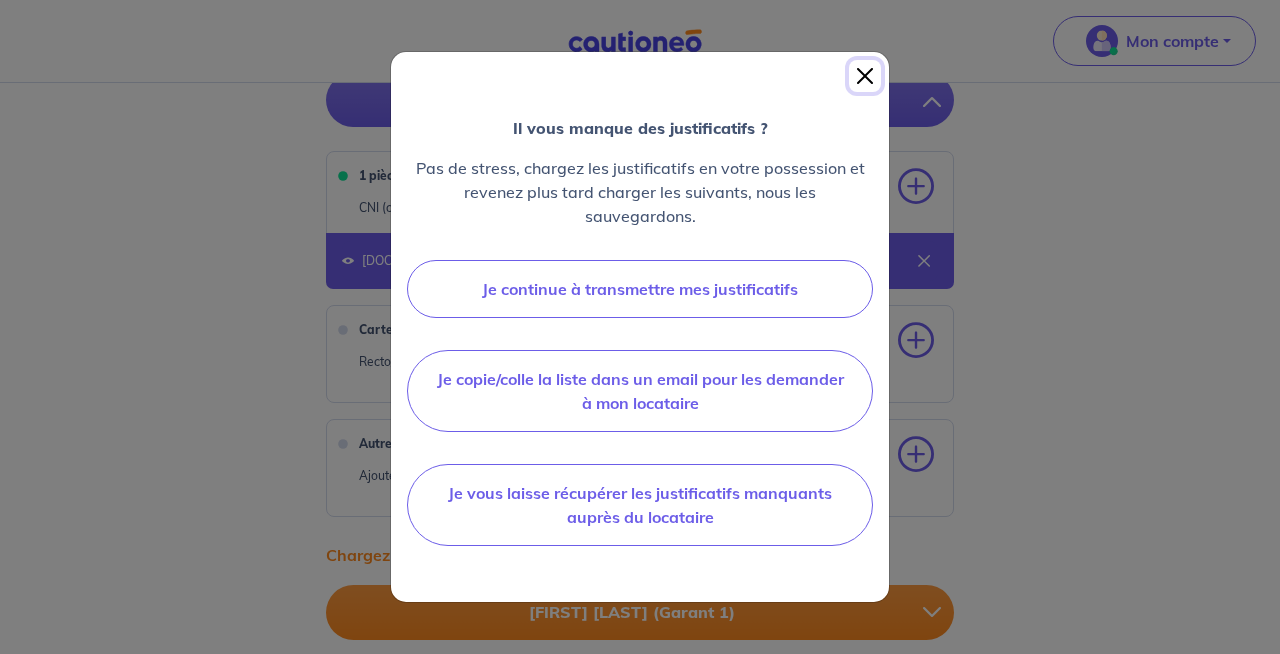 click at bounding box center (865, 76) 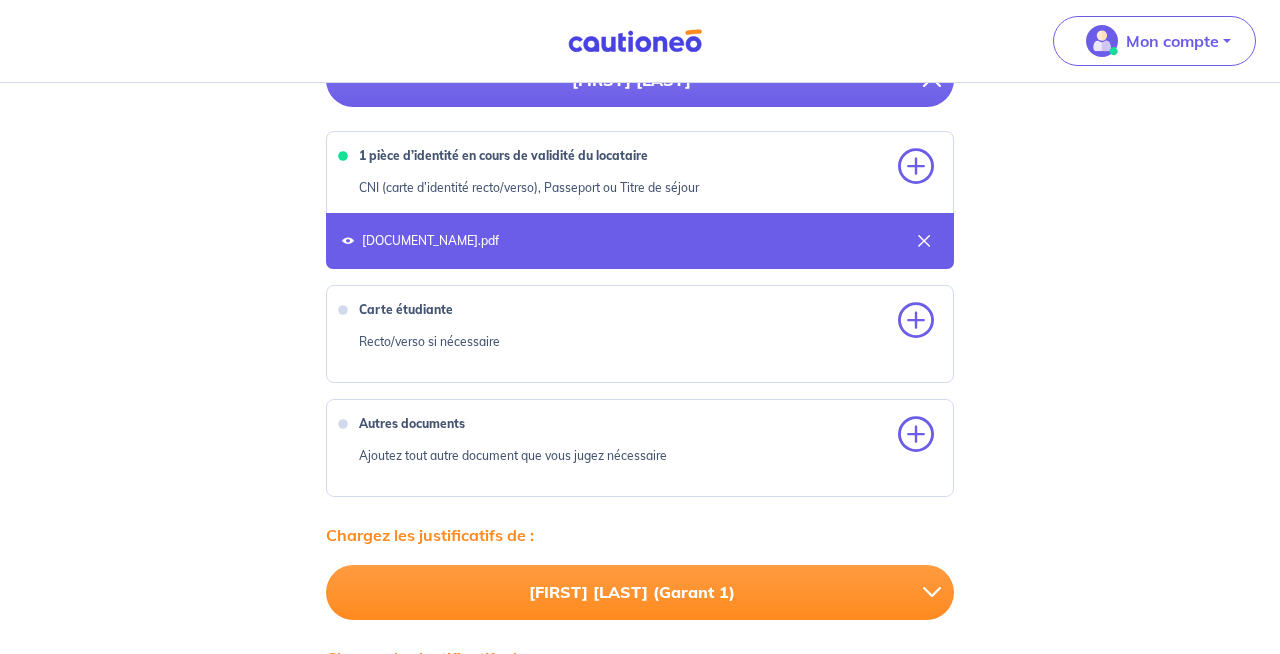 scroll, scrollTop: 659, scrollLeft: 0, axis: vertical 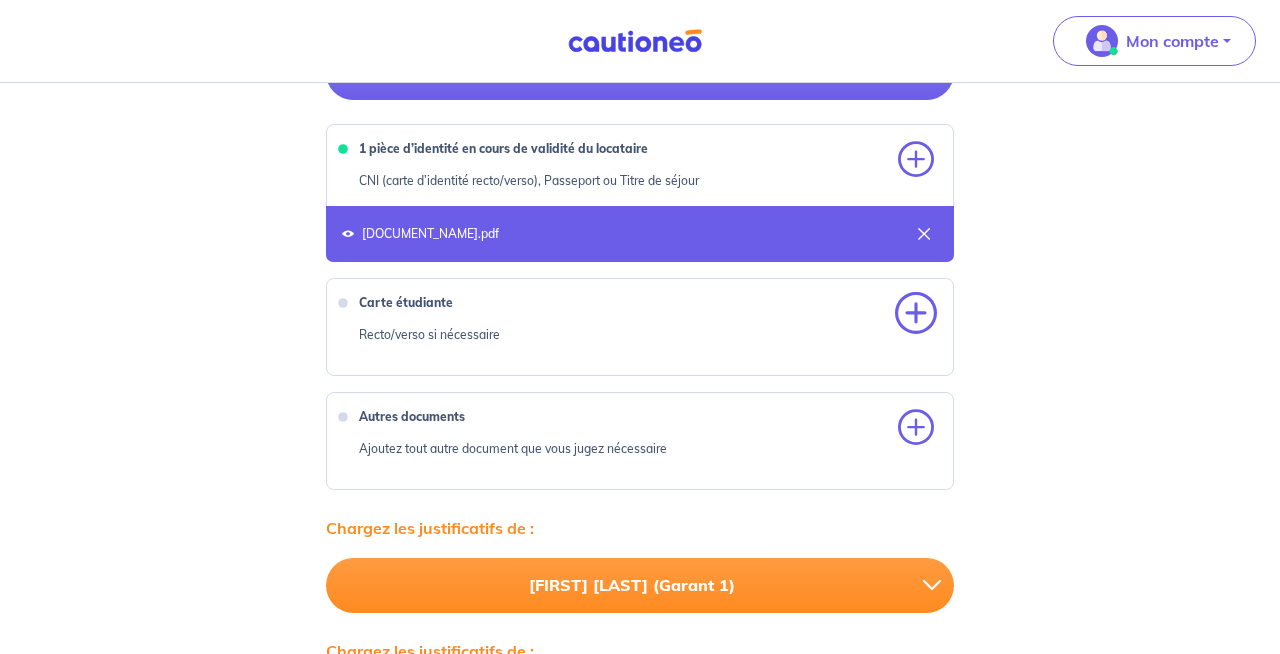 click at bounding box center [916, 314] 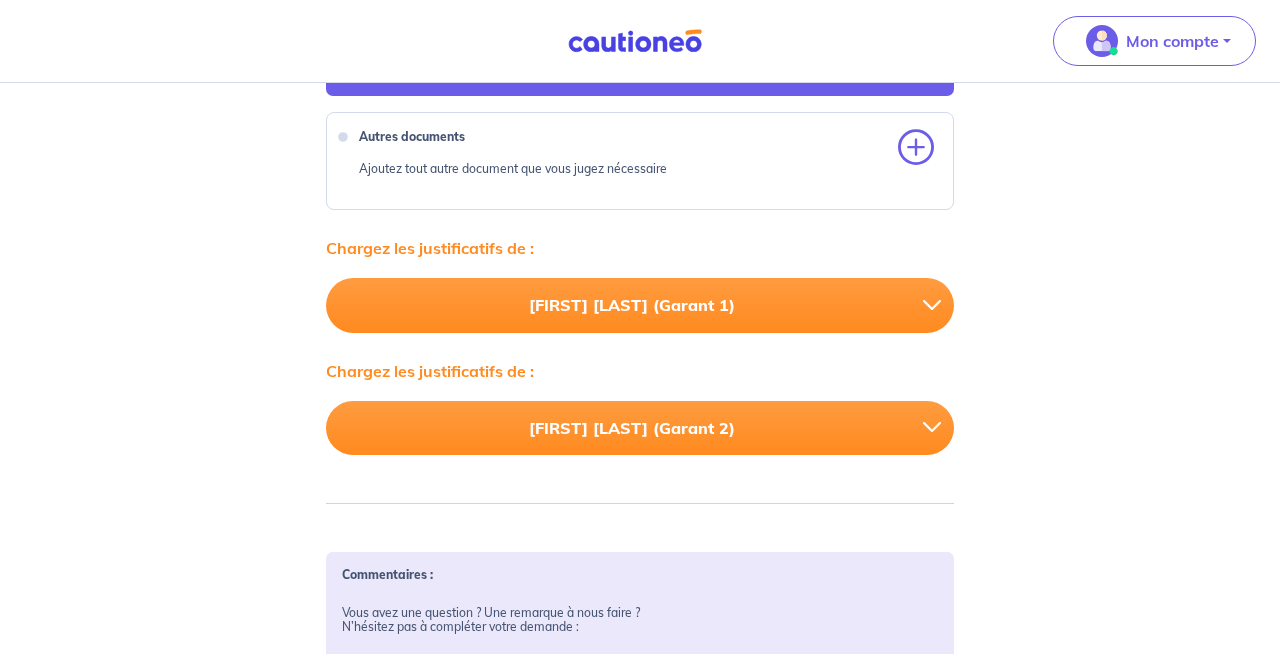 scroll, scrollTop: 1121, scrollLeft: 0, axis: vertical 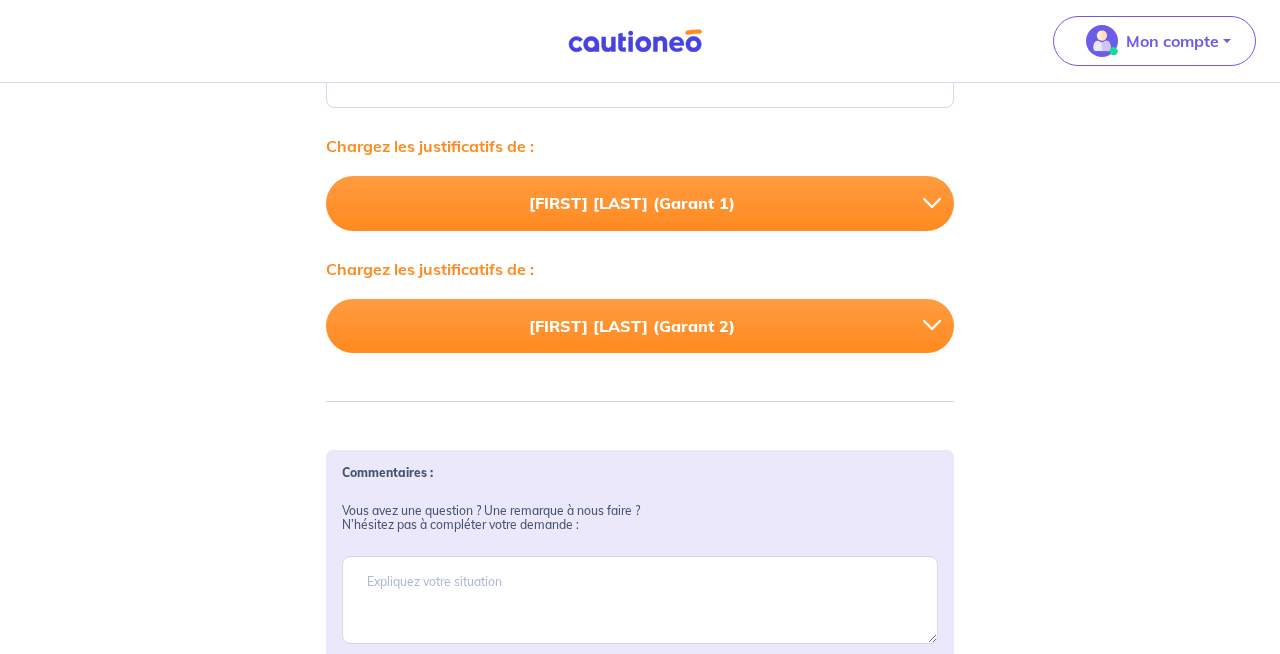 click on "[FIRST] [LAST] (Garant 1)" at bounding box center [631, 203] 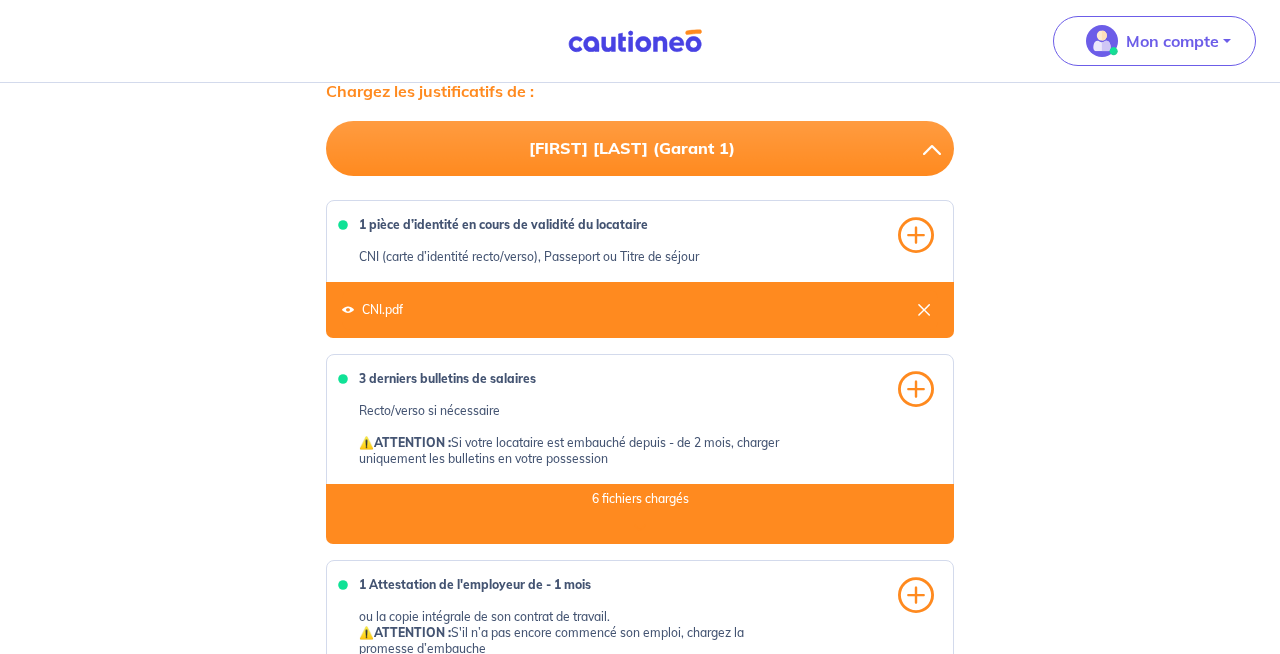 scroll, scrollTop: 707, scrollLeft: 0, axis: vertical 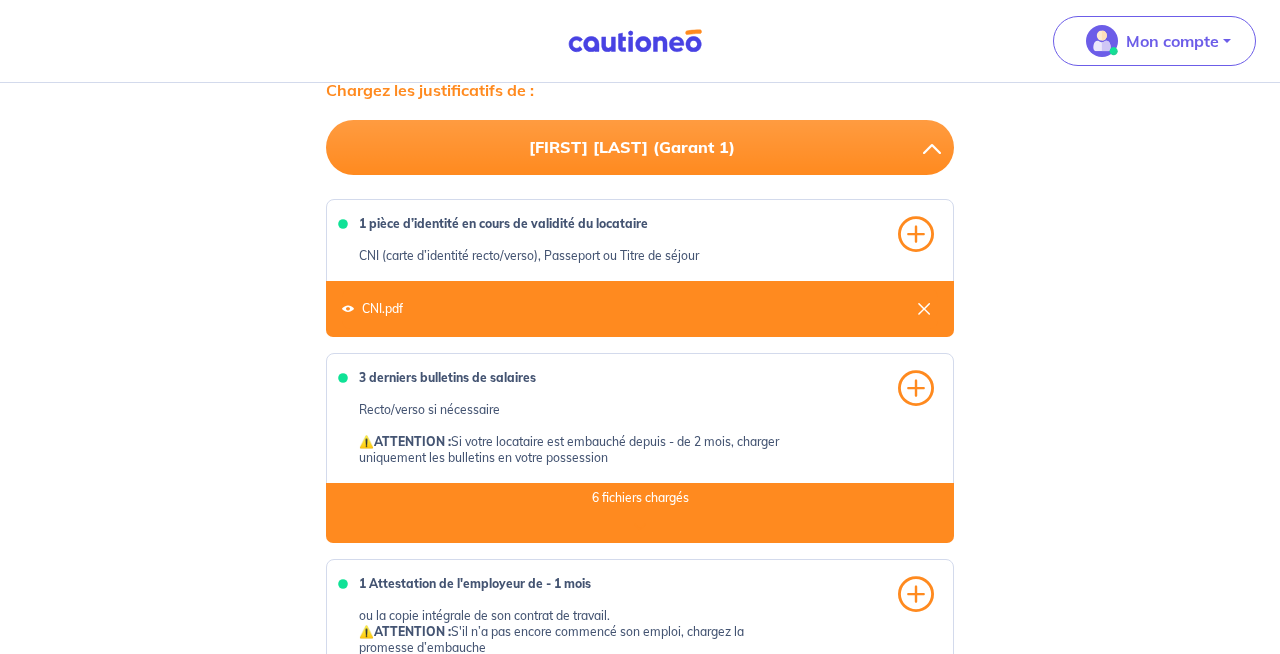 click at bounding box center (940, 147) 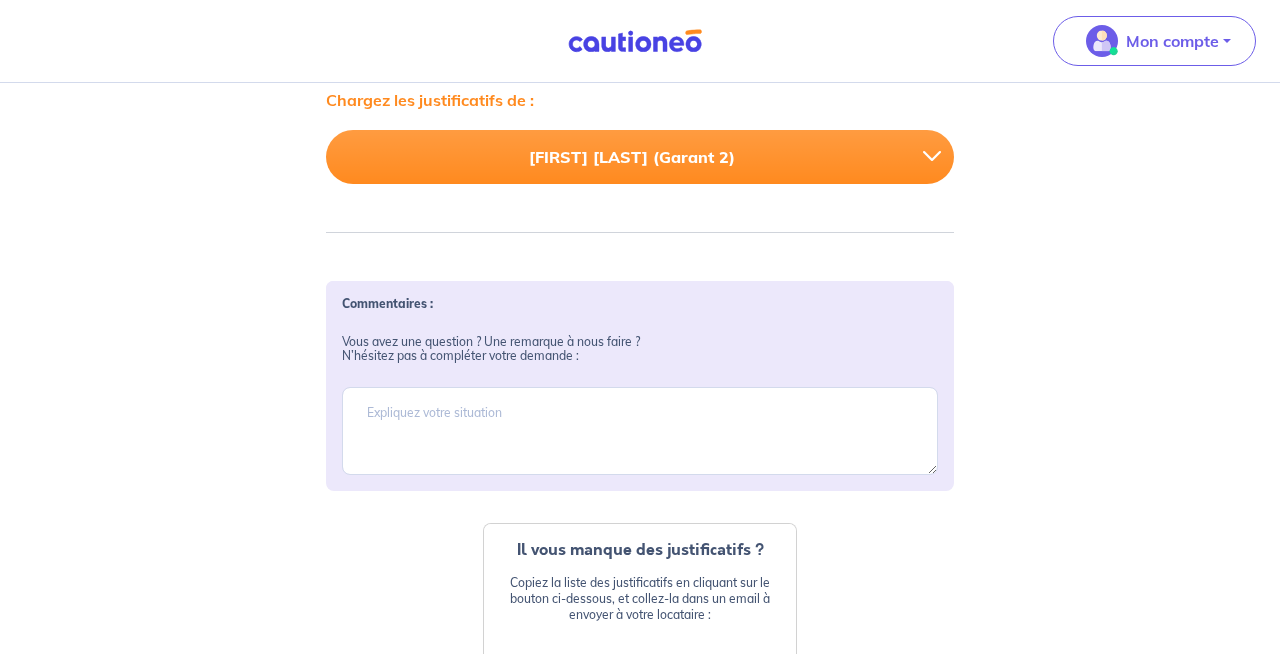 scroll, scrollTop: 781, scrollLeft: 0, axis: vertical 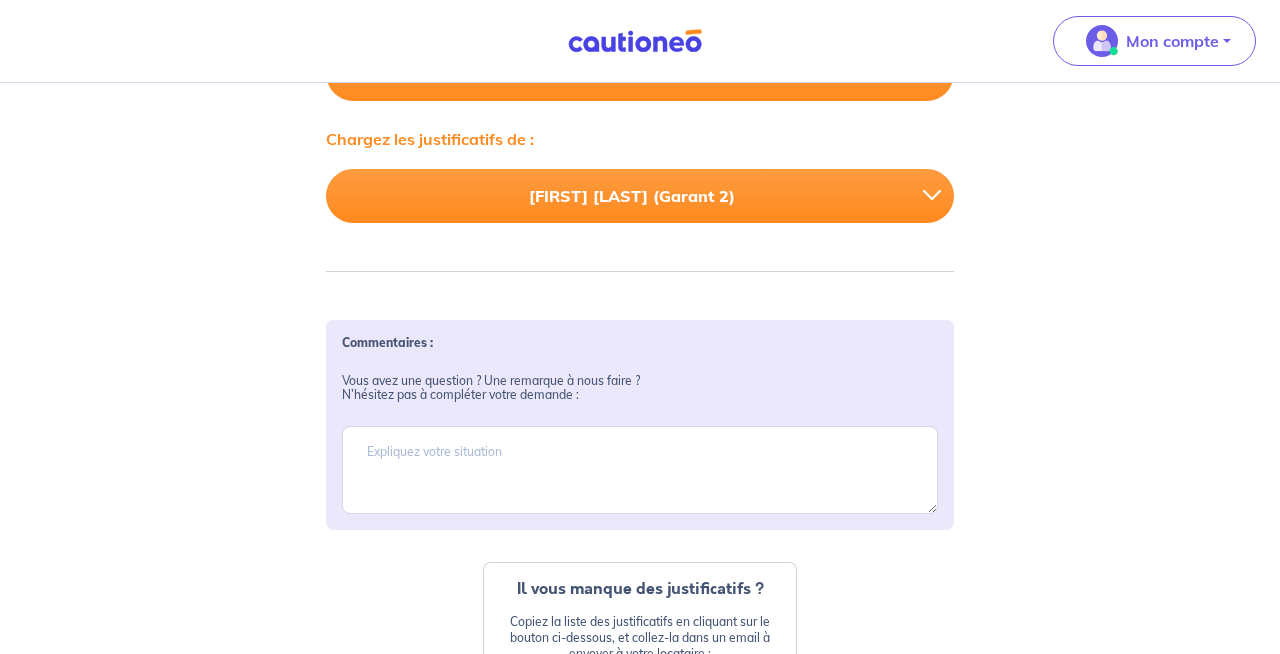 click at bounding box center (940, 73) 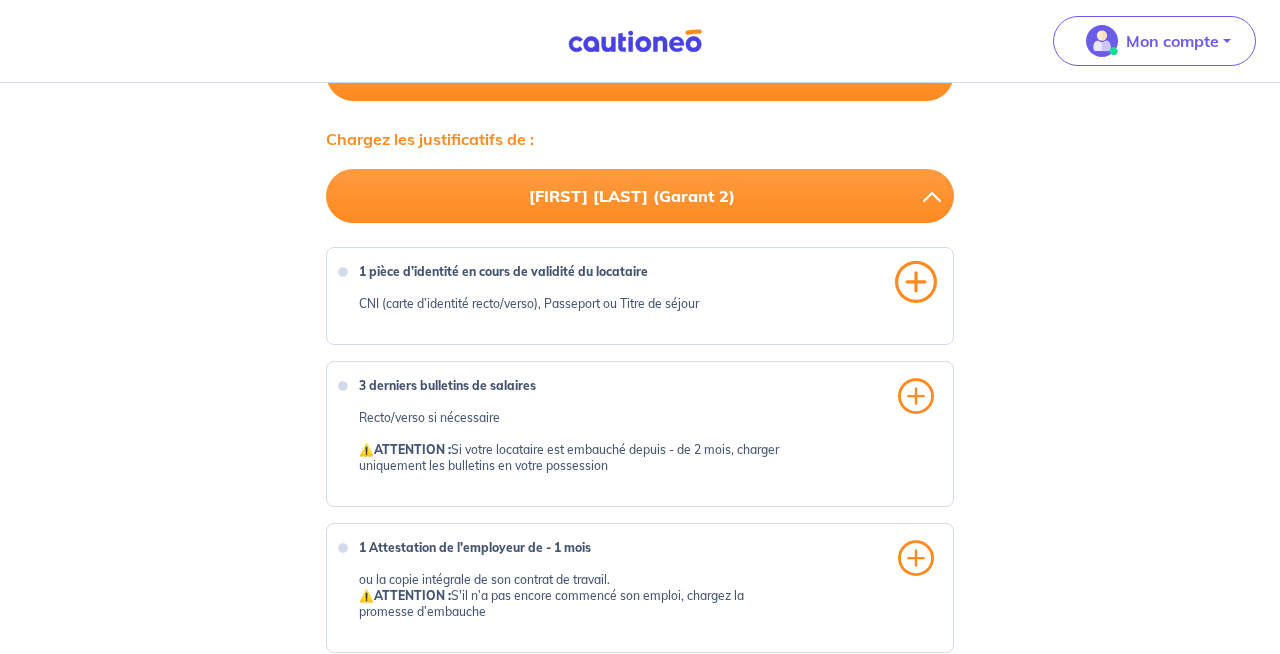 click at bounding box center [916, 282] 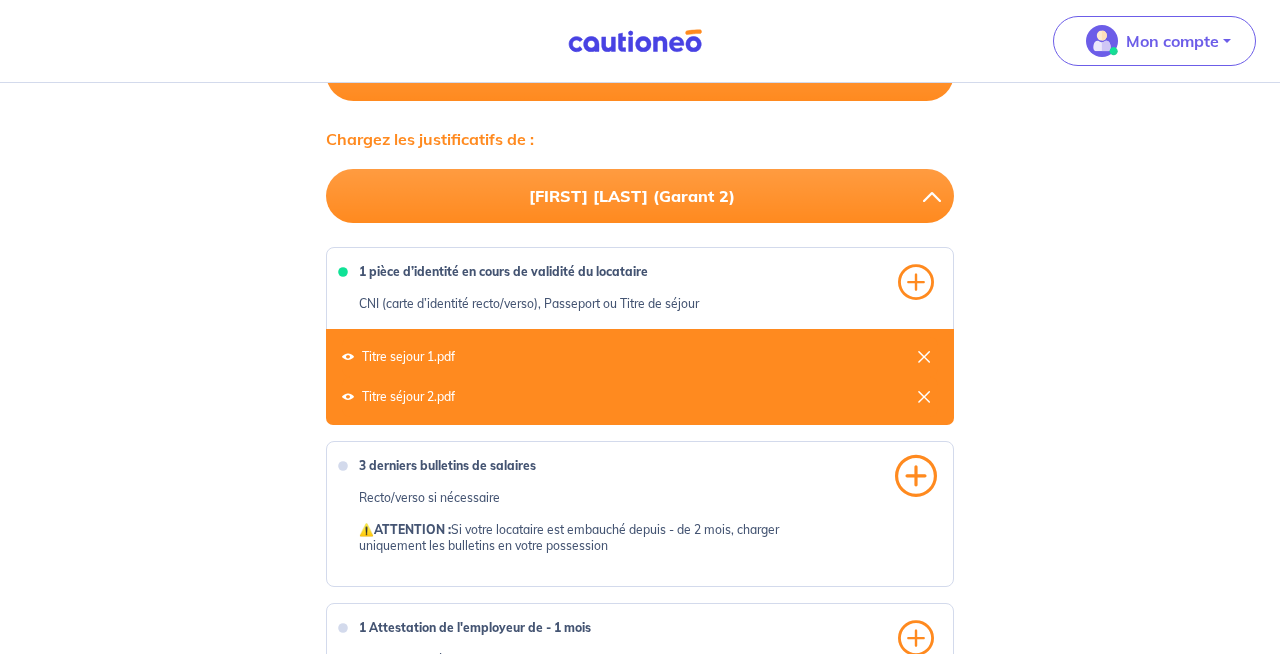 click at bounding box center (916, 476) 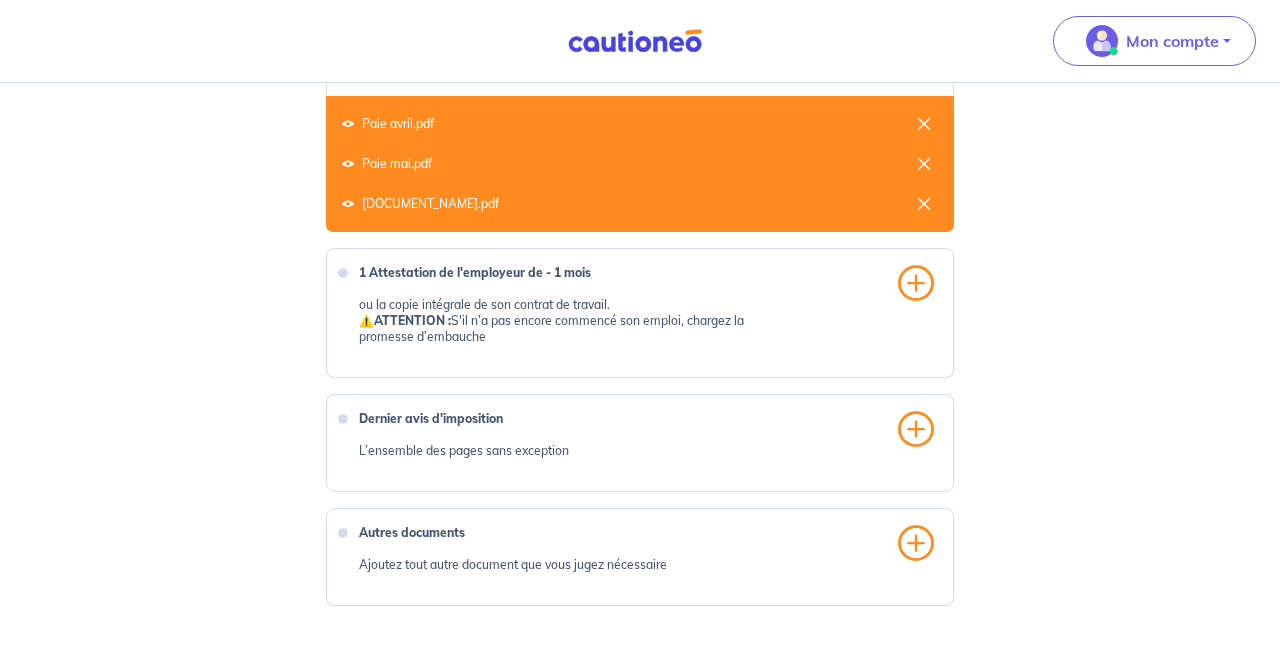 scroll, scrollTop: 1259, scrollLeft: 0, axis: vertical 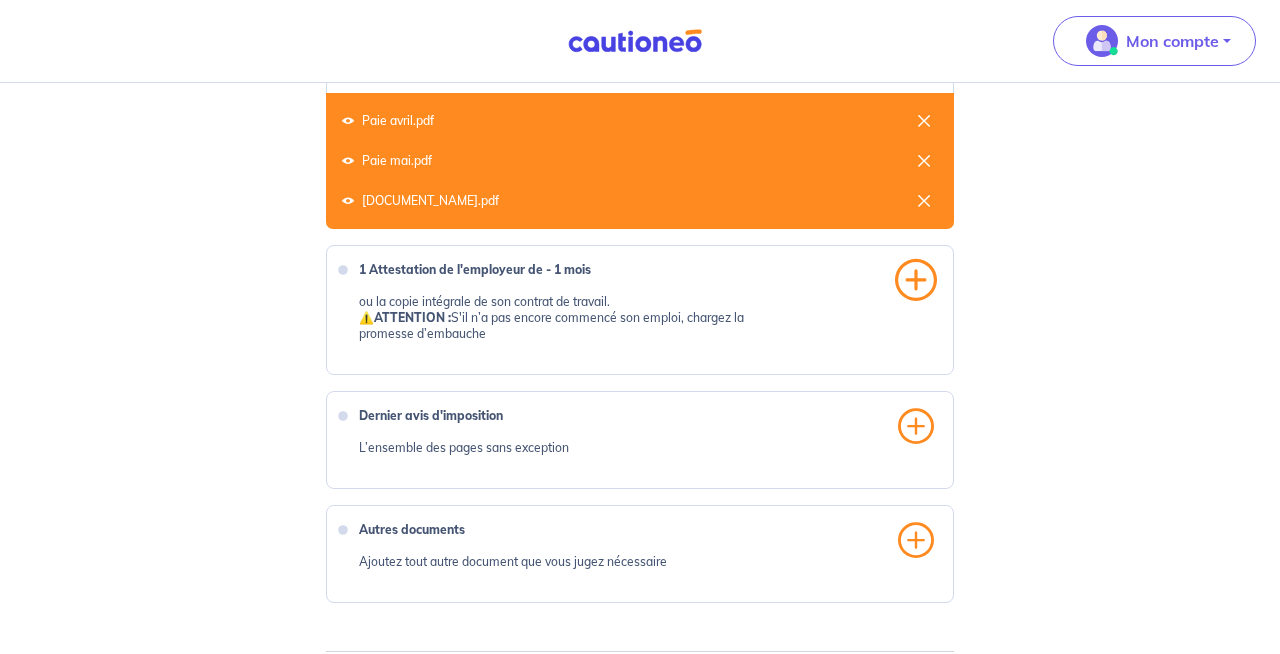click at bounding box center [916, 280] 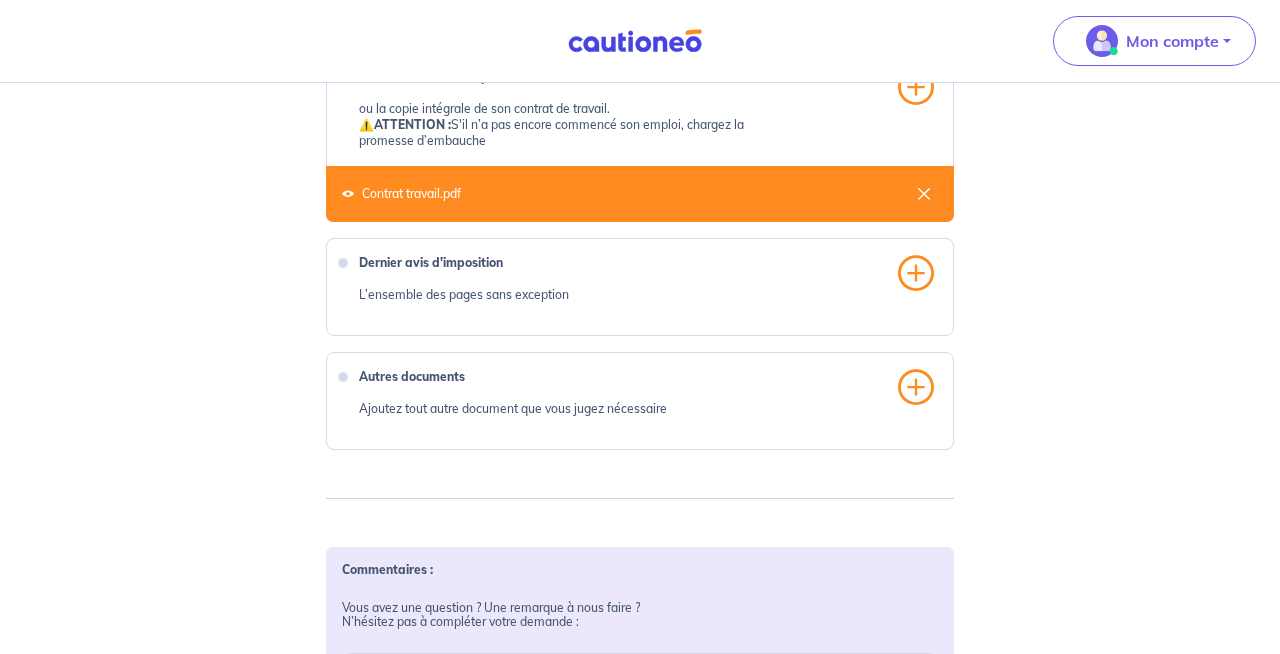 scroll, scrollTop: 1439, scrollLeft: 0, axis: vertical 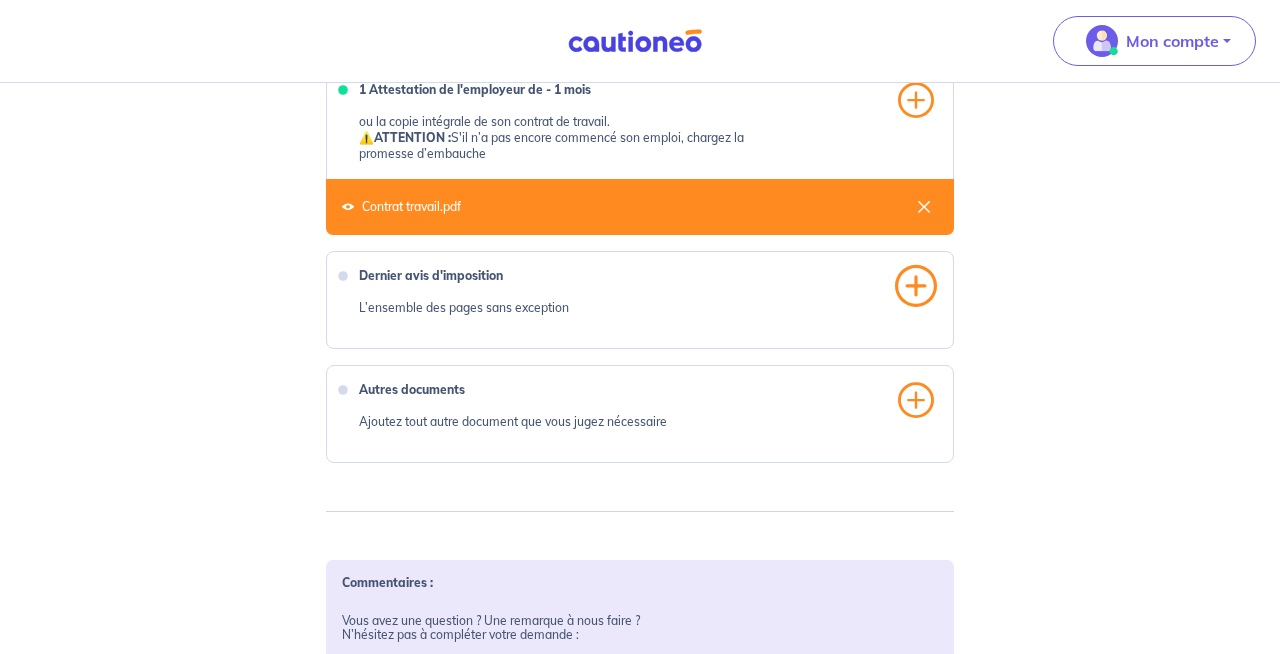 click at bounding box center (916, 286) 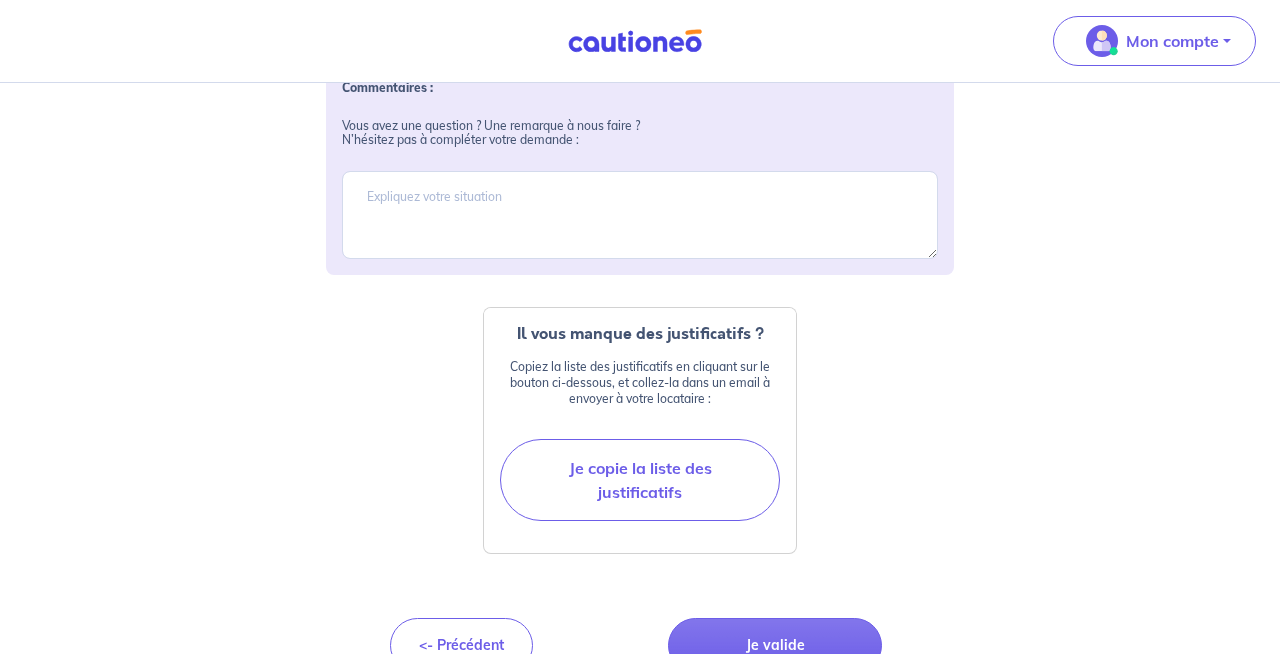 scroll, scrollTop: 2018, scrollLeft: 0, axis: vertical 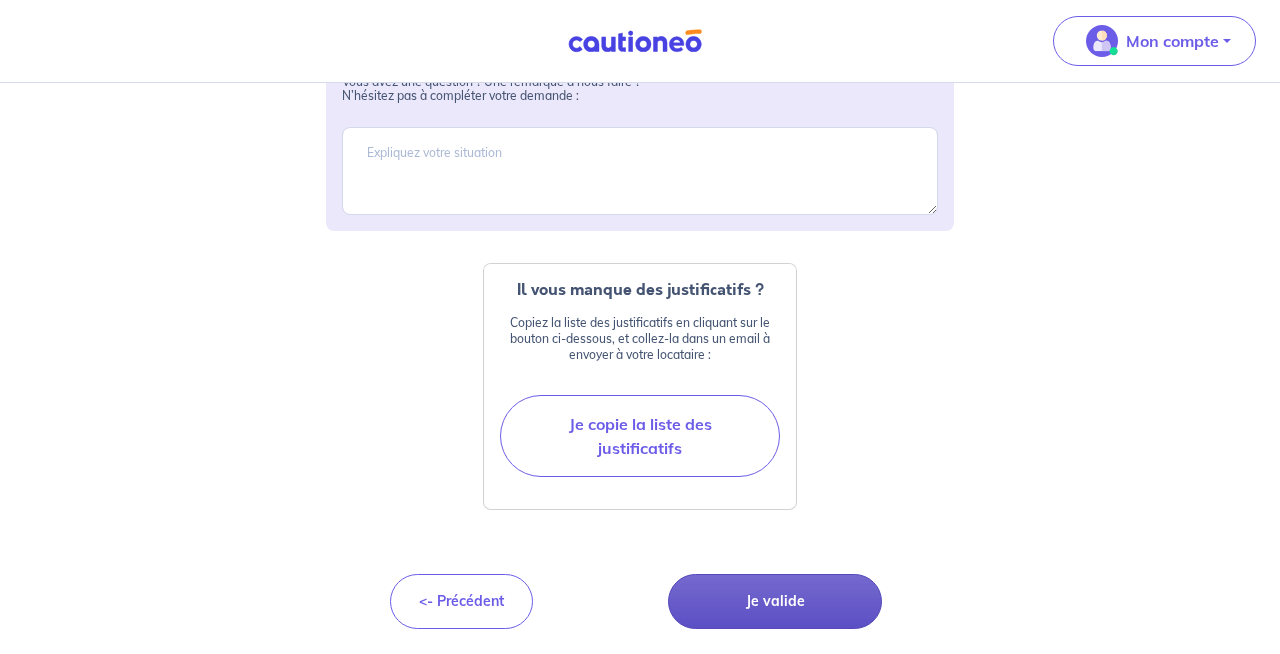 click on "Je valide" at bounding box center (775, 601) 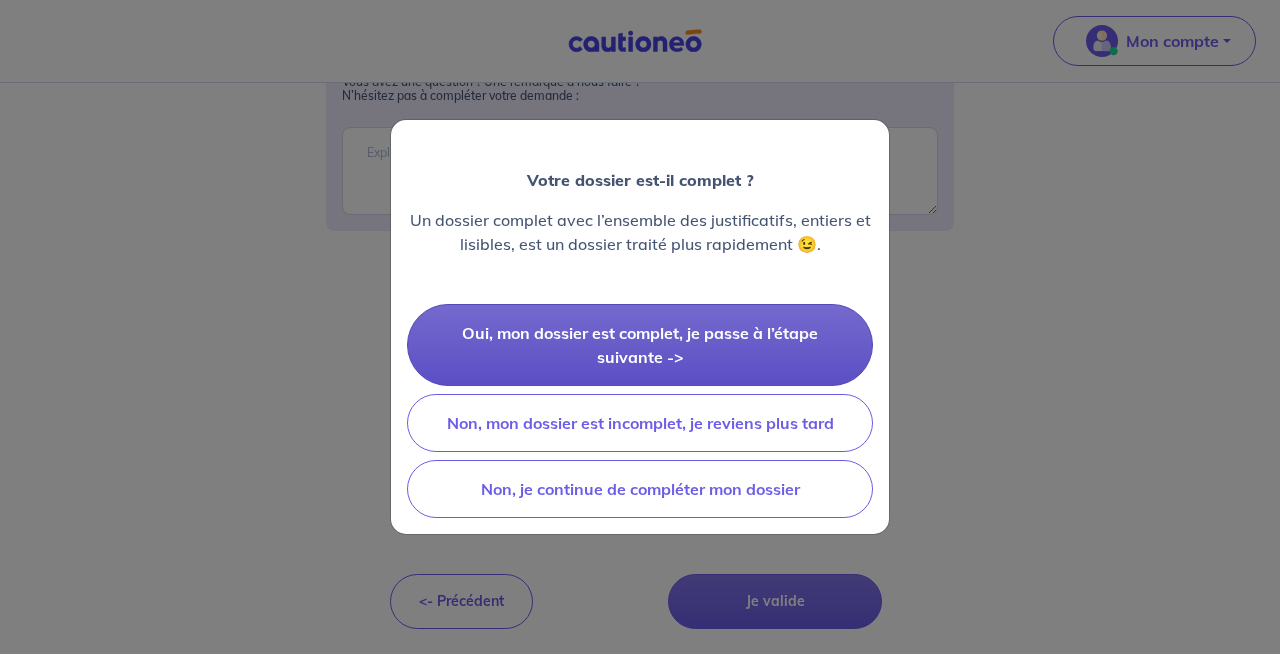 click on "Oui, mon dossier est complet, je passe à l’étape suivante ->" at bounding box center (640, 345) 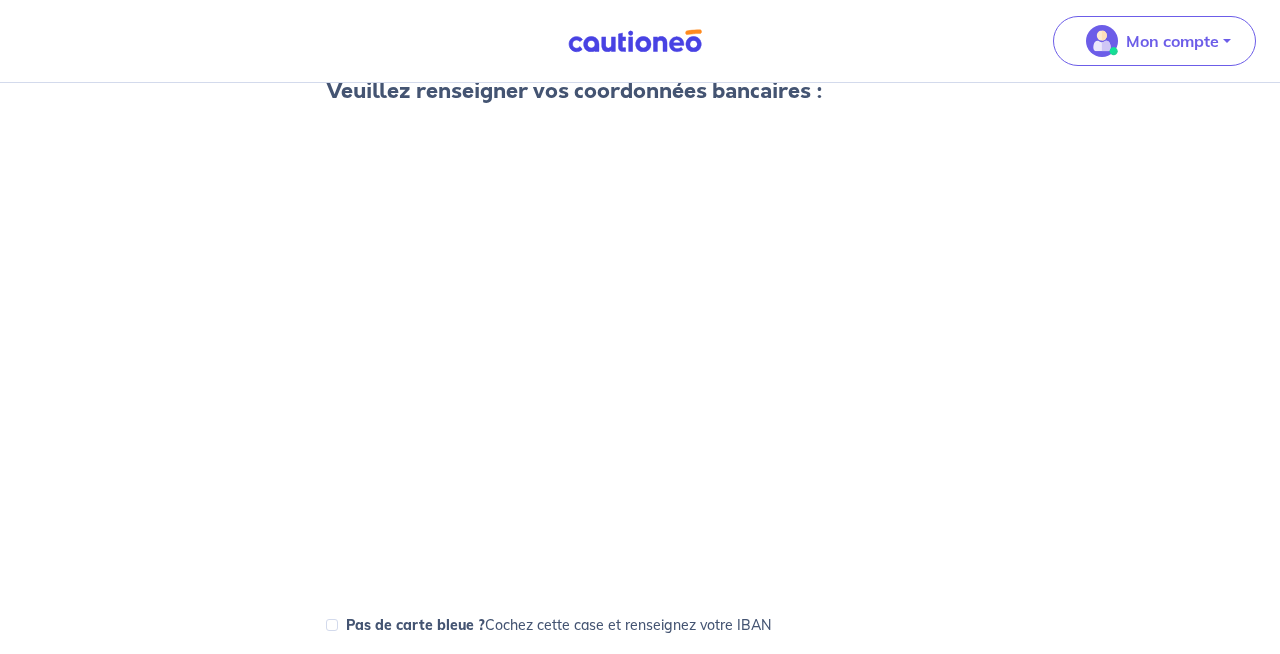 scroll, scrollTop: 796, scrollLeft: 0, axis: vertical 